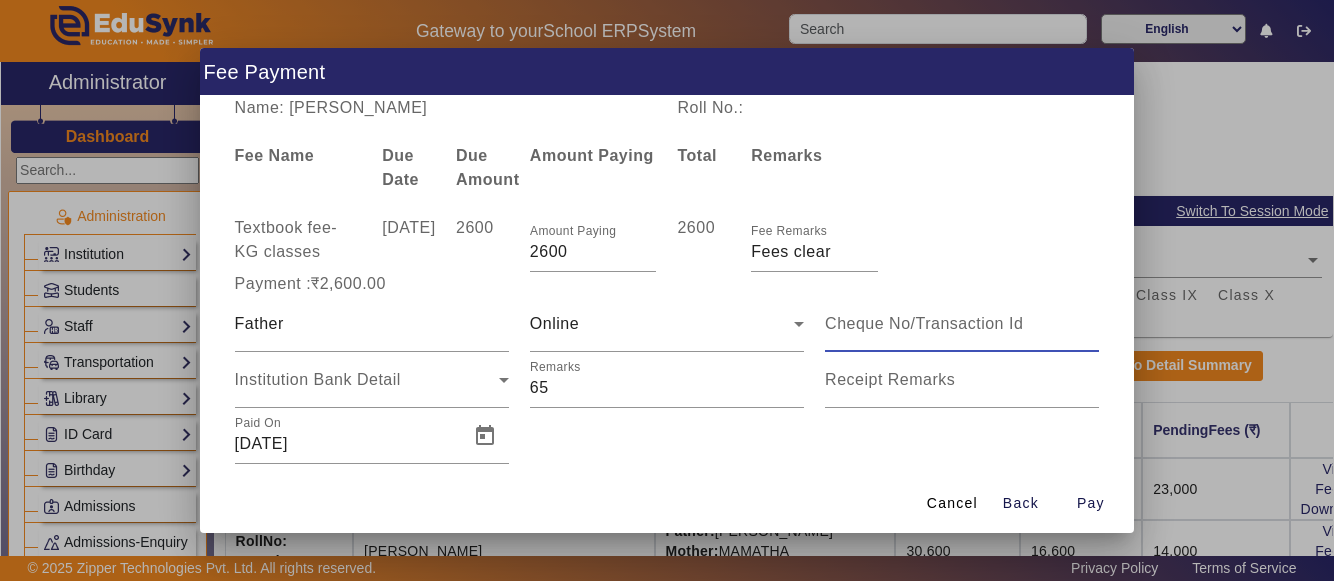 scroll, scrollTop: 0, scrollLeft: 0, axis: both 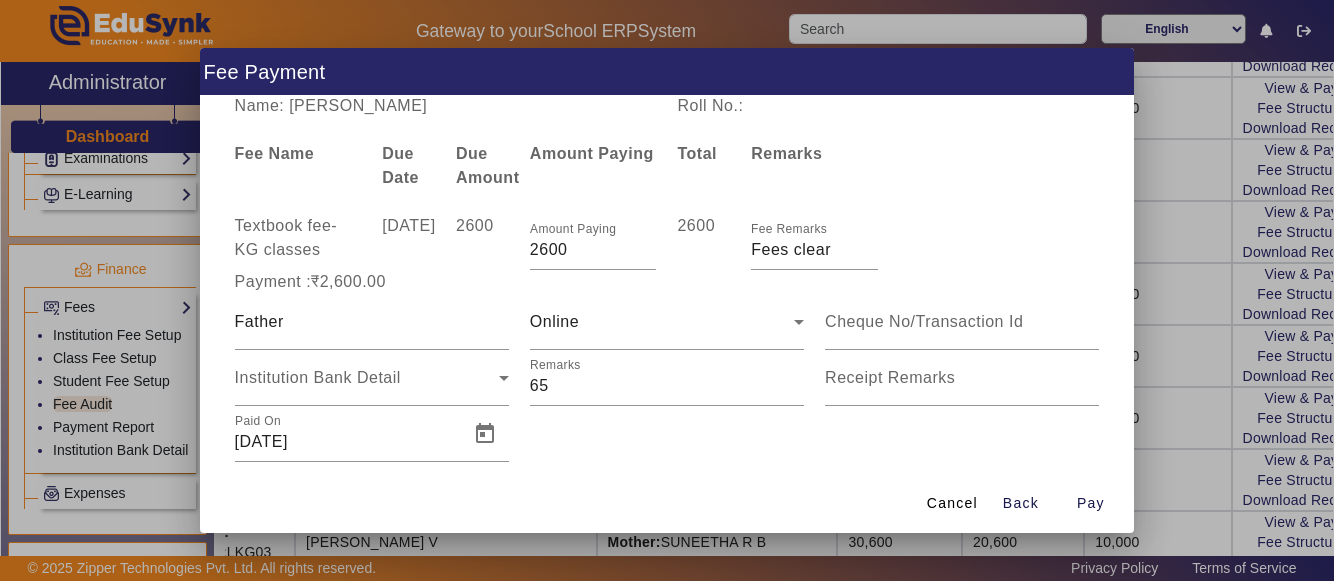 click at bounding box center [667, 290] 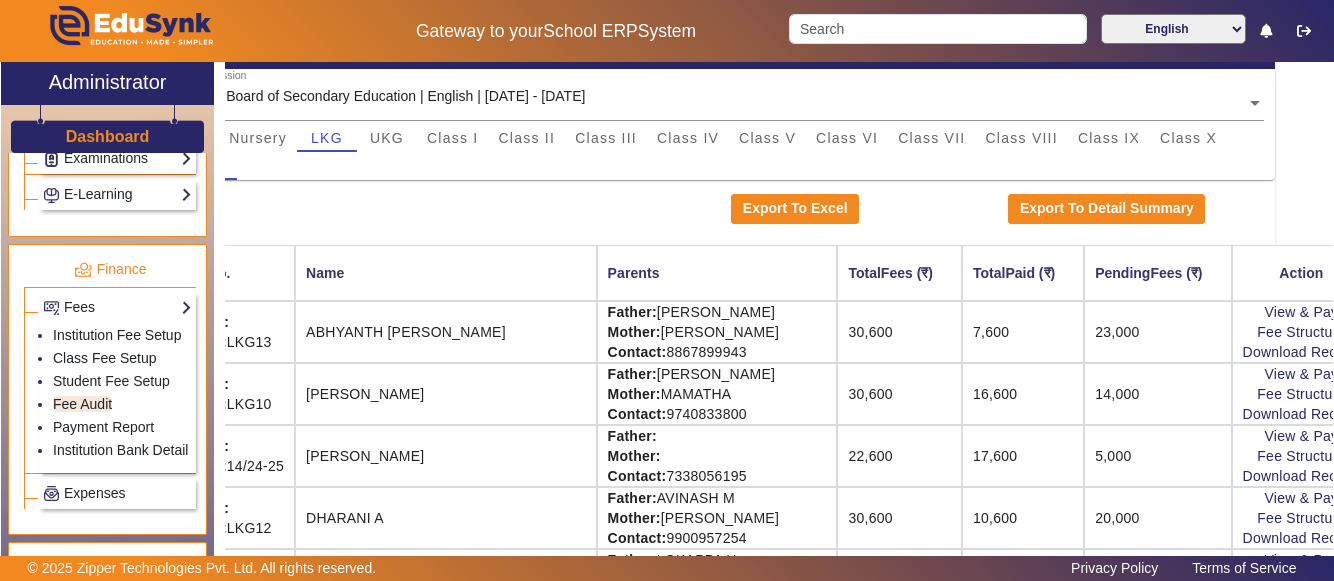 scroll, scrollTop: 144, scrollLeft: 58, axis: both 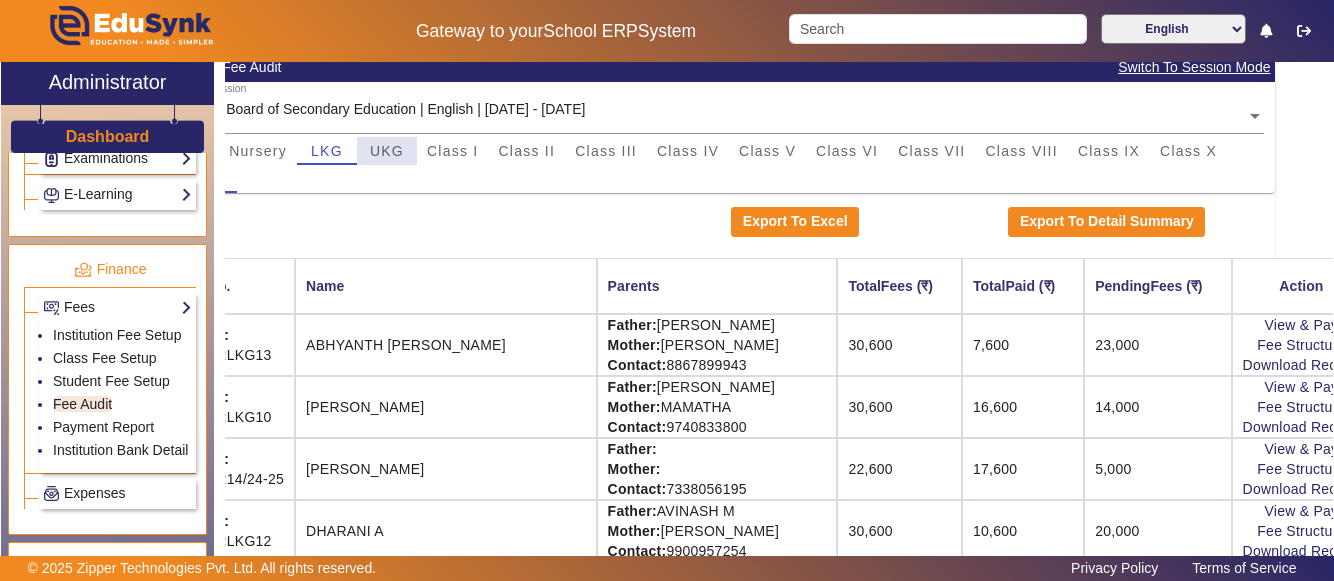 click on "UKG" at bounding box center (387, 151) 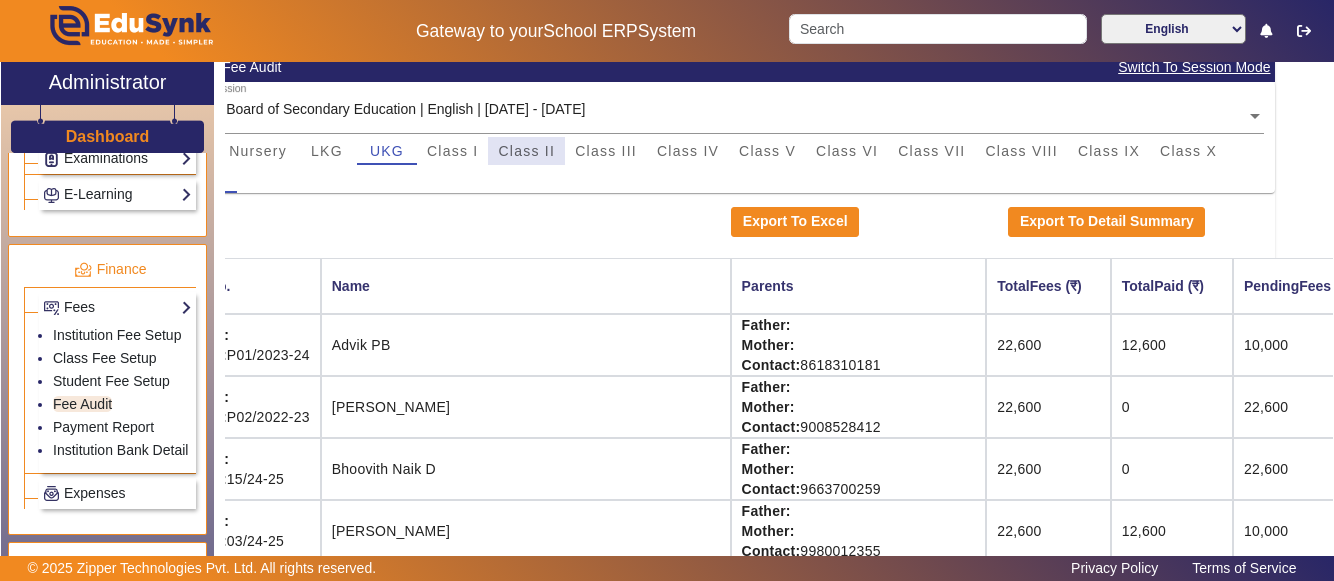 click on "Class II" at bounding box center [526, 151] 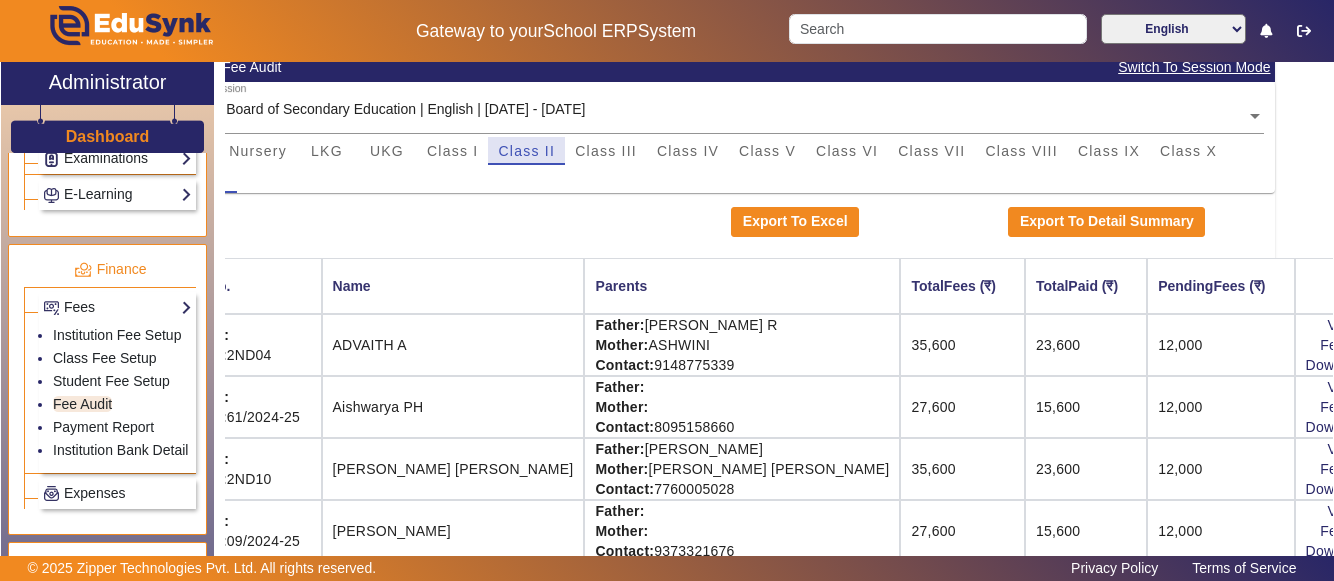 click on "Class II" at bounding box center [526, 151] 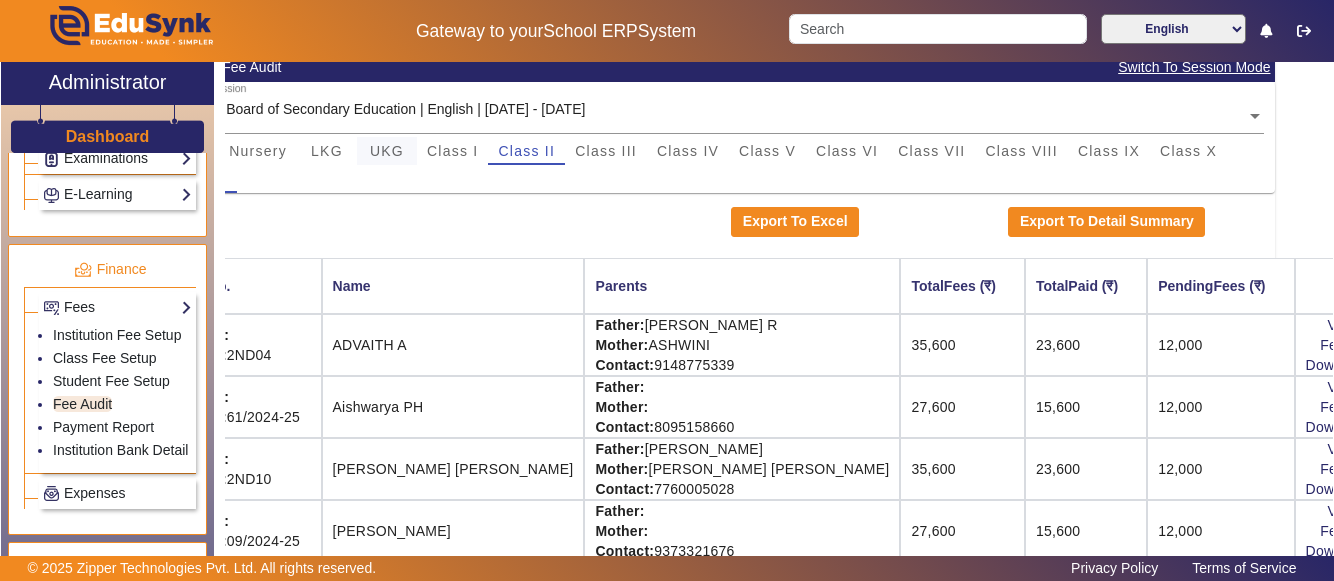 click on "UKG" at bounding box center (387, 151) 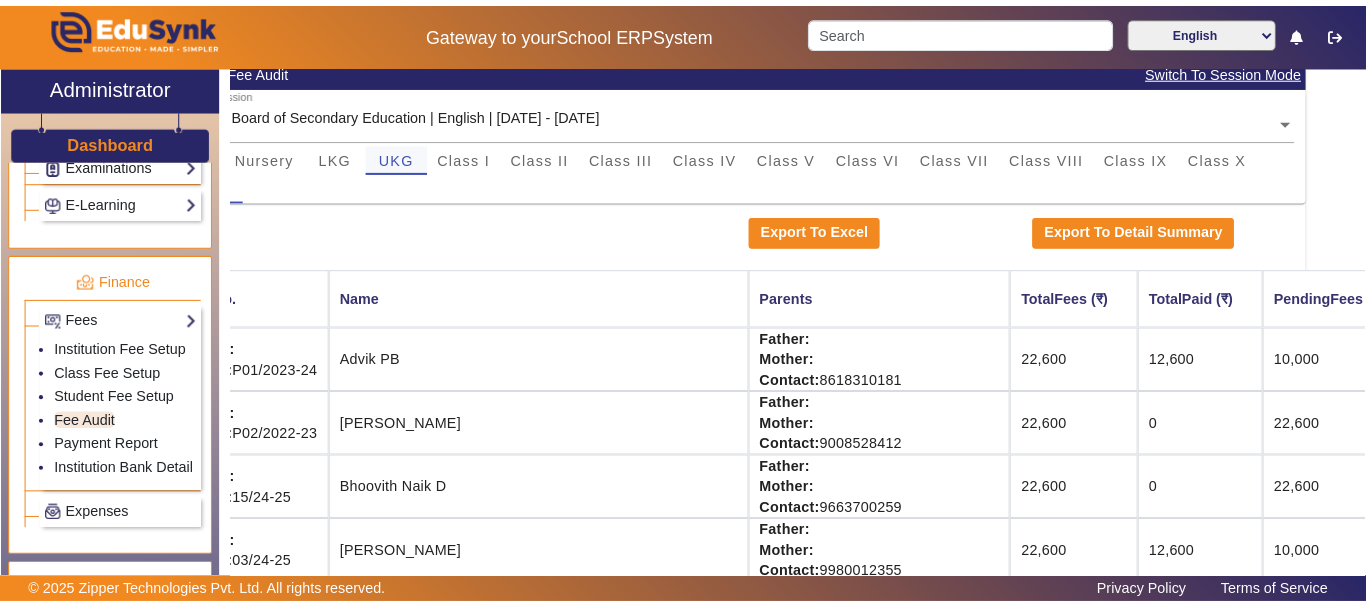 scroll, scrollTop: 0, scrollLeft: 58, axis: horizontal 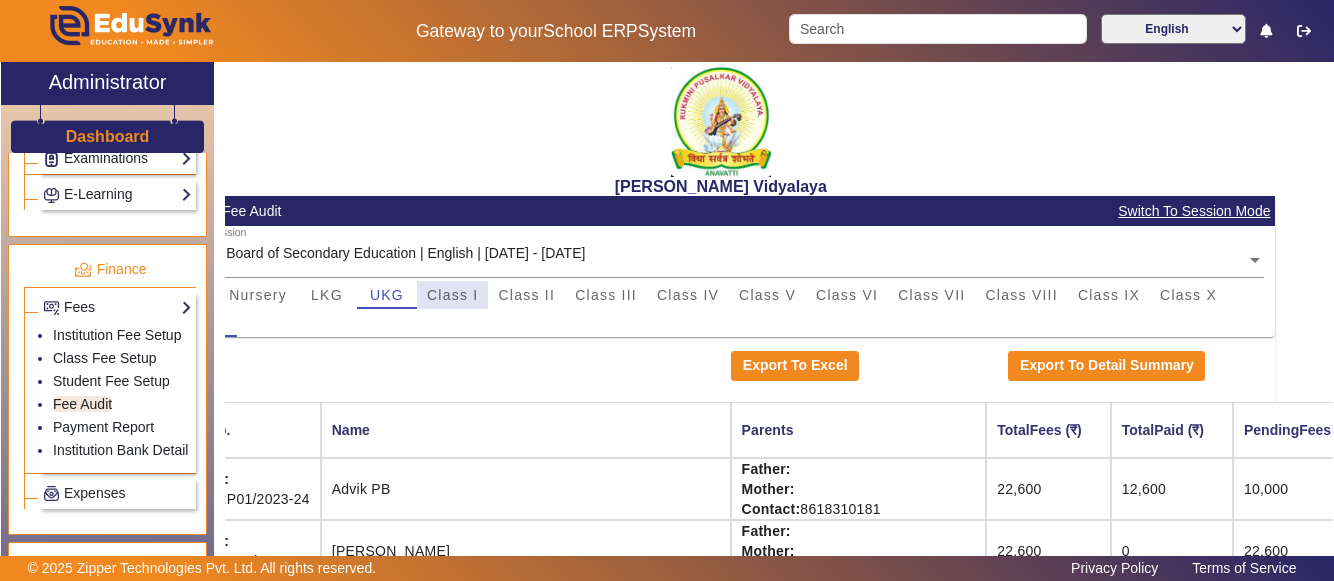click on "Class I" at bounding box center [453, 295] 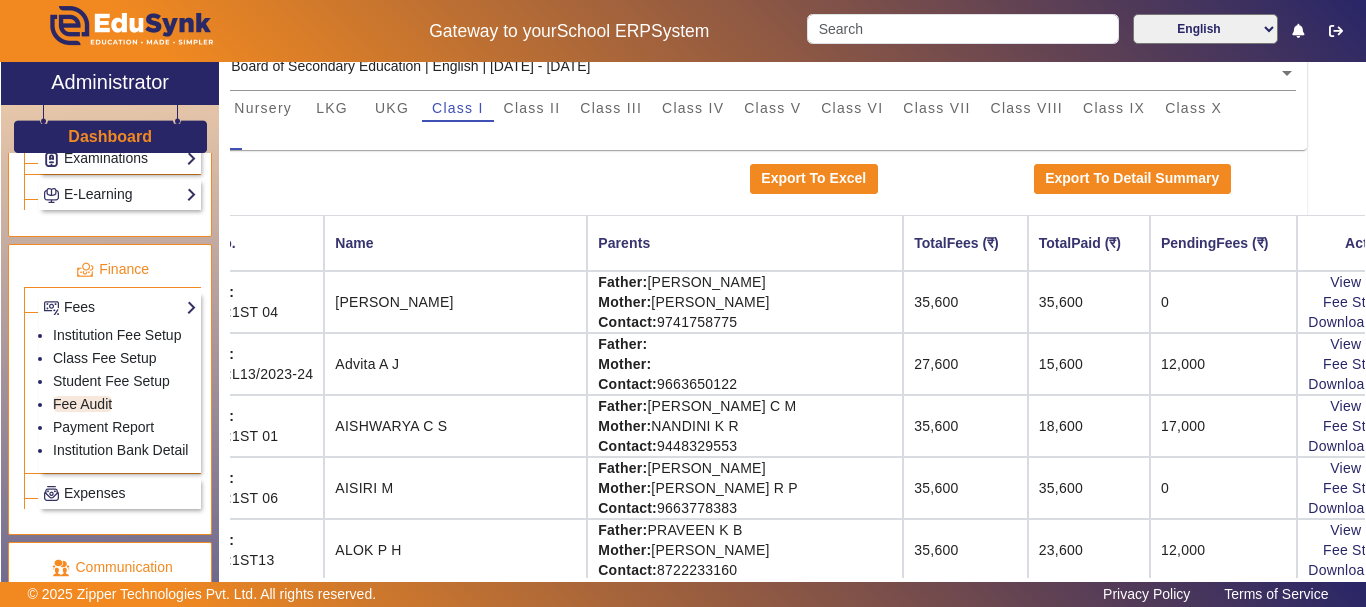 scroll, scrollTop: 200, scrollLeft: 58, axis: both 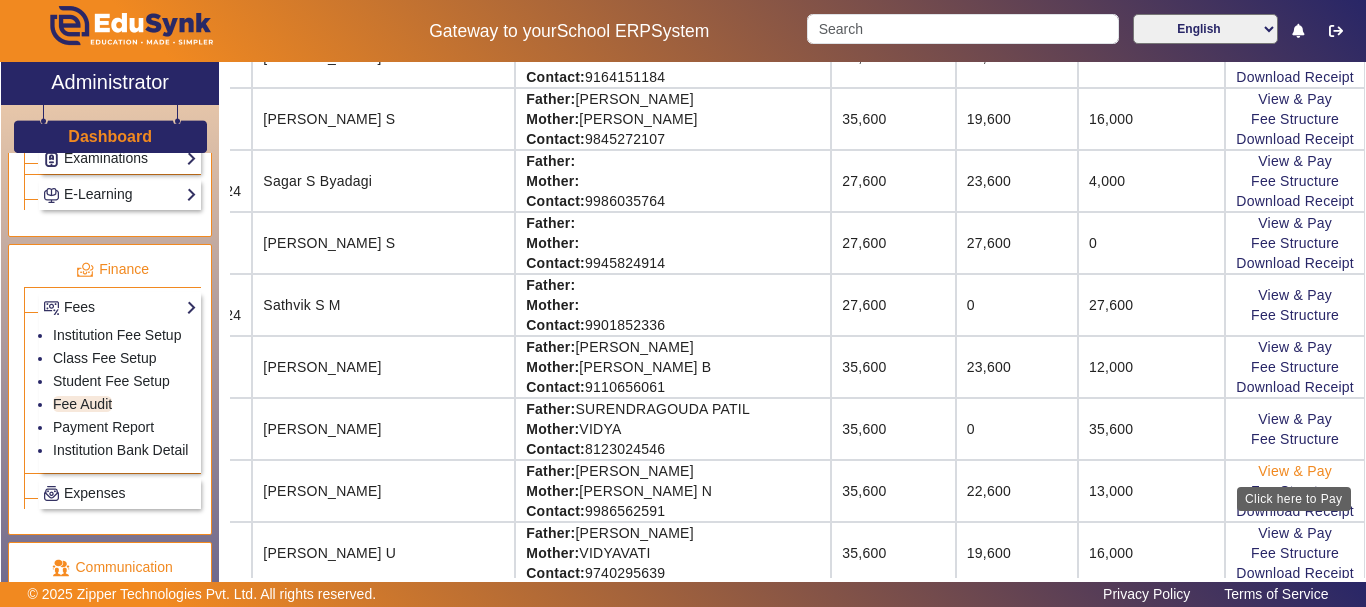 click on "View & Pay" 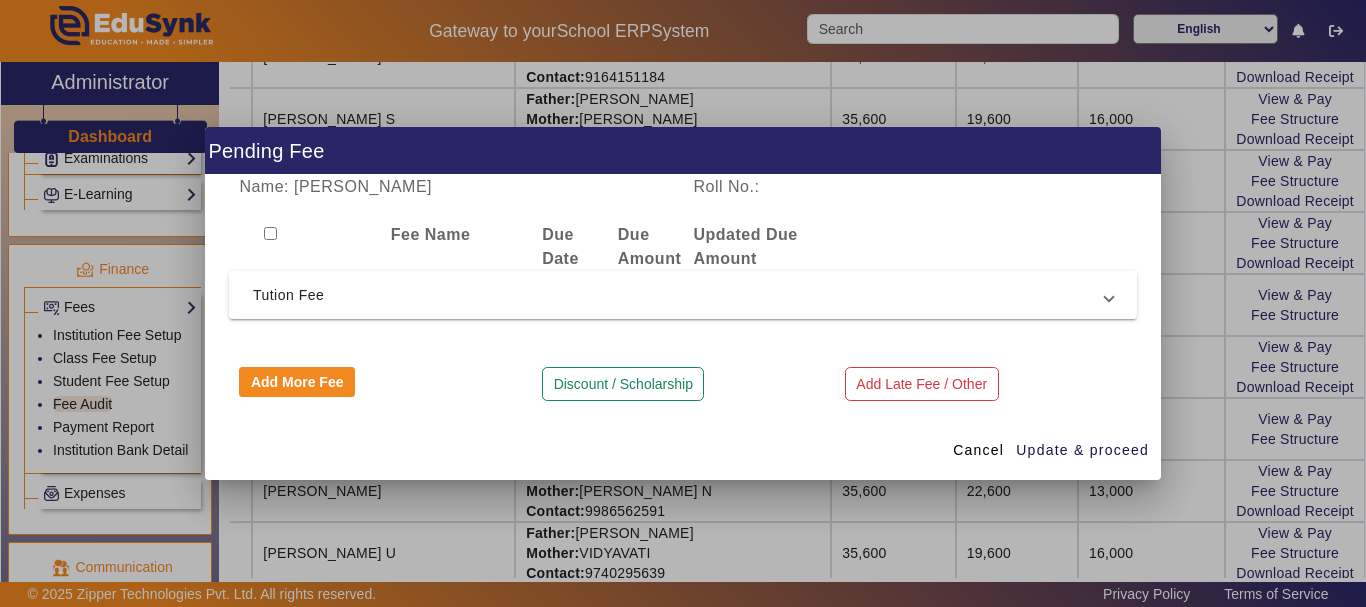 click at bounding box center [683, 303] 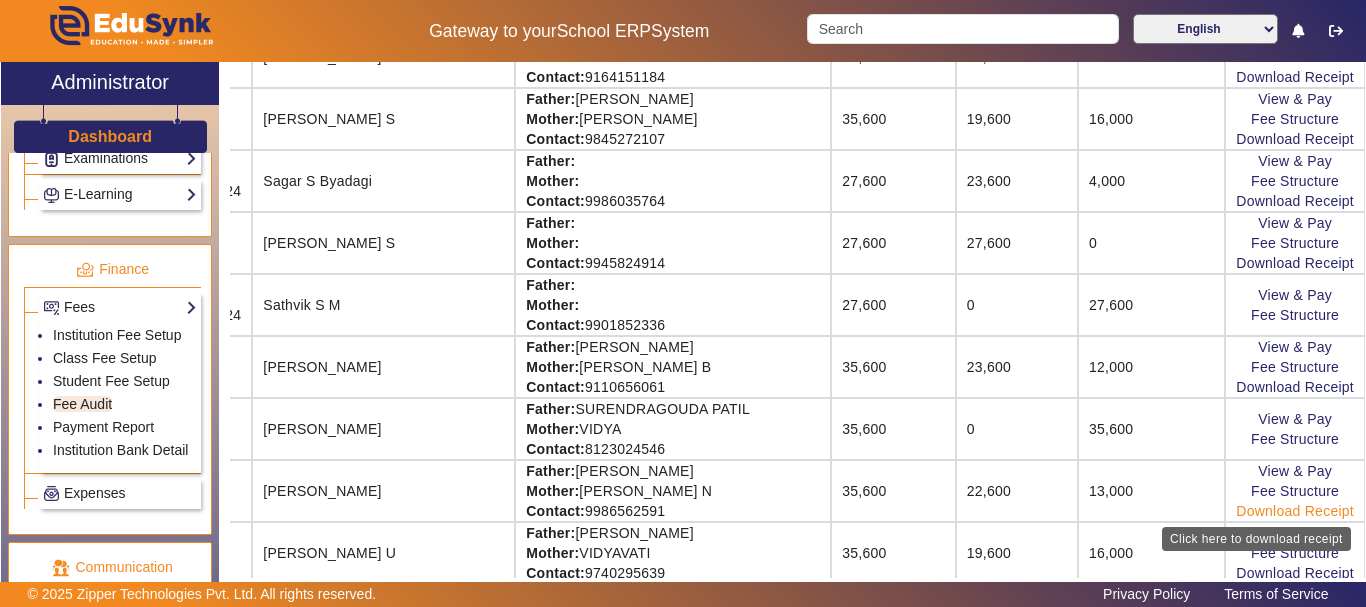 click on "Download Receipt" 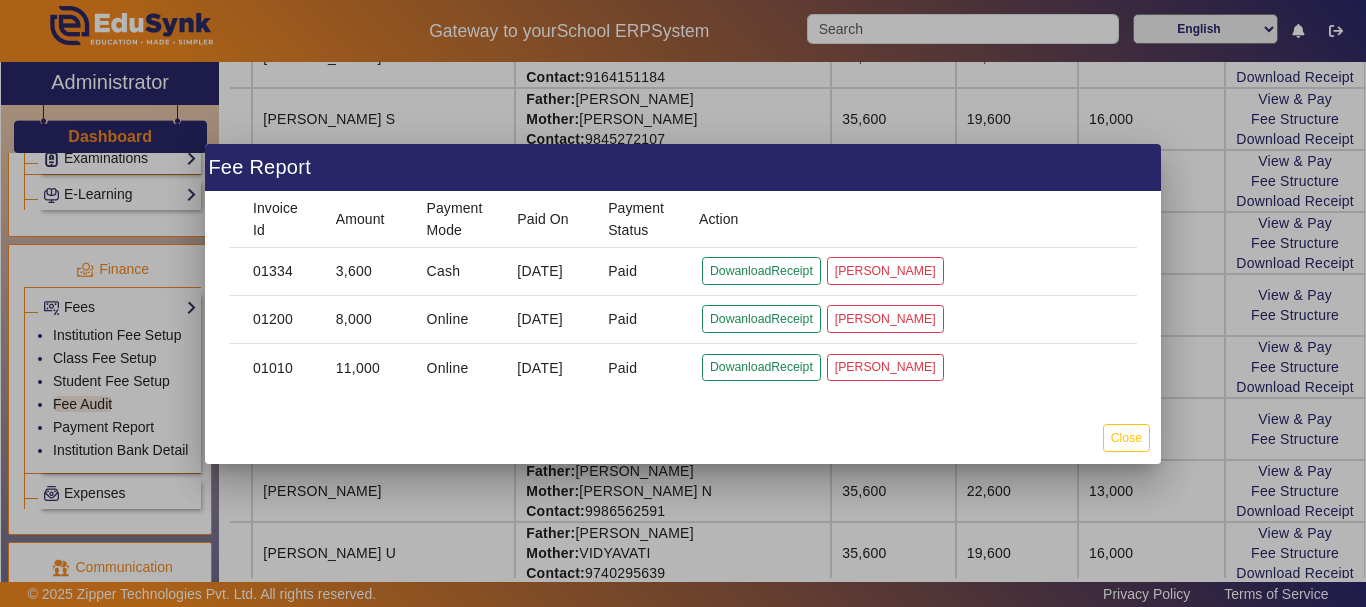 click at bounding box center (683, 303) 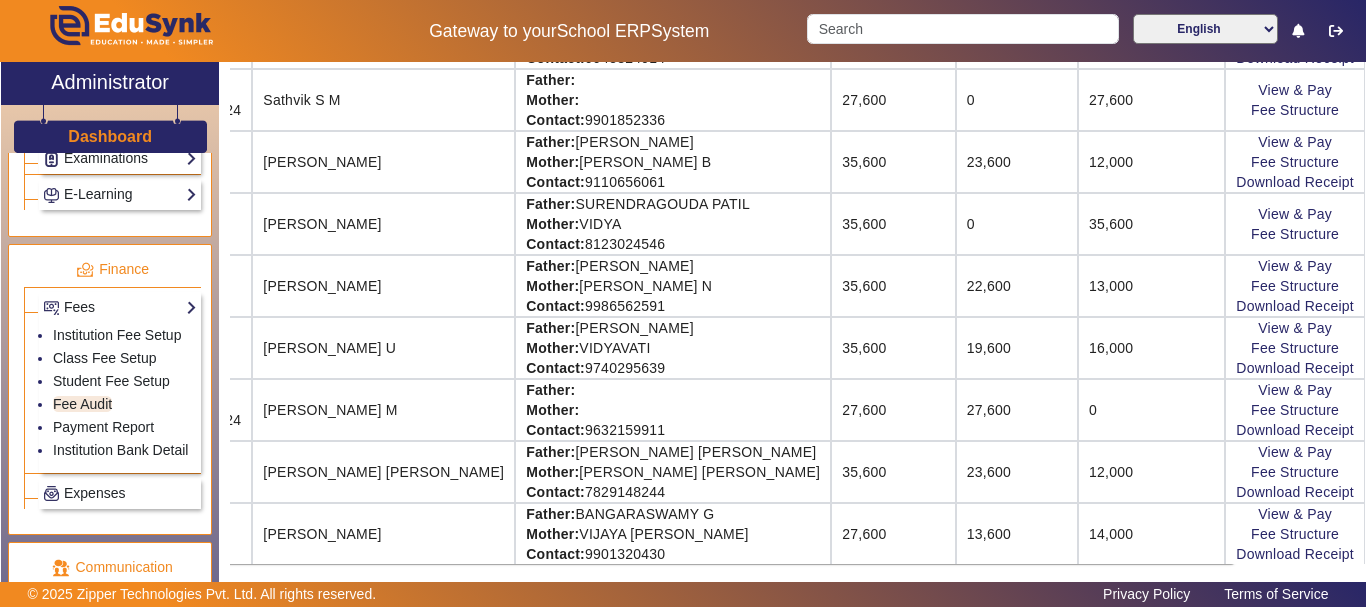 scroll, scrollTop: 2135, scrollLeft: 138, axis: both 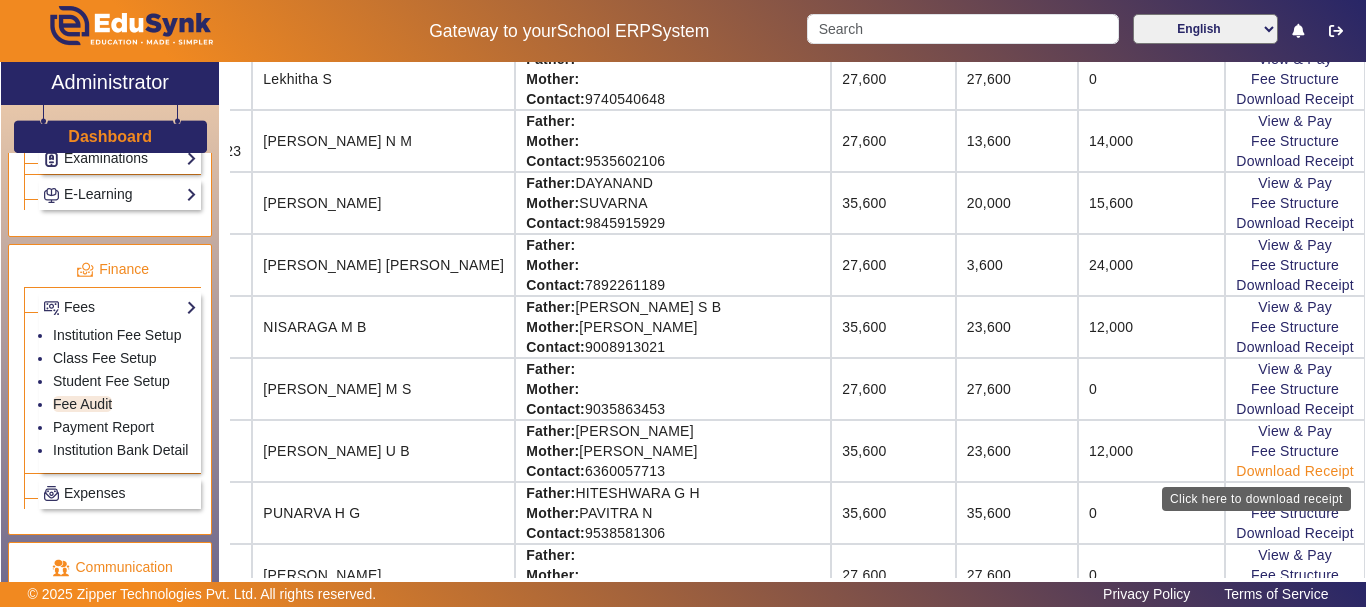 click on "Download Receipt" 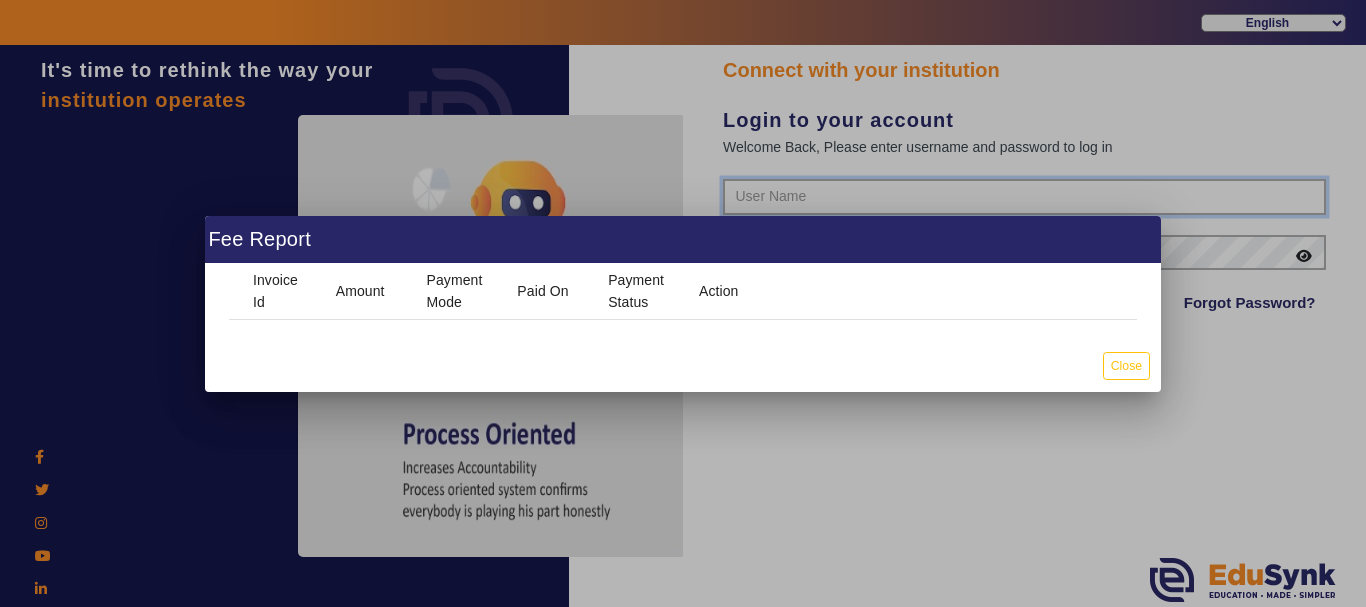 type 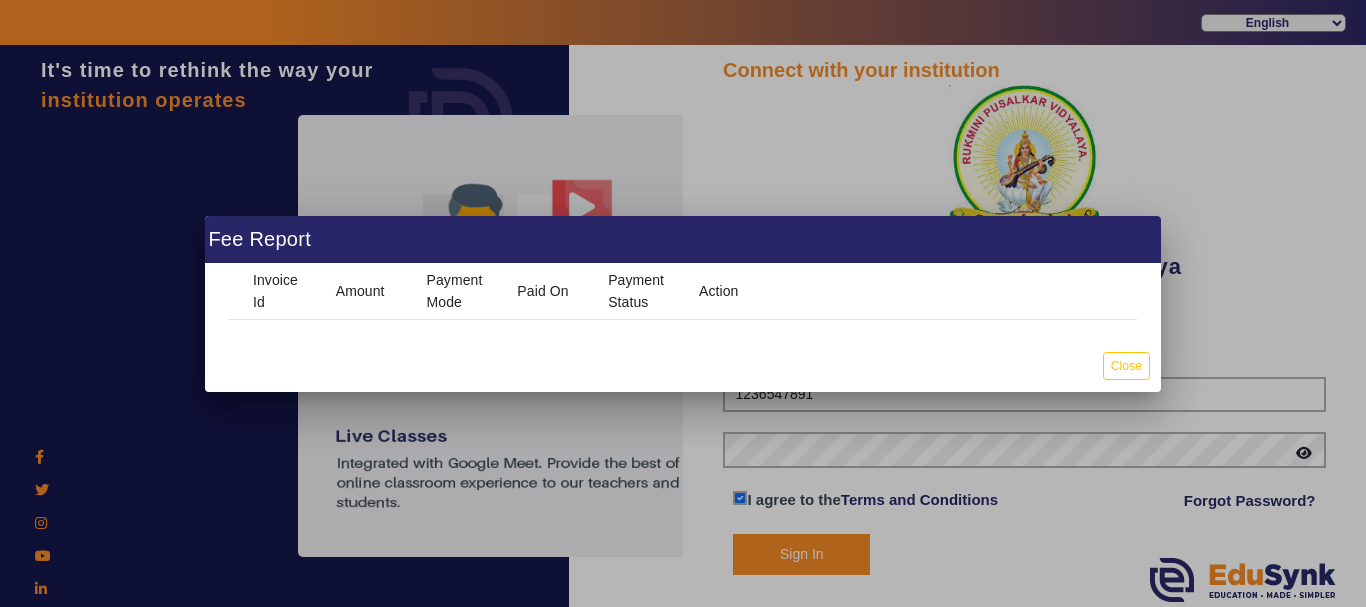 click at bounding box center [683, 303] 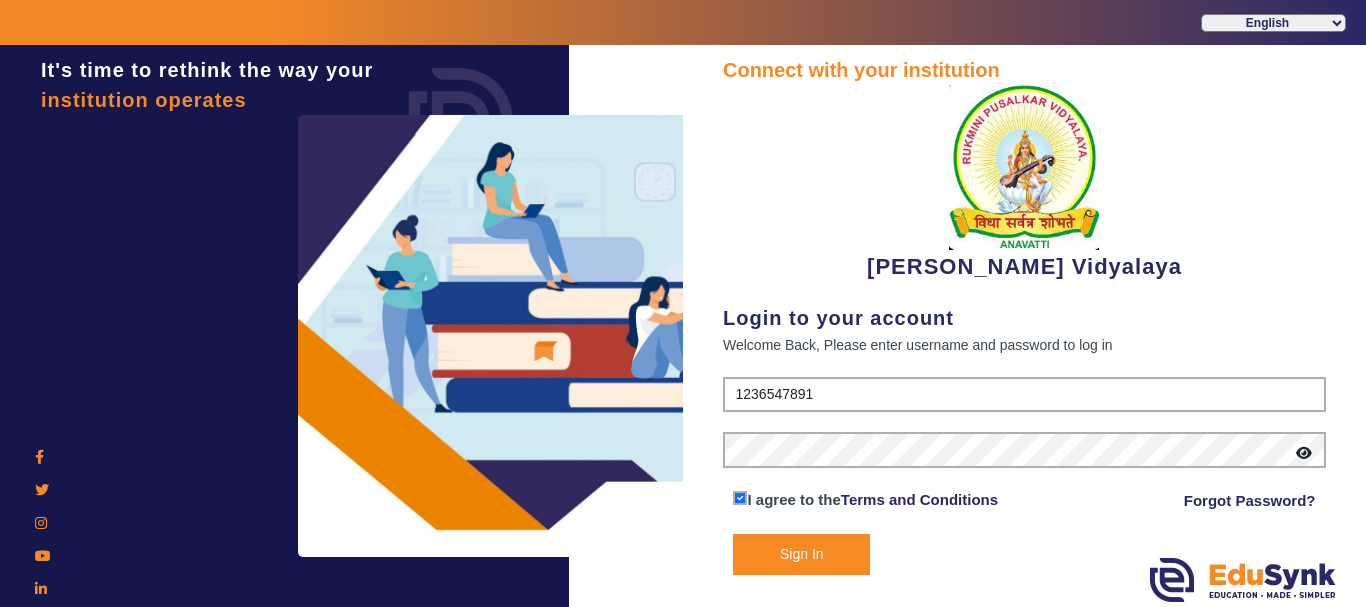 click on "Sign In" 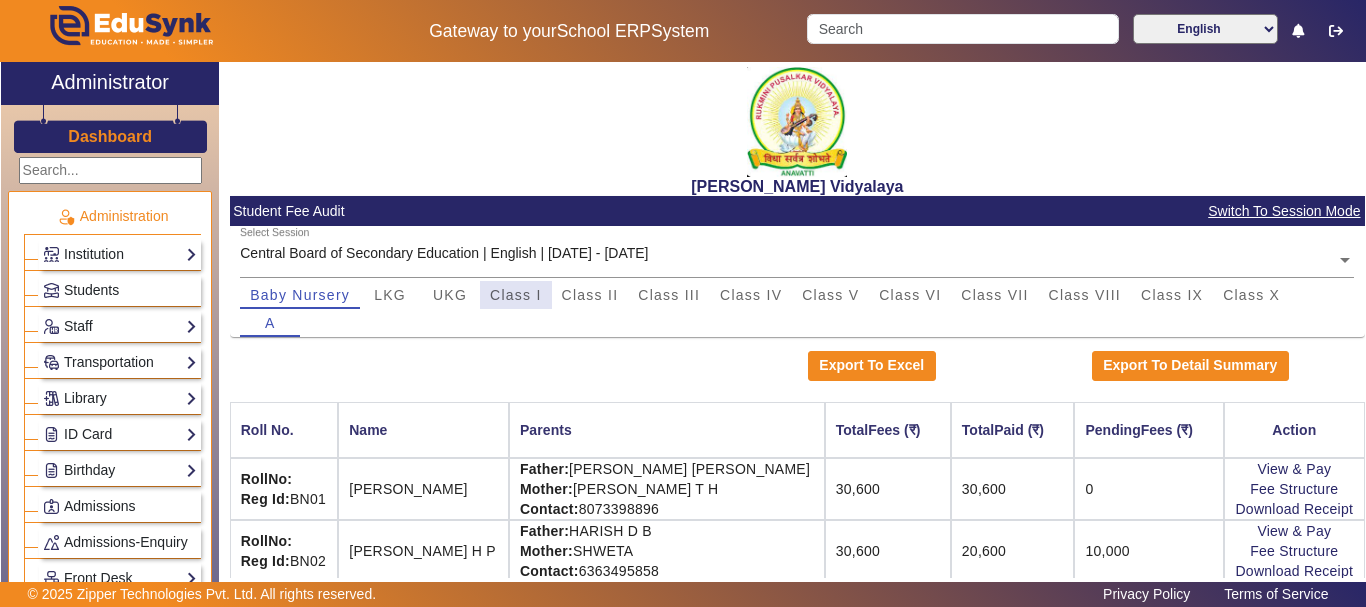 click on "Class I" at bounding box center [516, 295] 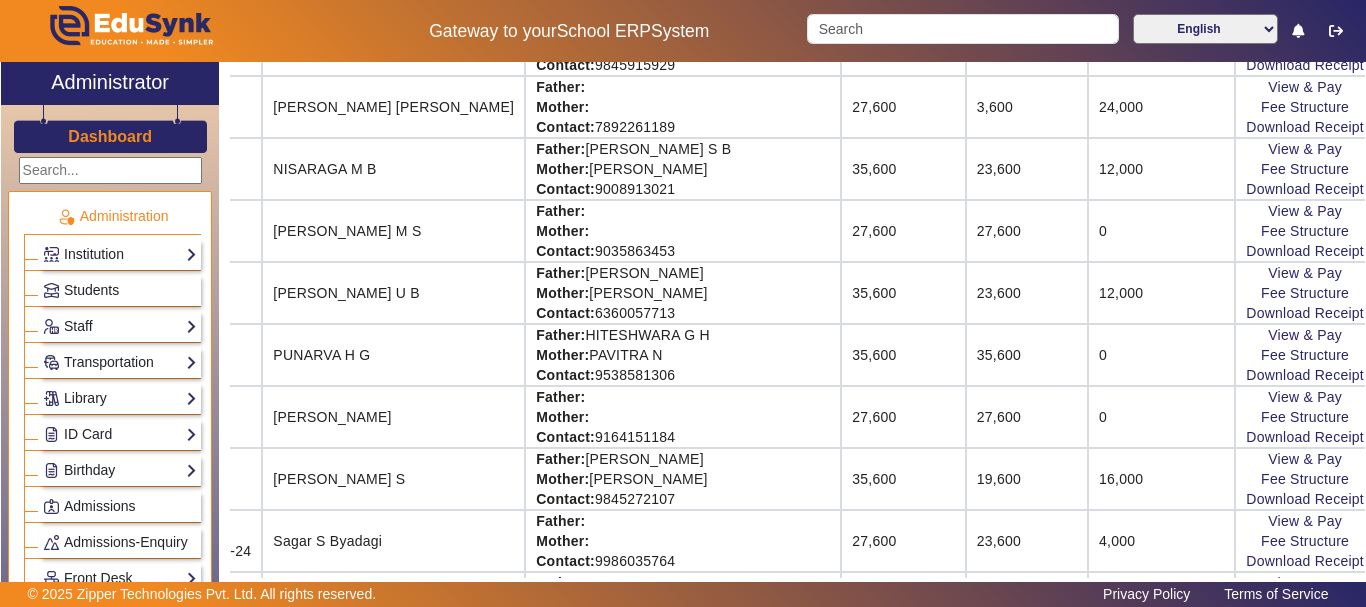 scroll, scrollTop: 1560, scrollLeft: 154, axis: both 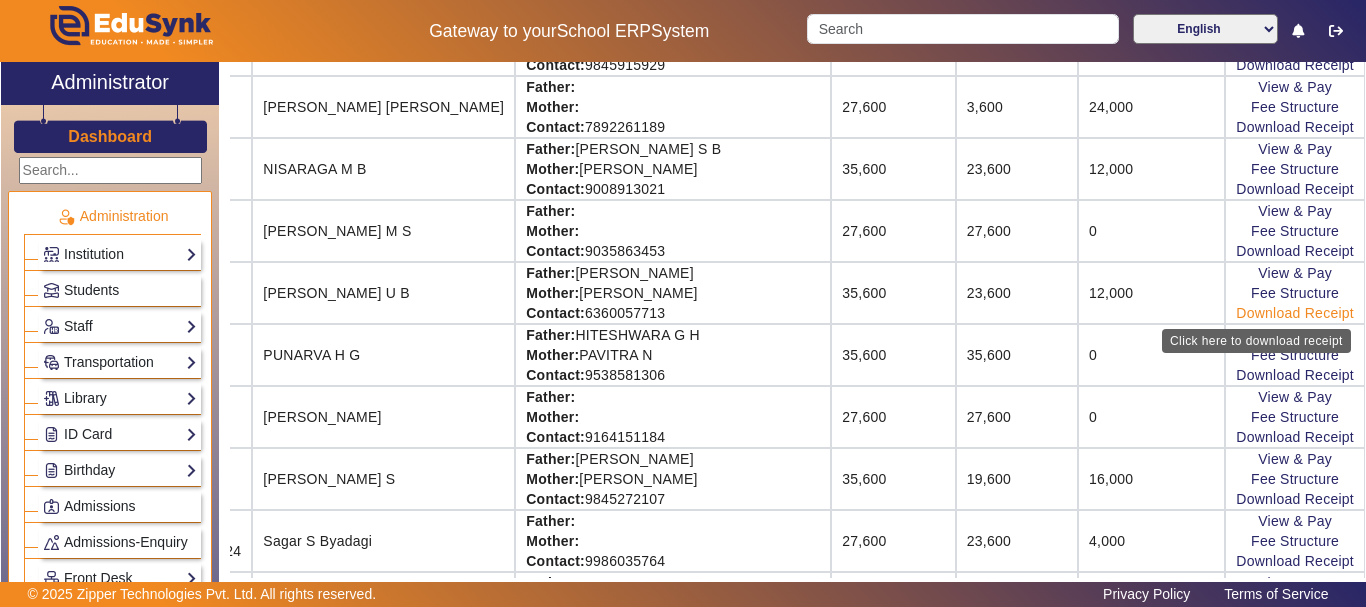 click on "Download Receipt" 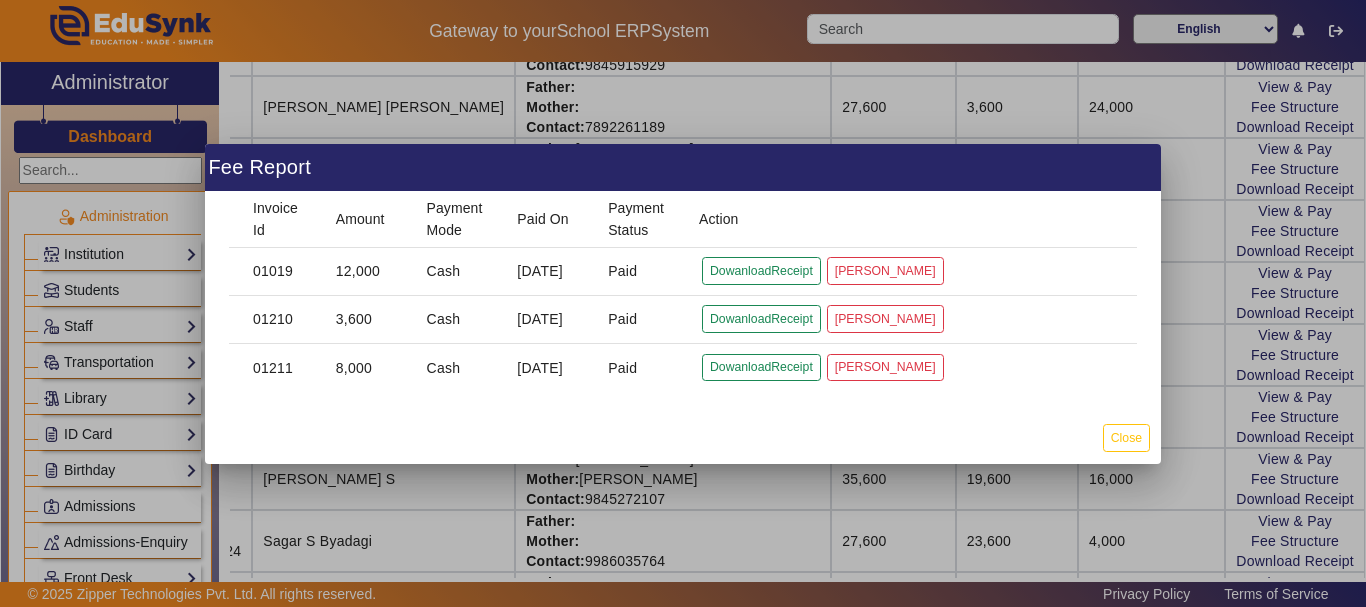 click at bounding box center (683, 303) 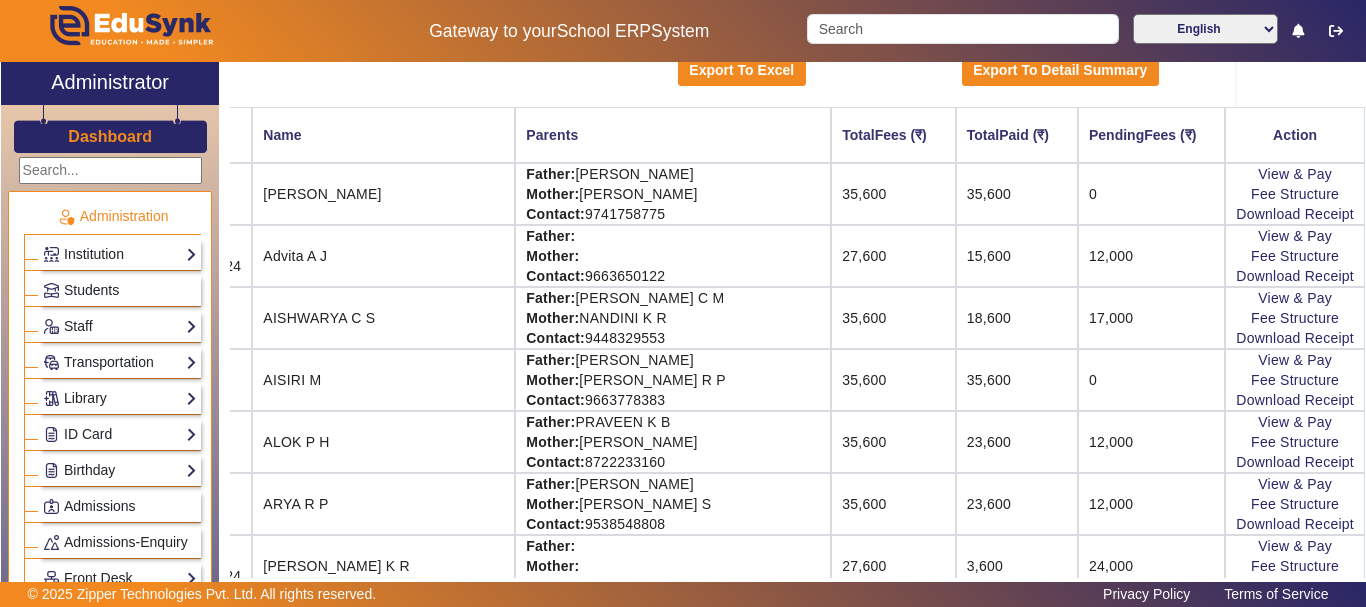 scroll, scrollTop: 148, scrollLeft: 154, axis: both 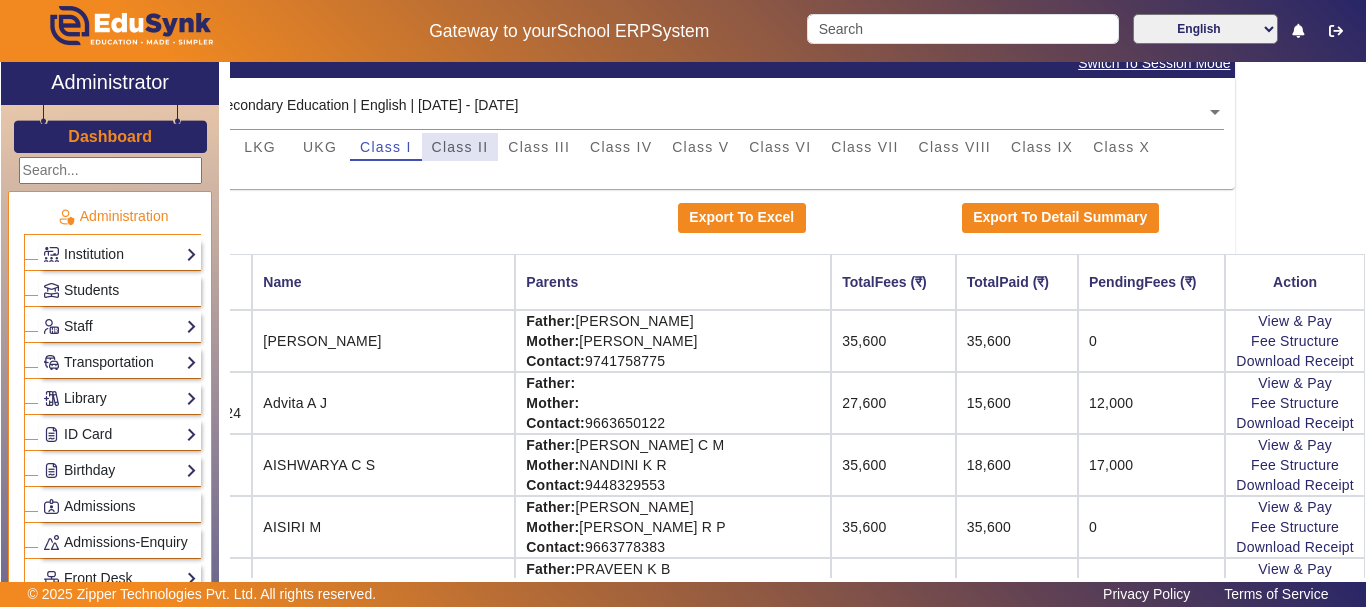 click on "Class II" at bounding box center [460, 147] 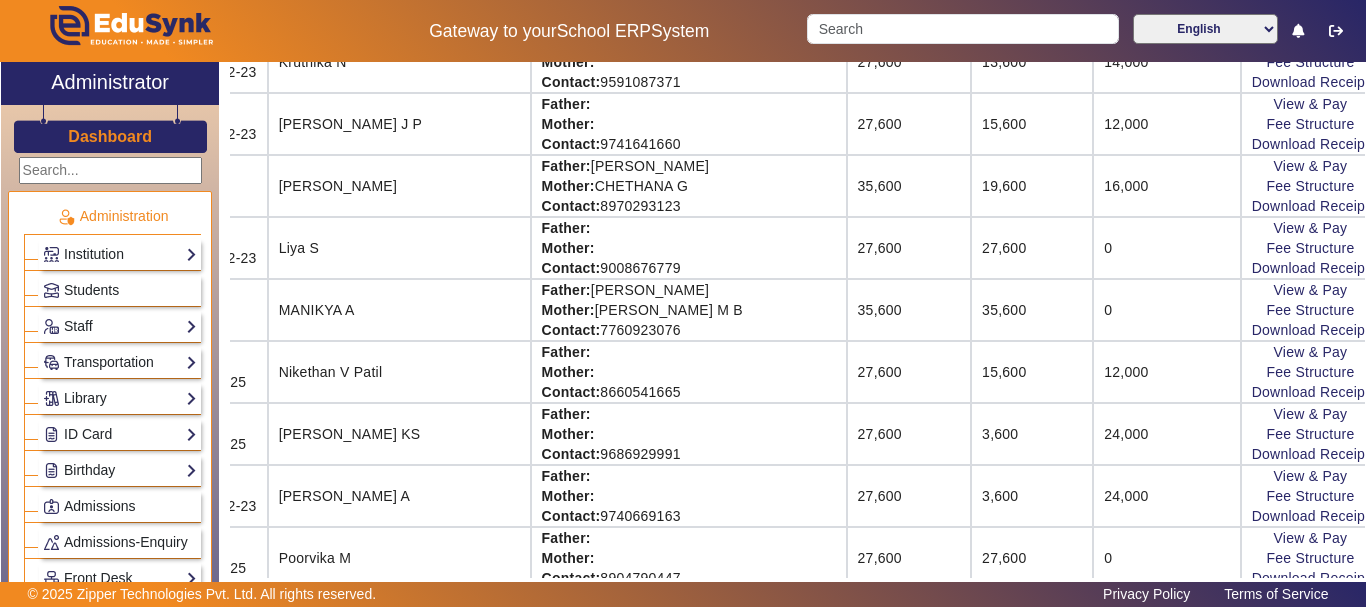 scroll, scrollTop: 1055, scrollLeft: 117, axis: both 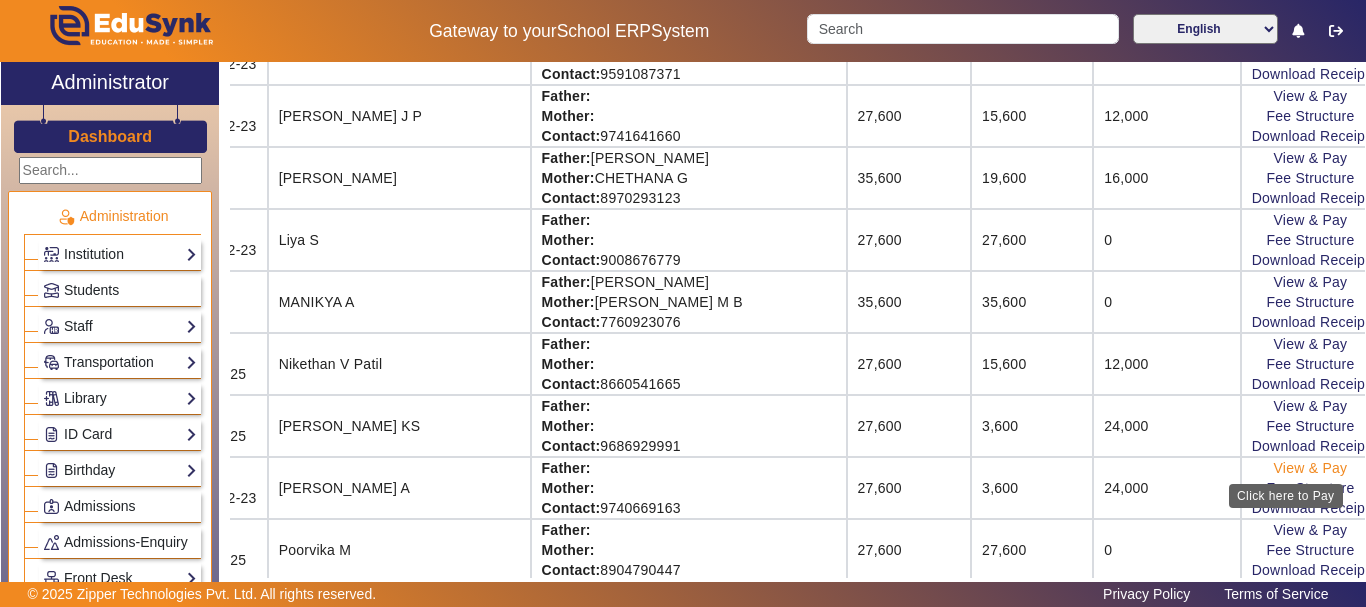 click on "View & Pay" 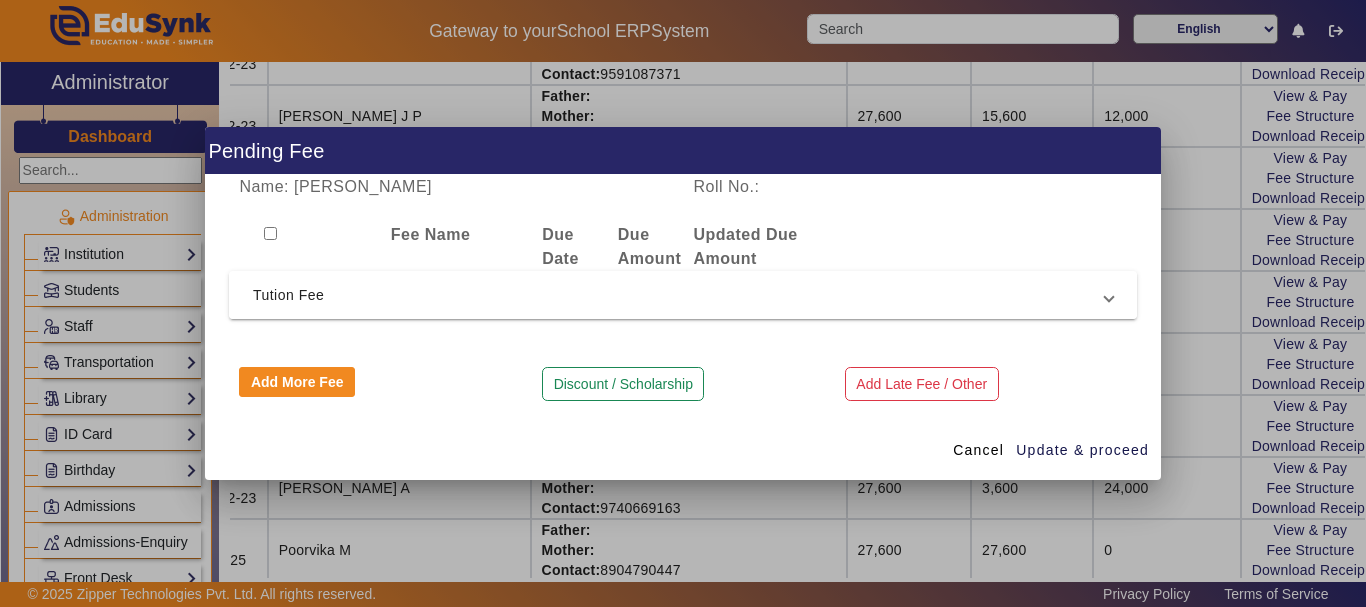 click on "Tution Fee" at bounding box center (679, 295) 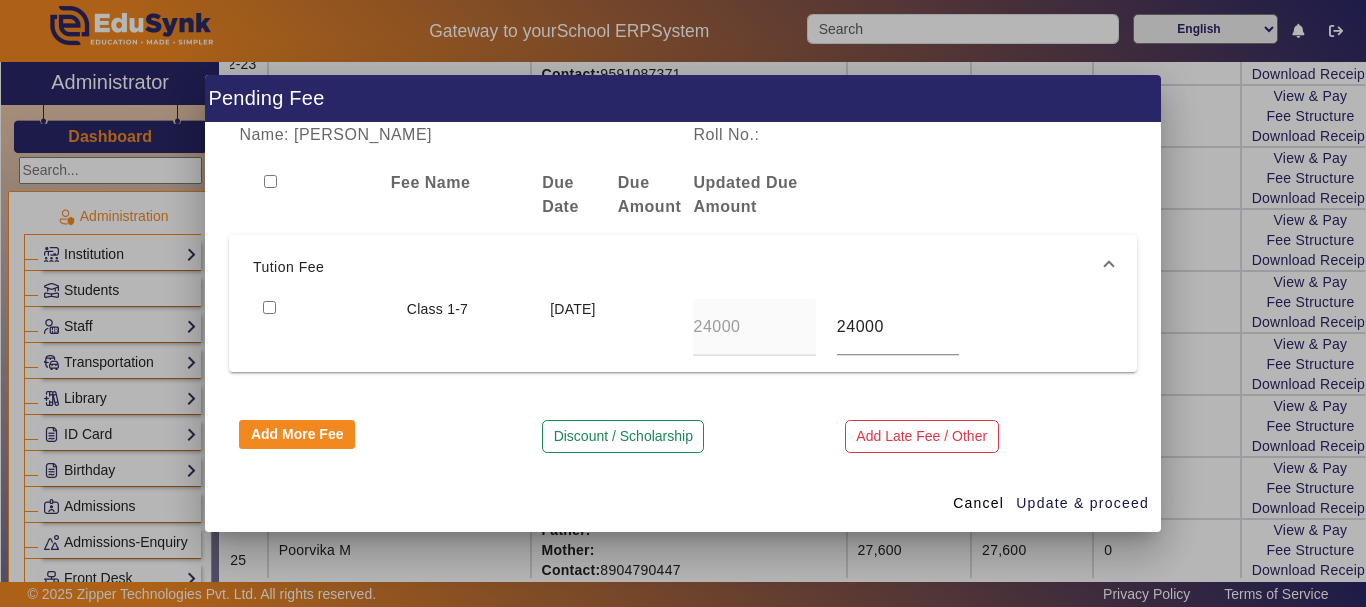 click at bounding box center (269, 307) 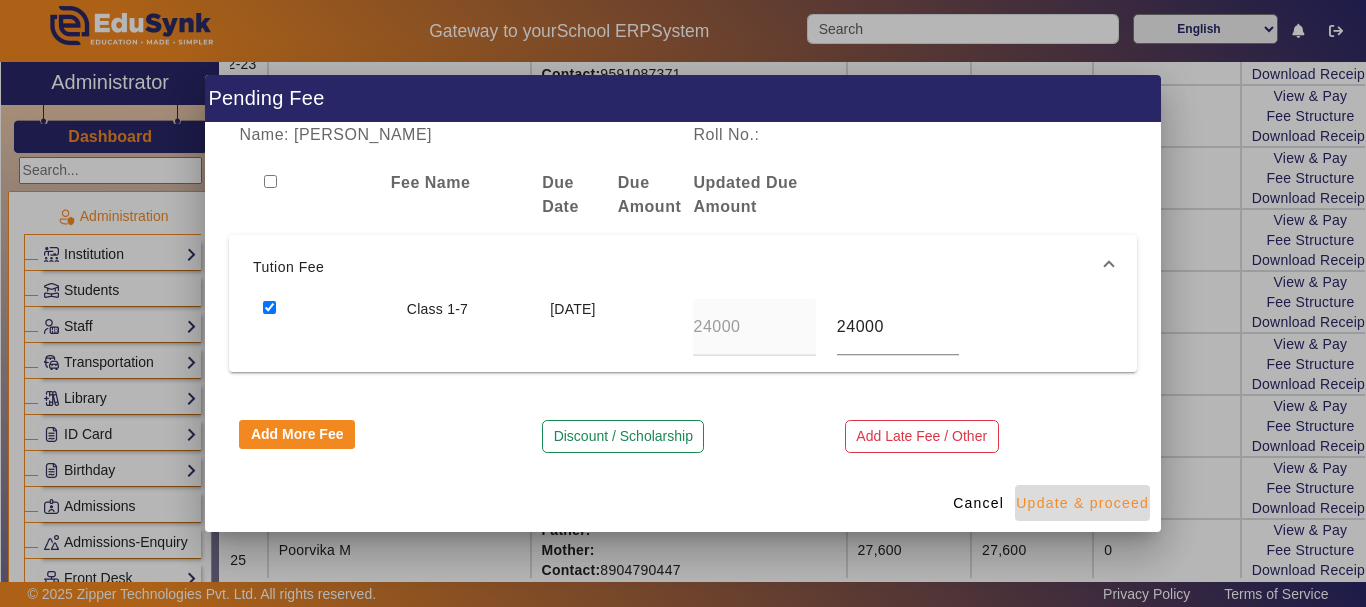 click on "Update & proceed" at bounding box center [1082, 503] 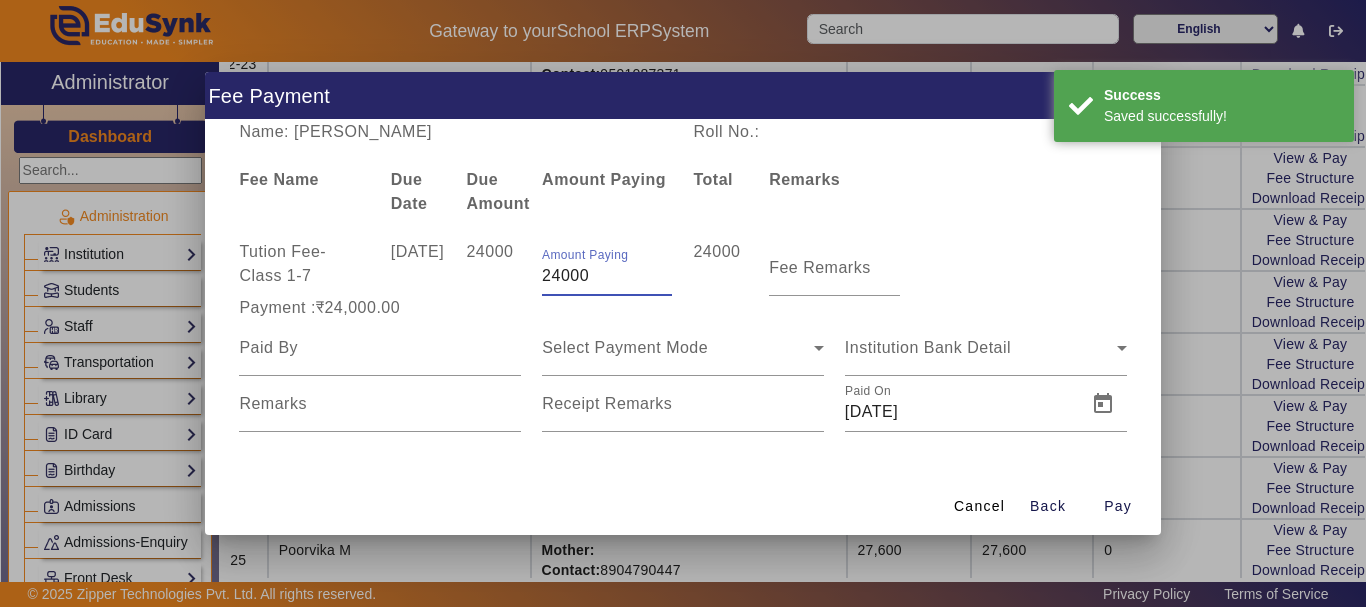 click on "24000" at bounding box center (607, 276) 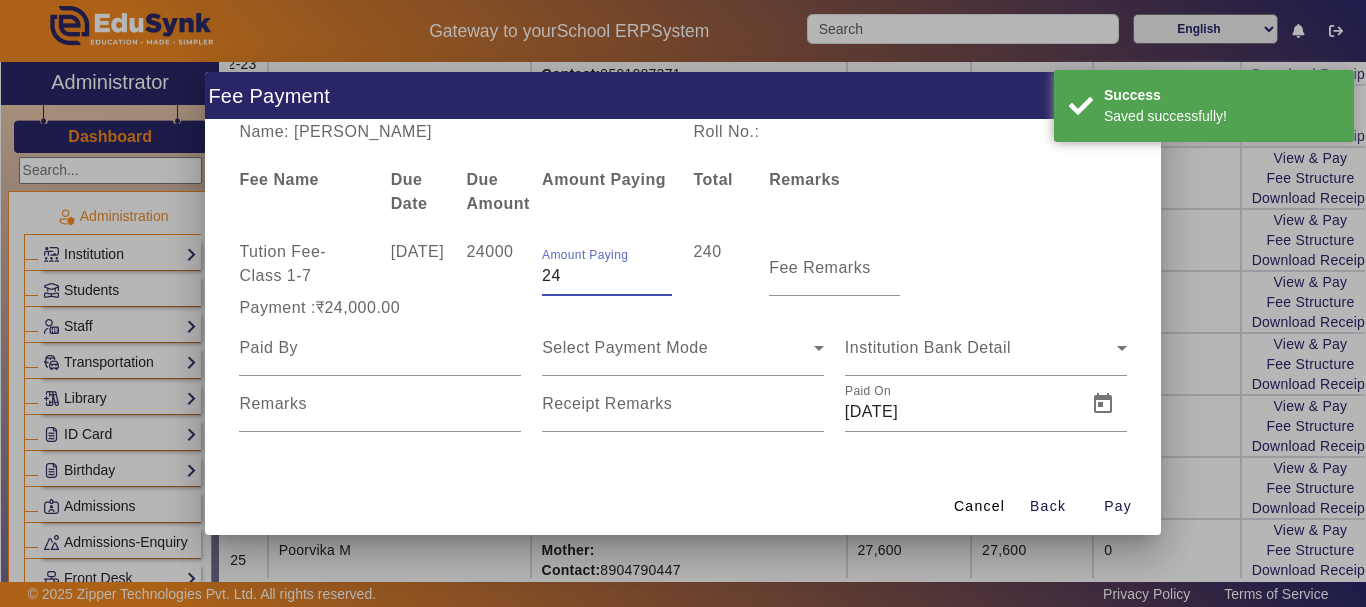 type on "2" 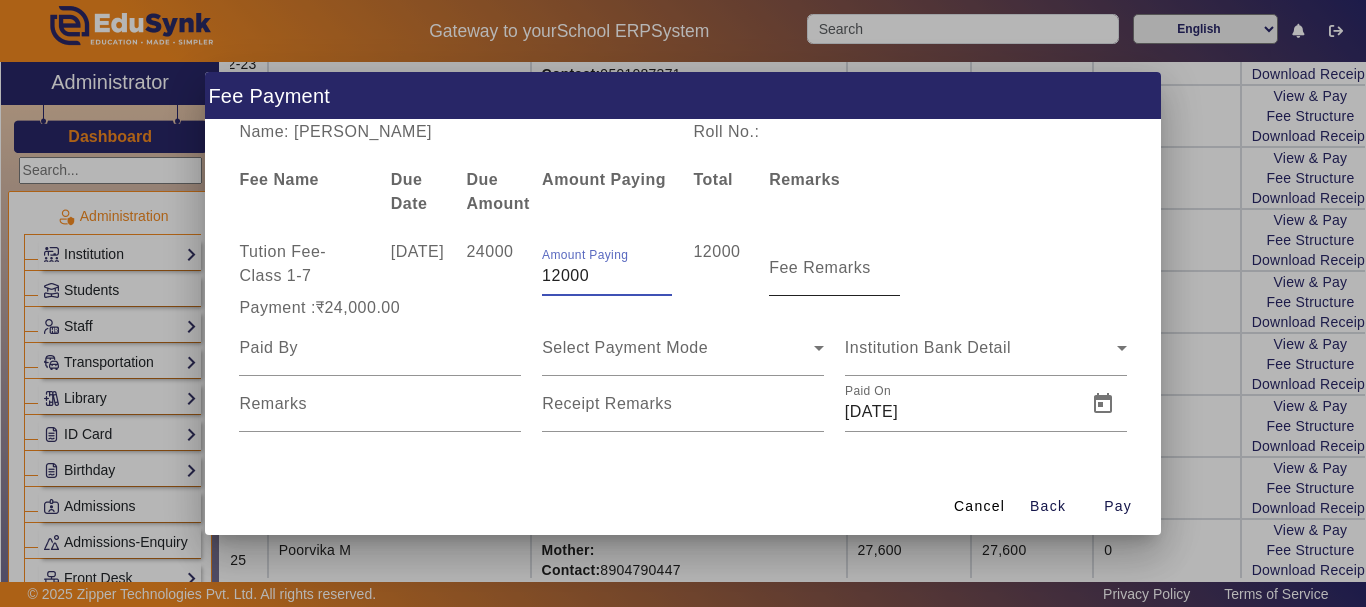 type on "12000" 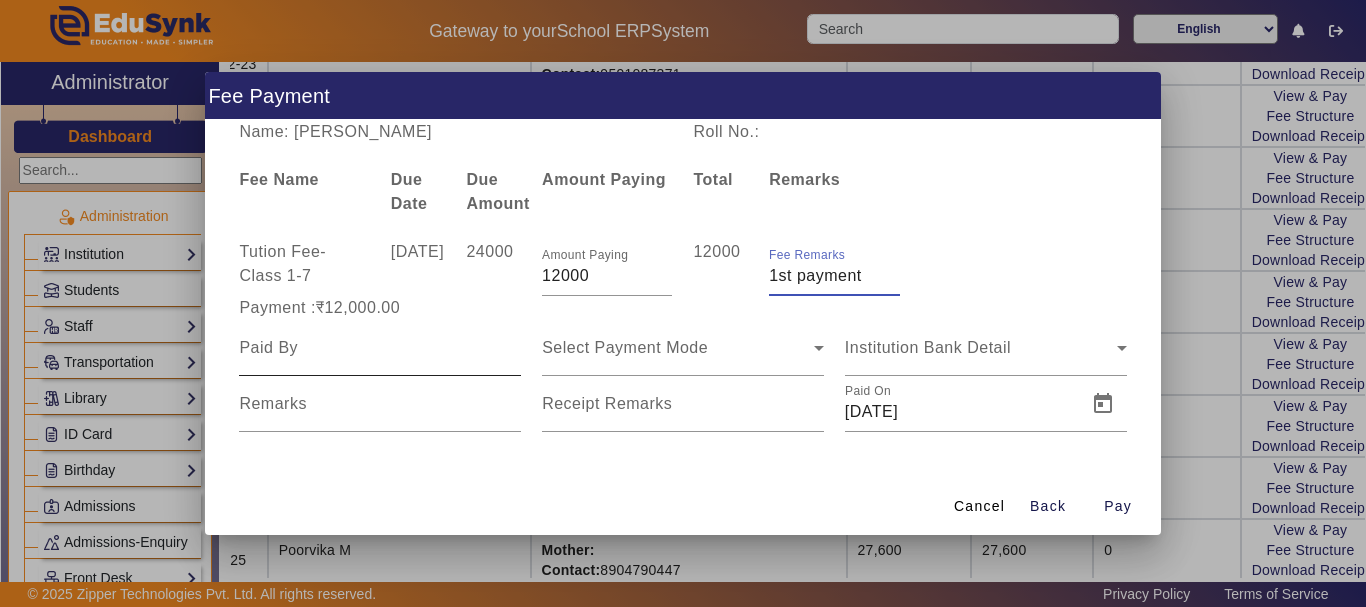 type on "1st payment" 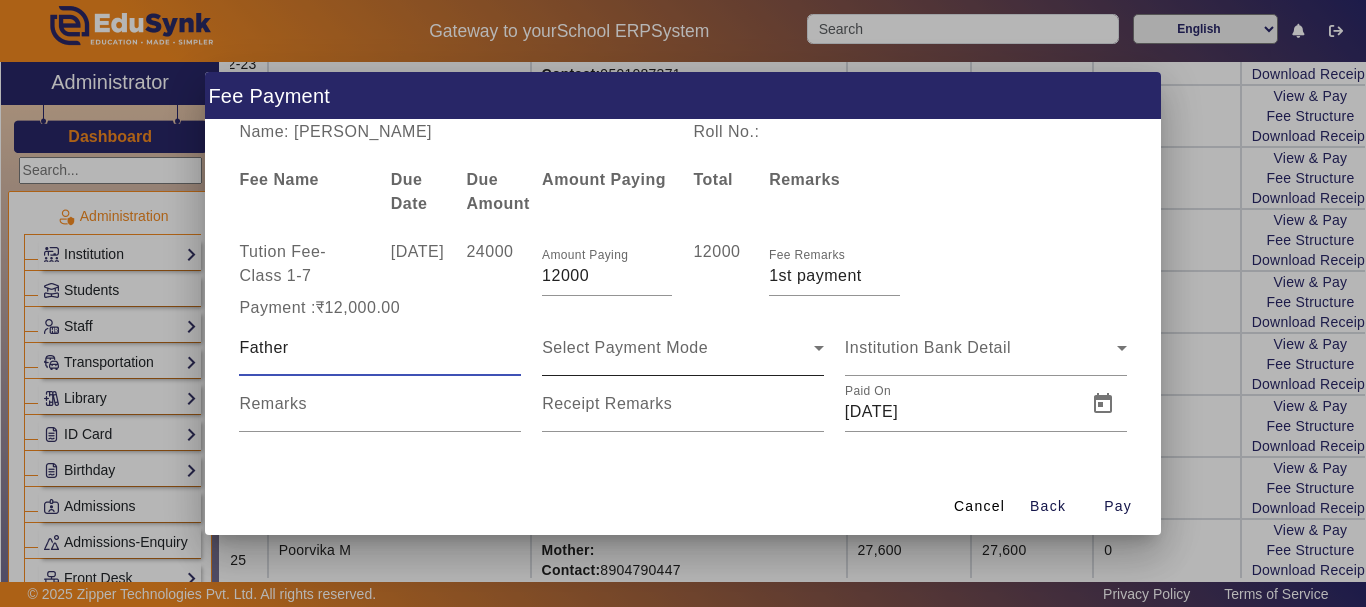 type on "Father" 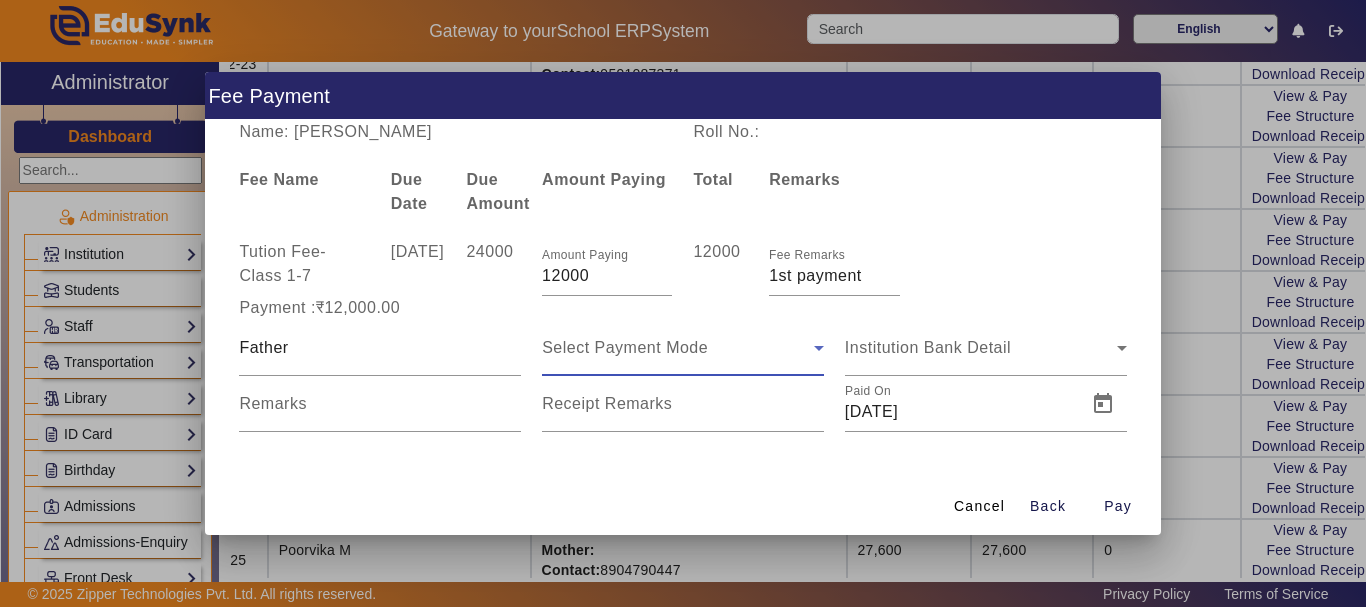 click on "Select Payment Mode" at bounding box center (678, 348) 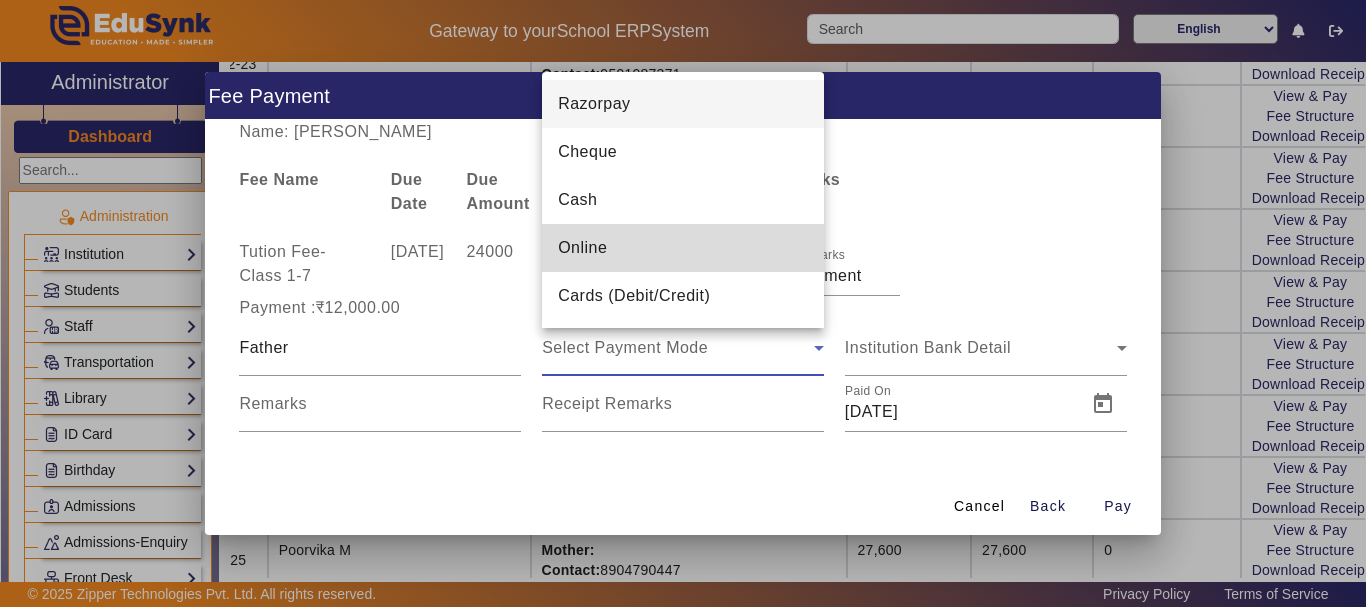 click on "Online" at bounding box center [582, 248] 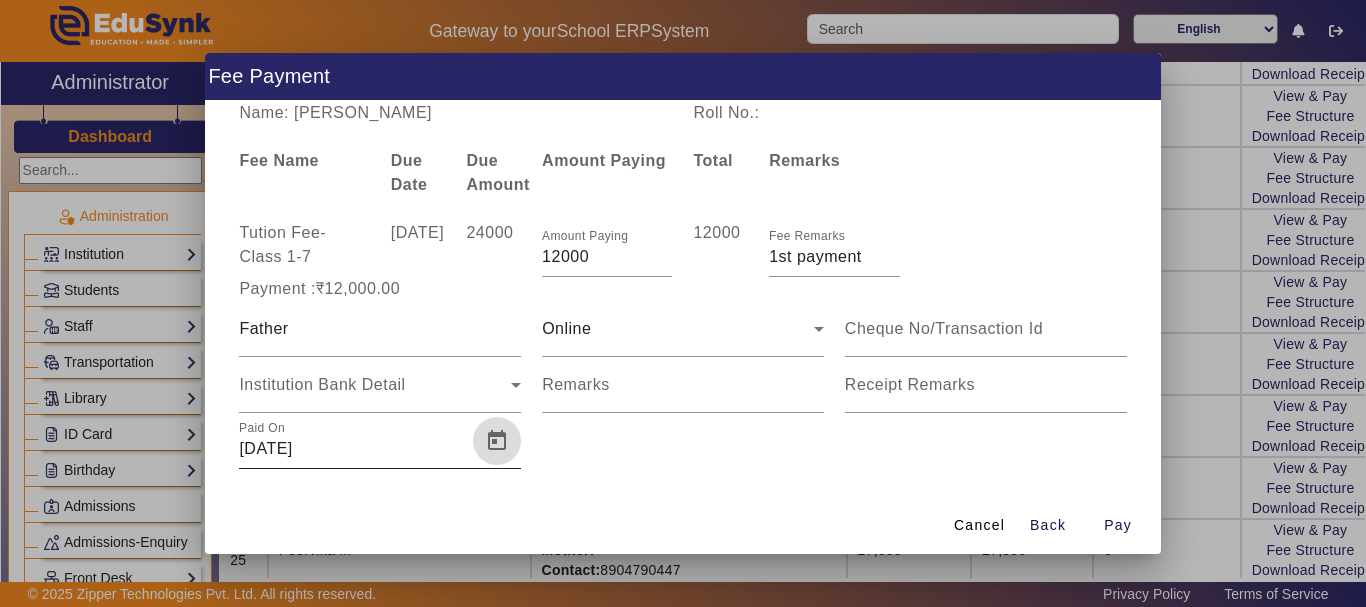click at bounding box center (497, 441) 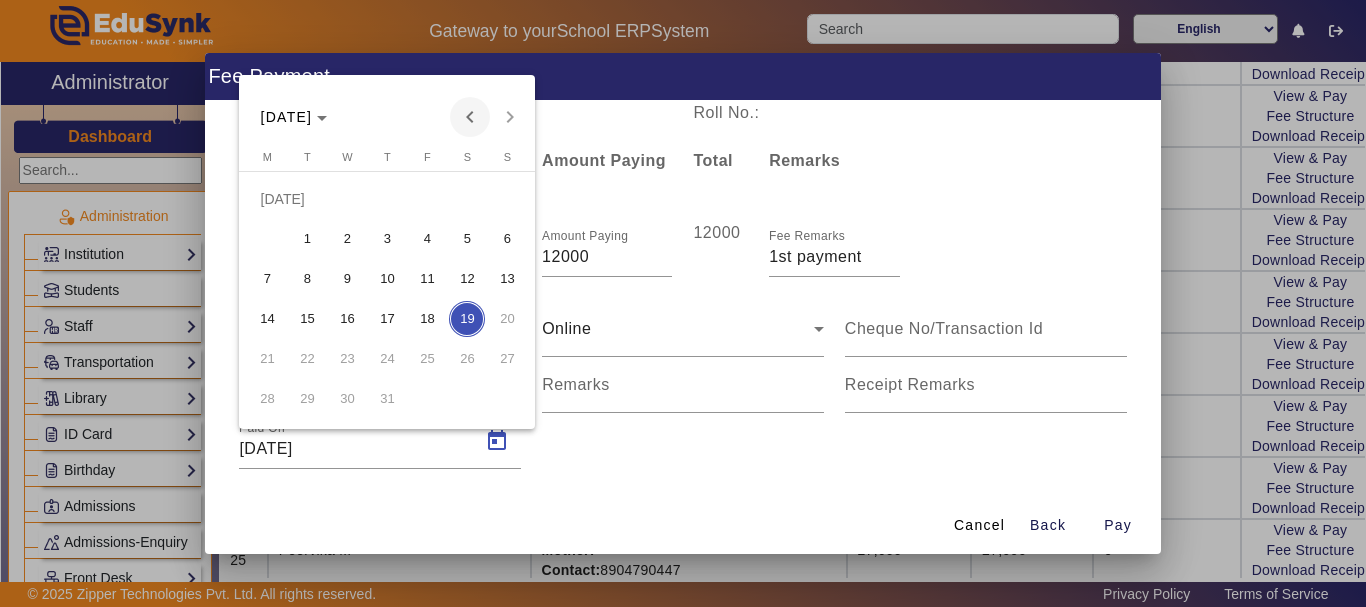 click at bounding box center [470, 117] 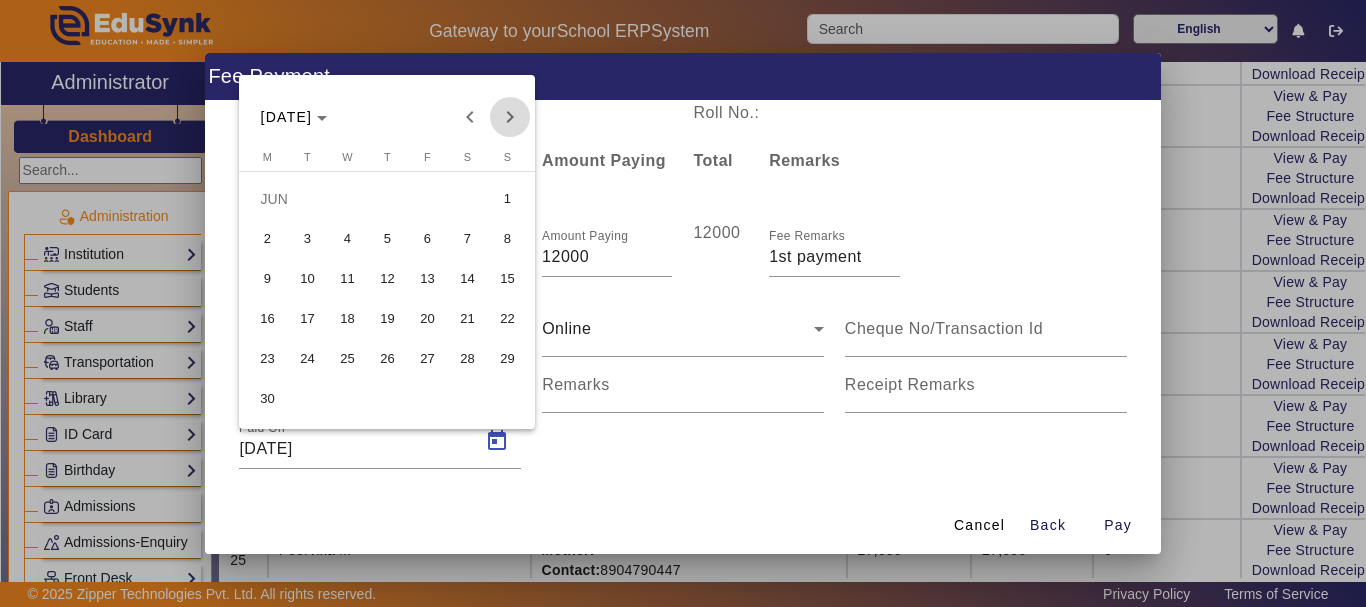 click at bounding box center [510, 117] 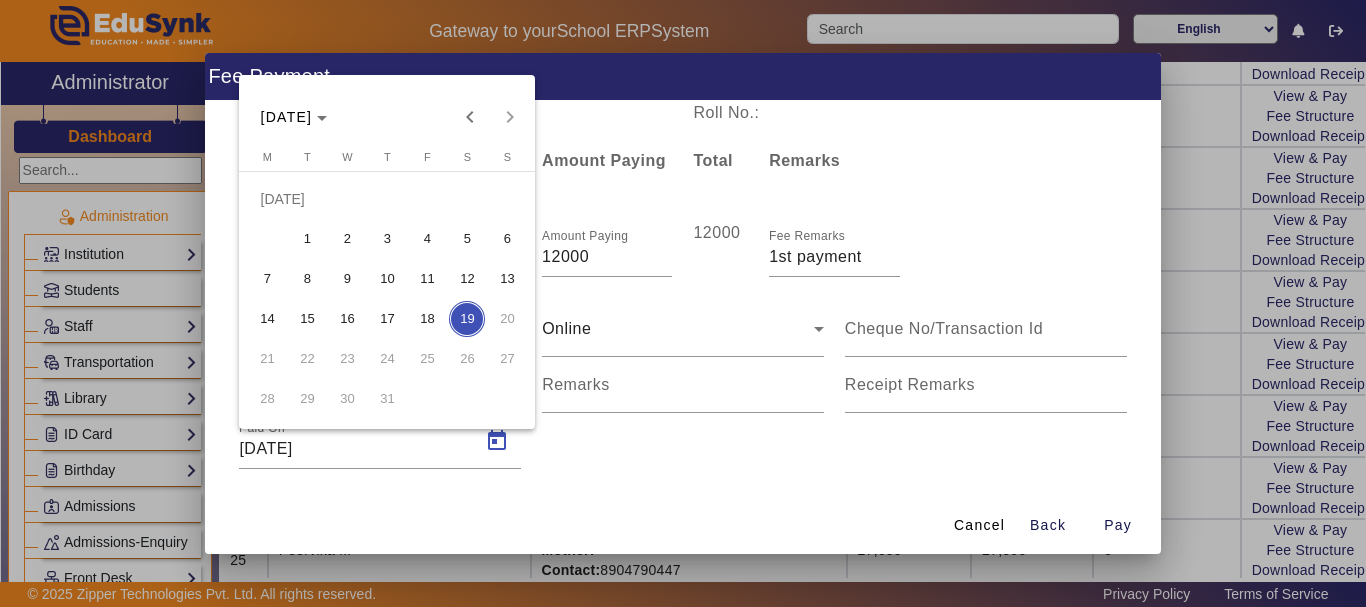 click on "15" at bounding box center [307, 319] 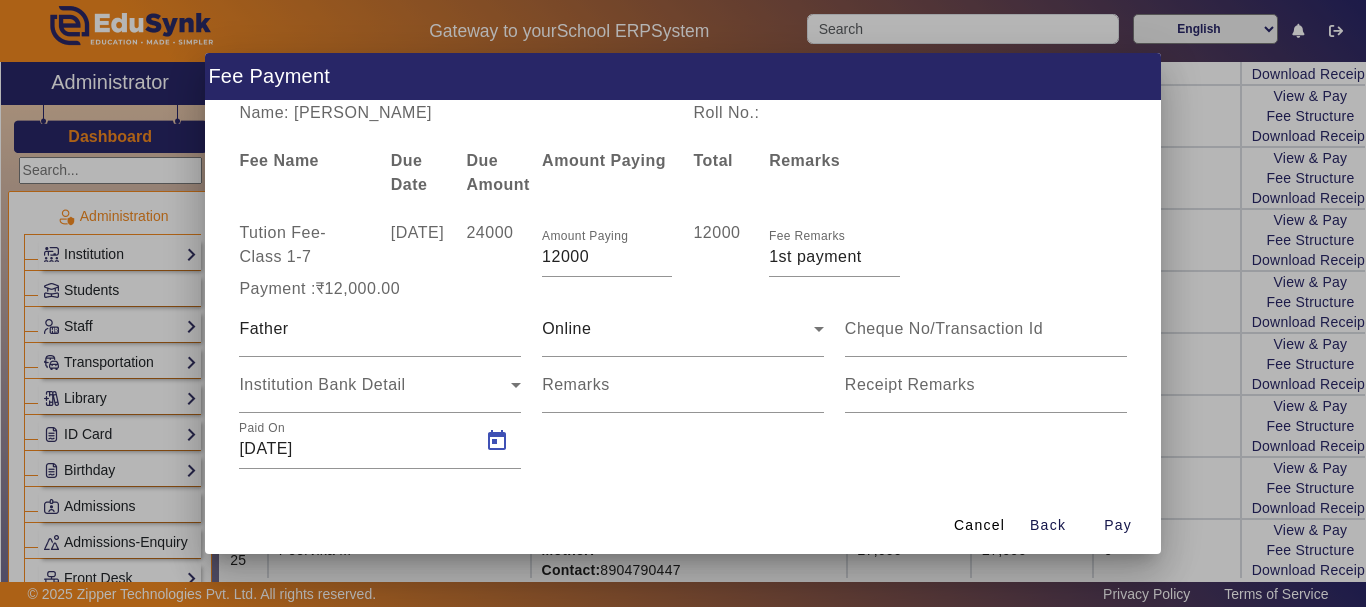 type on "[DATE]" 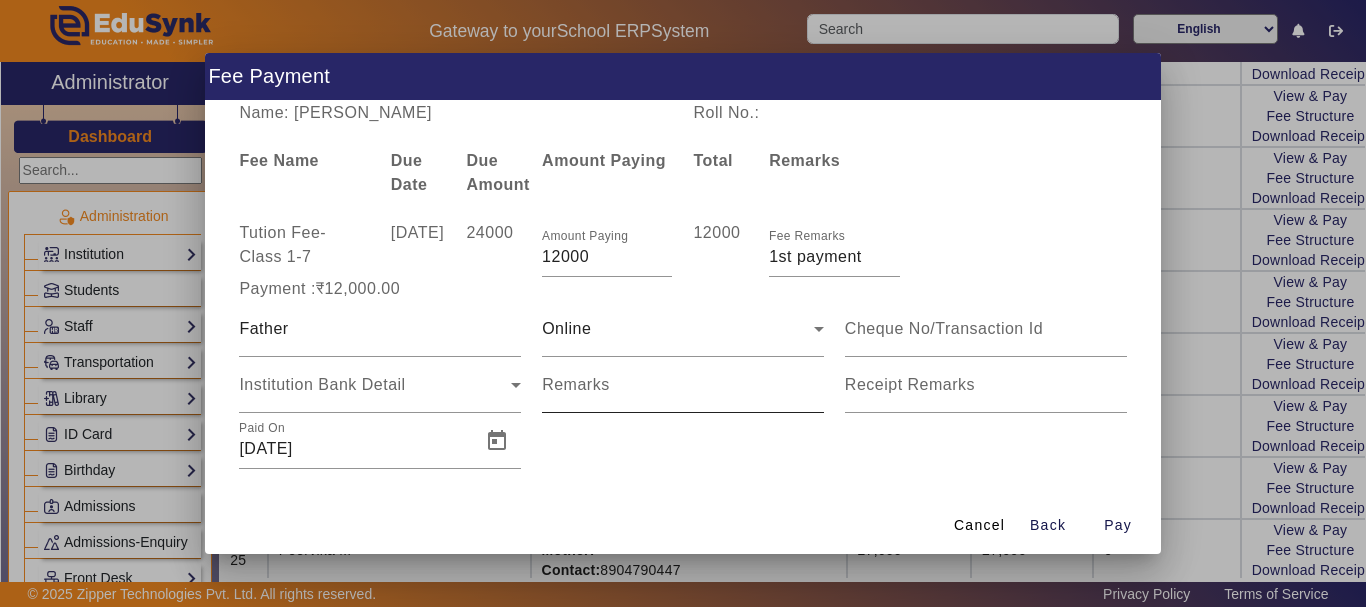 click on "Remarks" at bounding box center (576, 384) 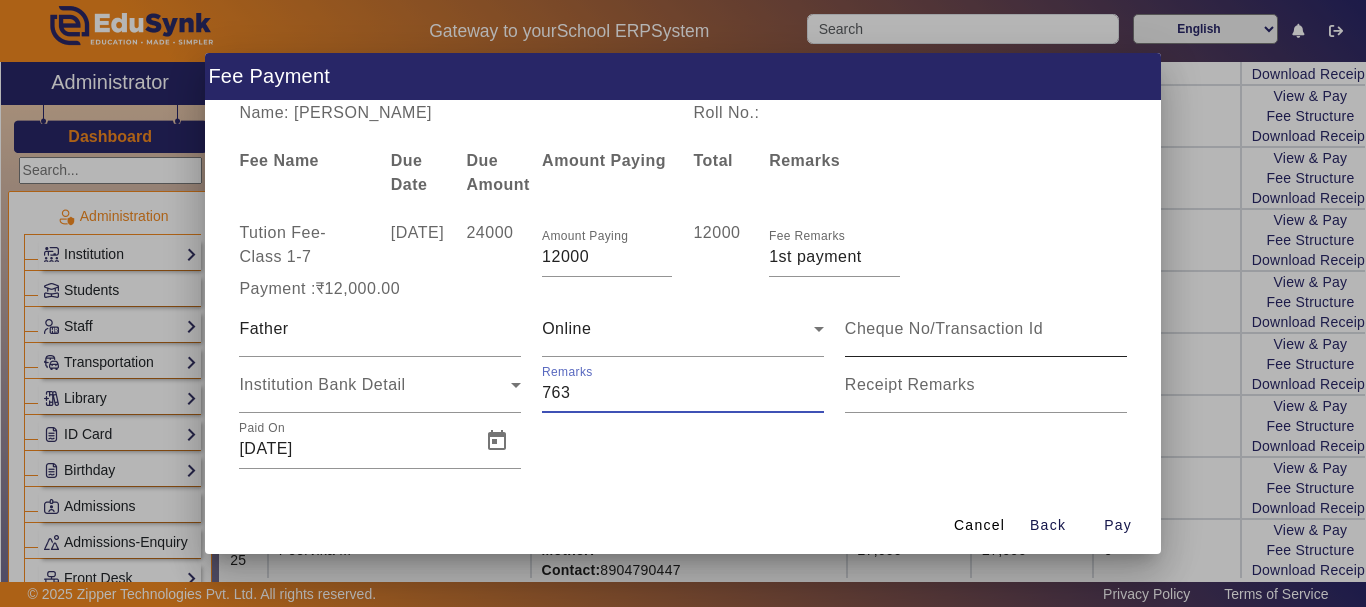type on "763" 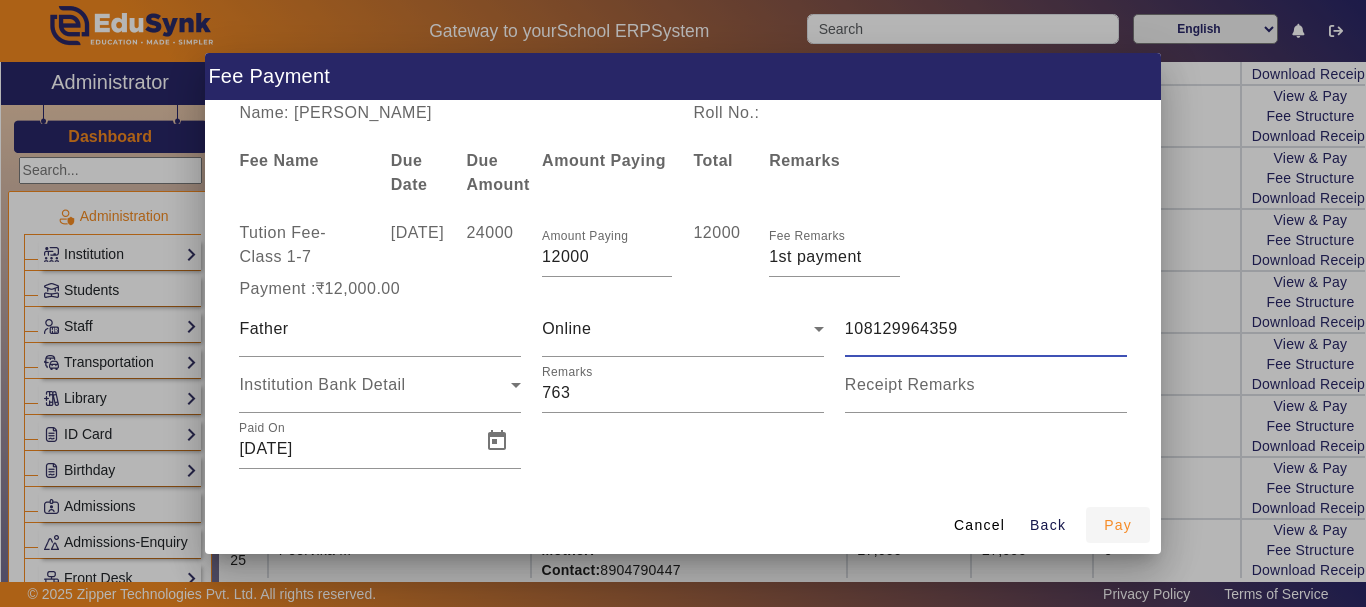 type on "108129964359" 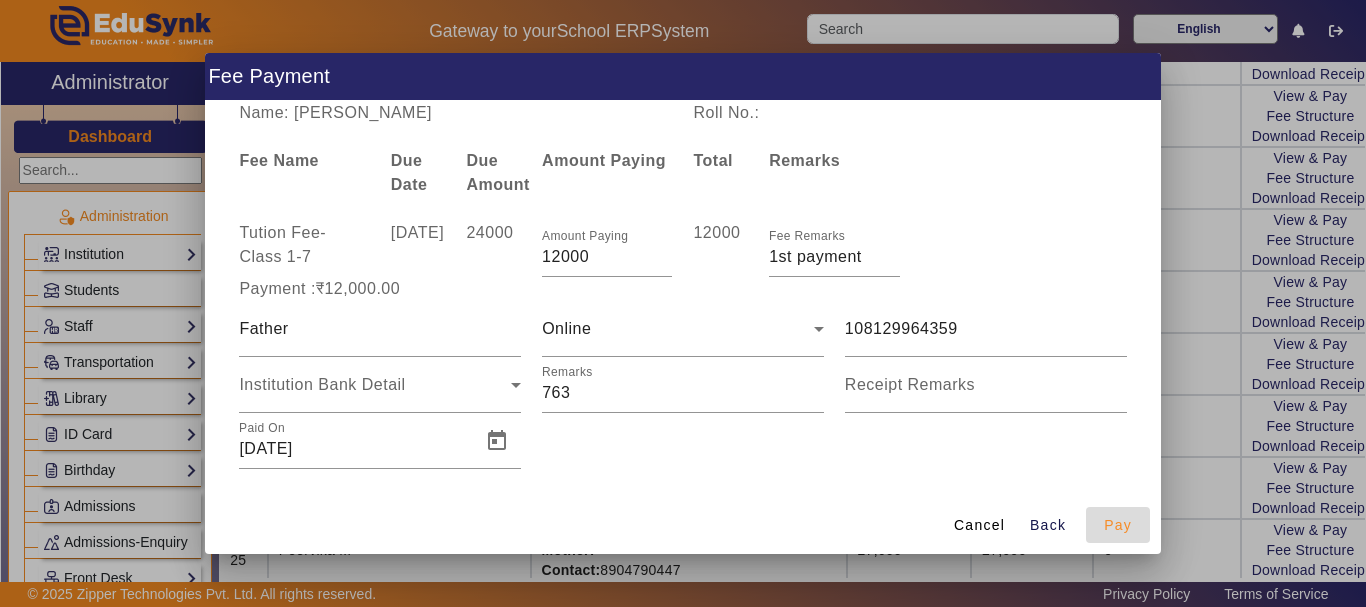 click on "Pay" at bounding box center (1118, 525) 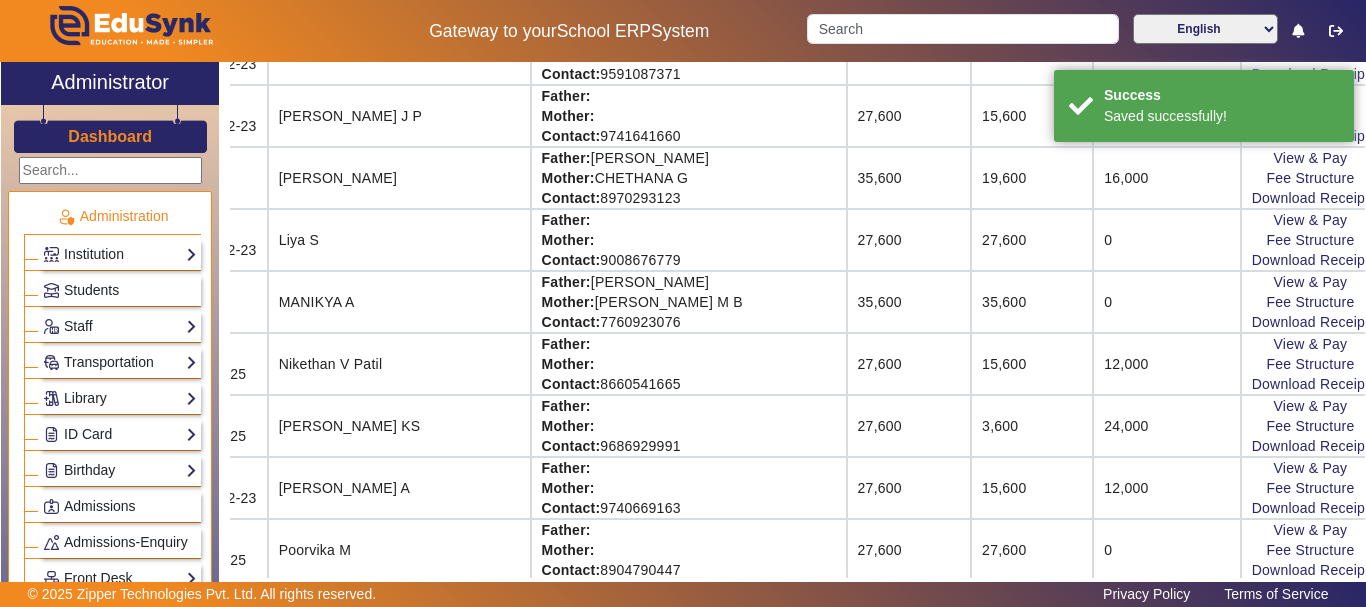 scroll, scrollTop: 1, scrollLeft: 117, axis: both 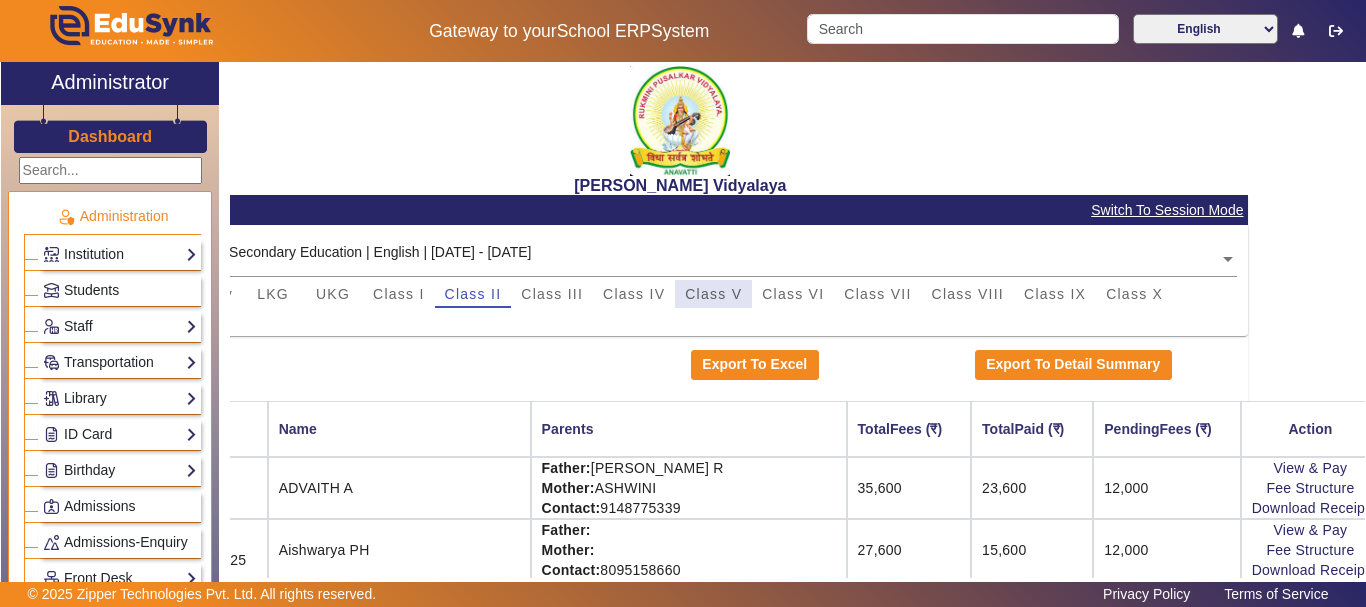 click on "Class V" at bounding box center (713, 294) 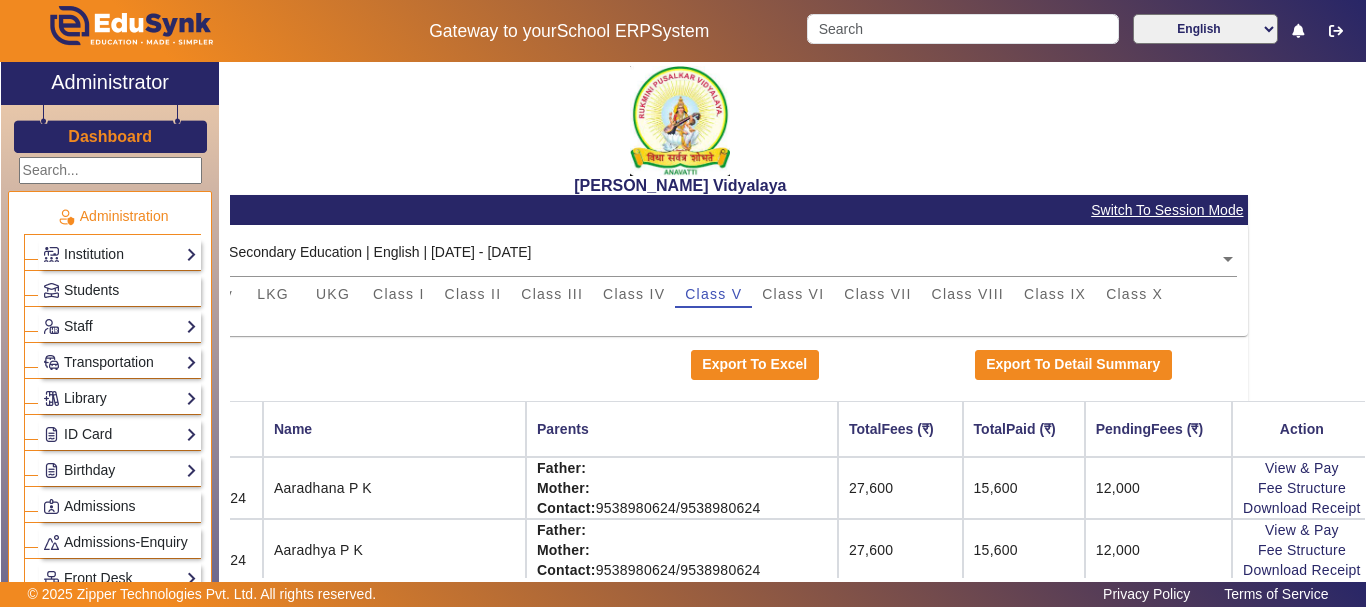 scroll, scrollTop: 1, scrollLeft: 0, axis: vertical 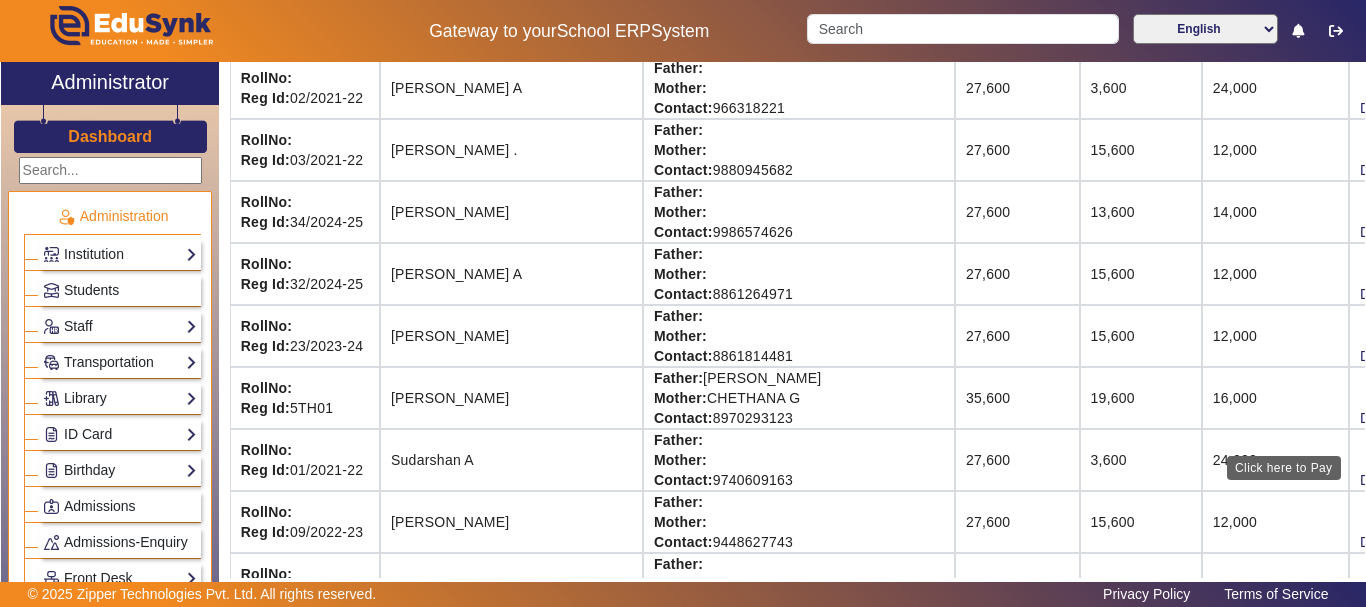 click on "View & Pay" 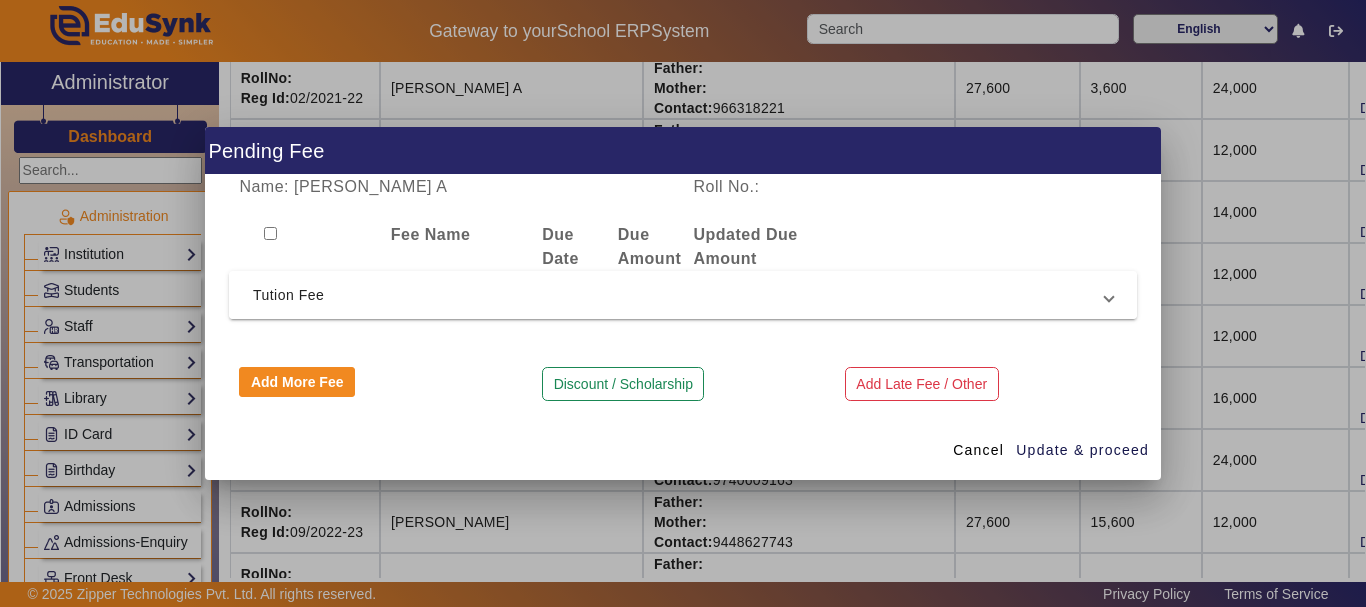 click on "Tution Fee" at bounding box center [679, 295] 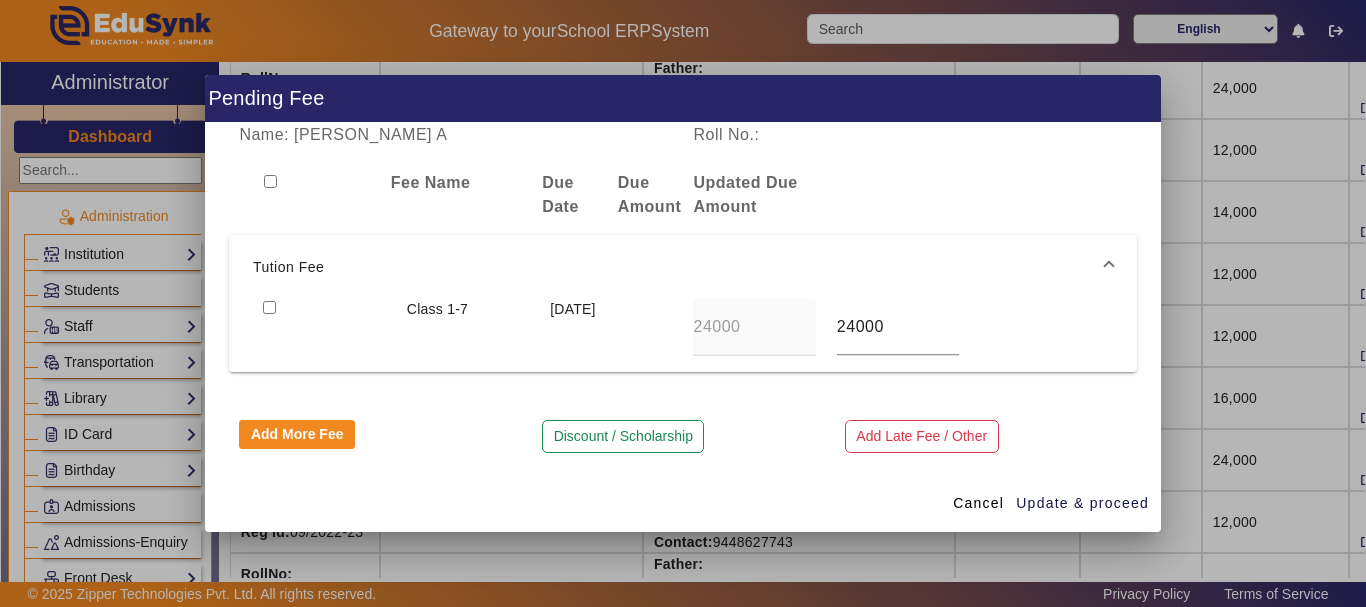 click at bounding box center (269, 307) 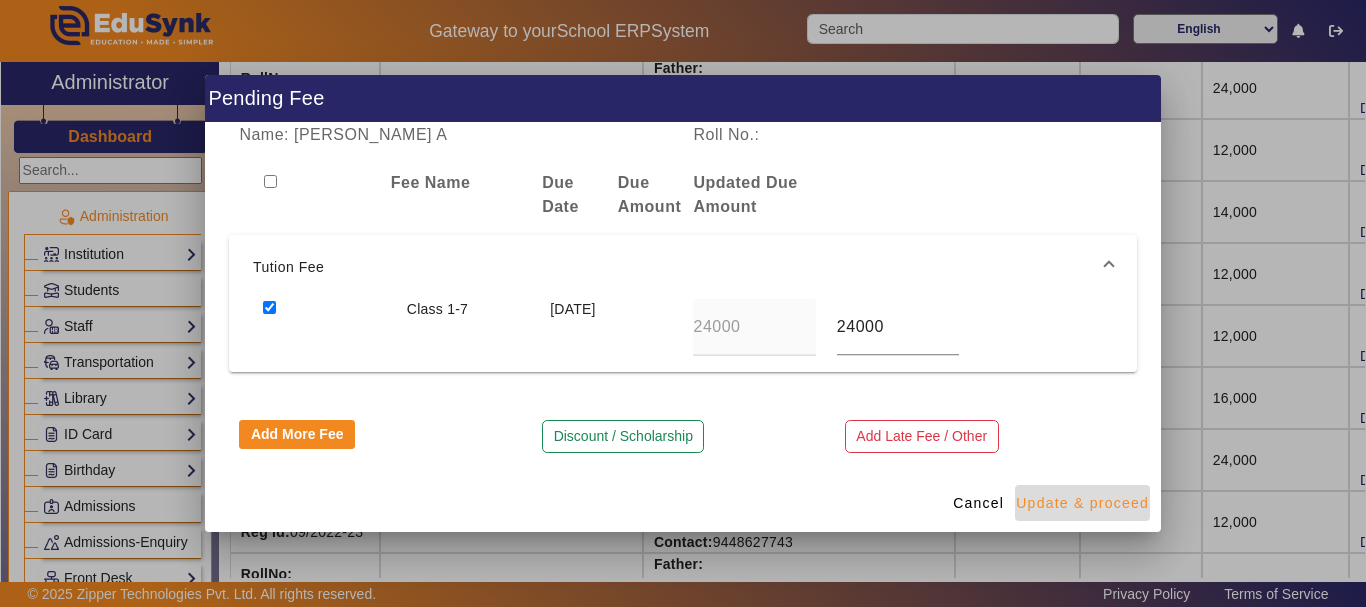 click on "Update & proceed" at bounding box center [1082, 503] 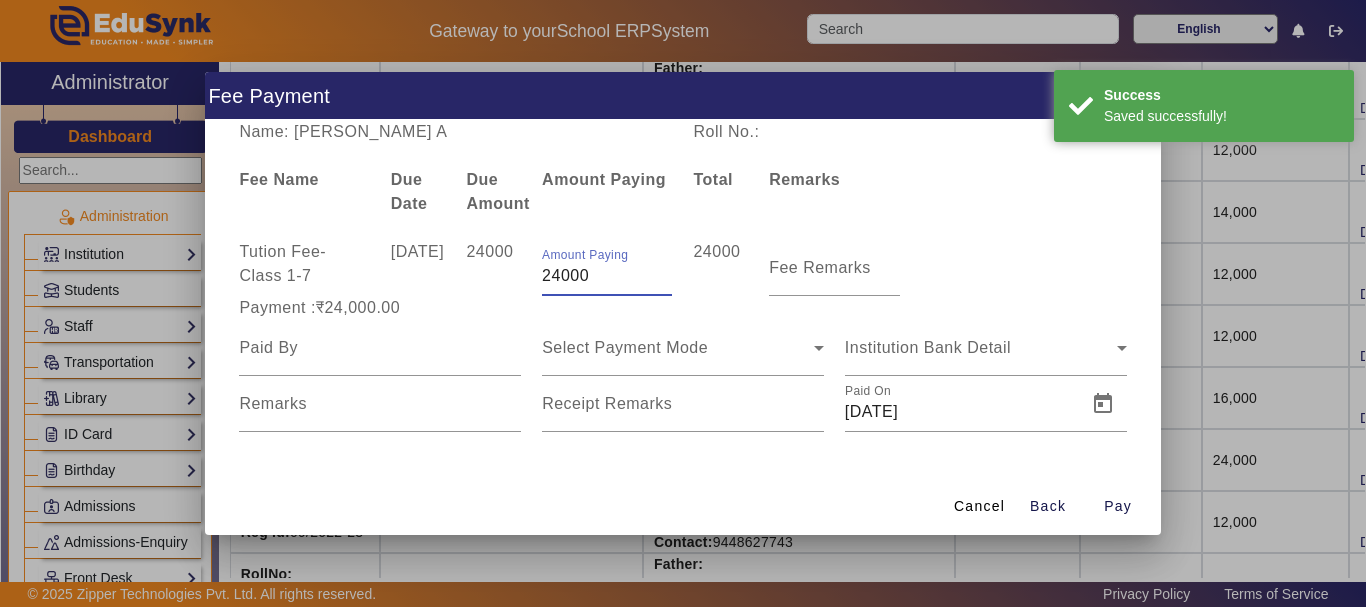 click on "24000" at bounding box center [607, 276] 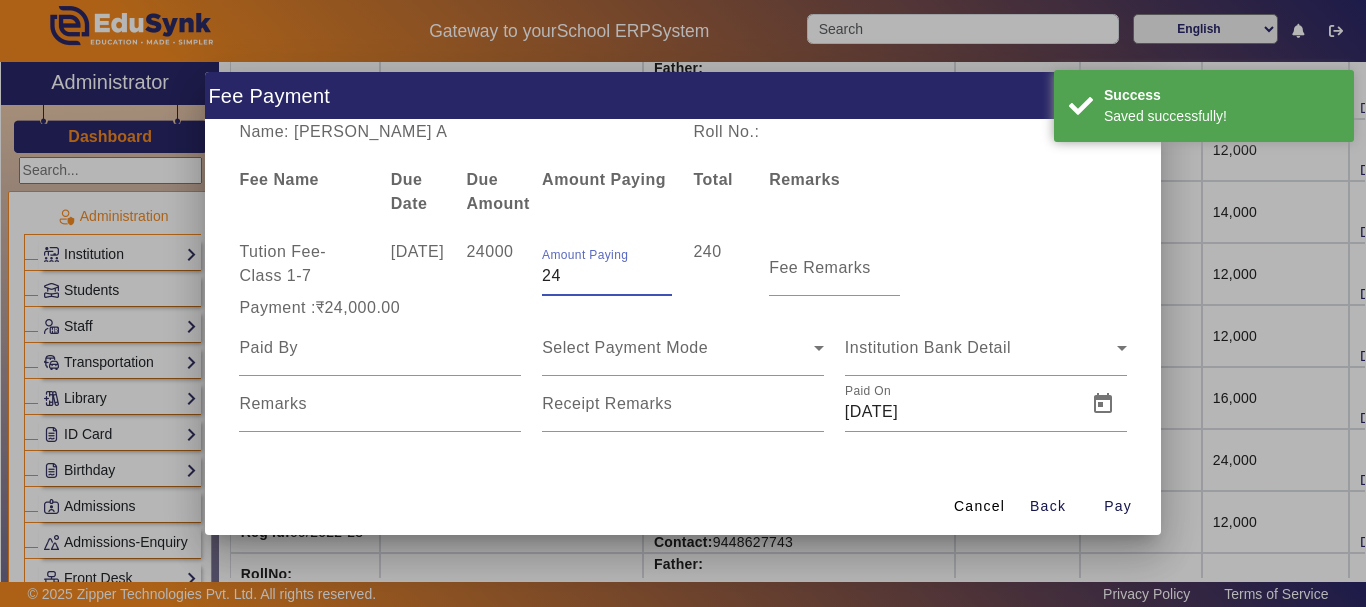 type on "2" 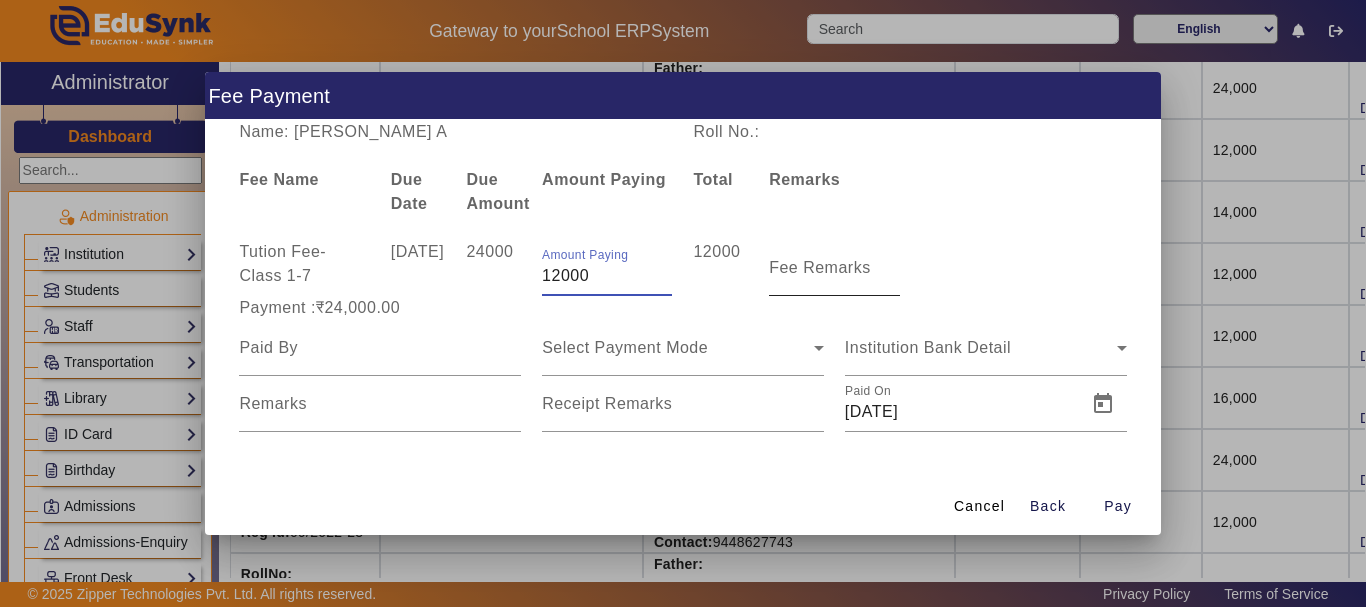 type on "12000" 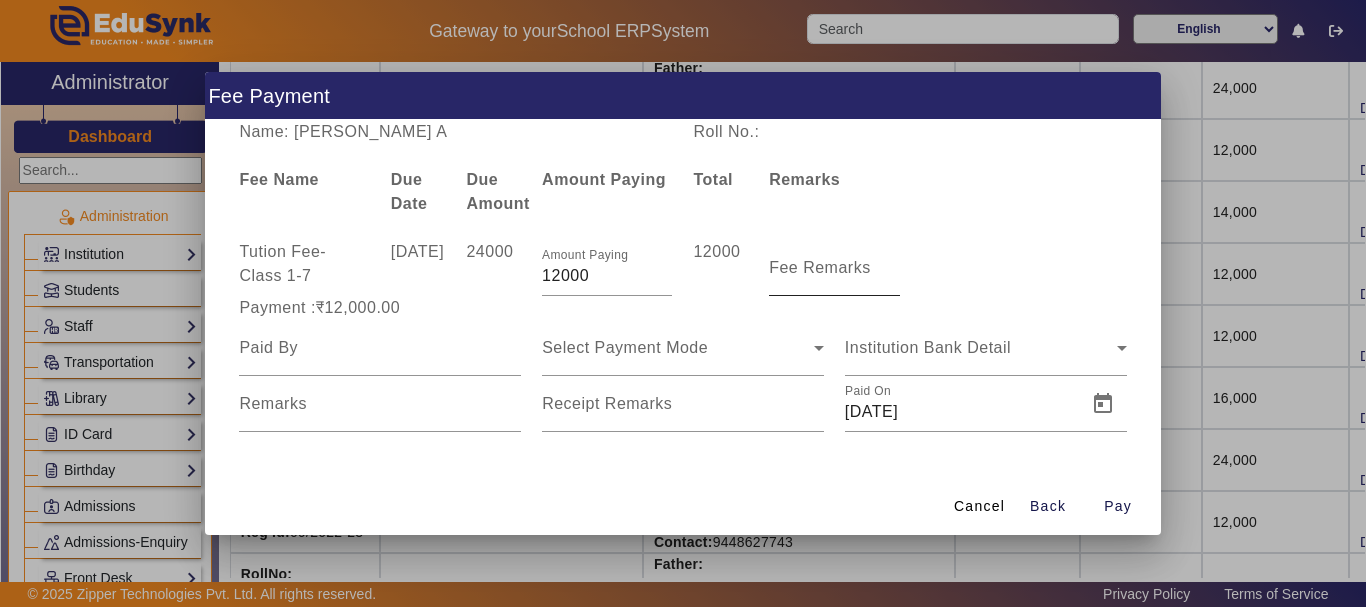 click on "Fee Remarks" at bounding box center [820, 267] 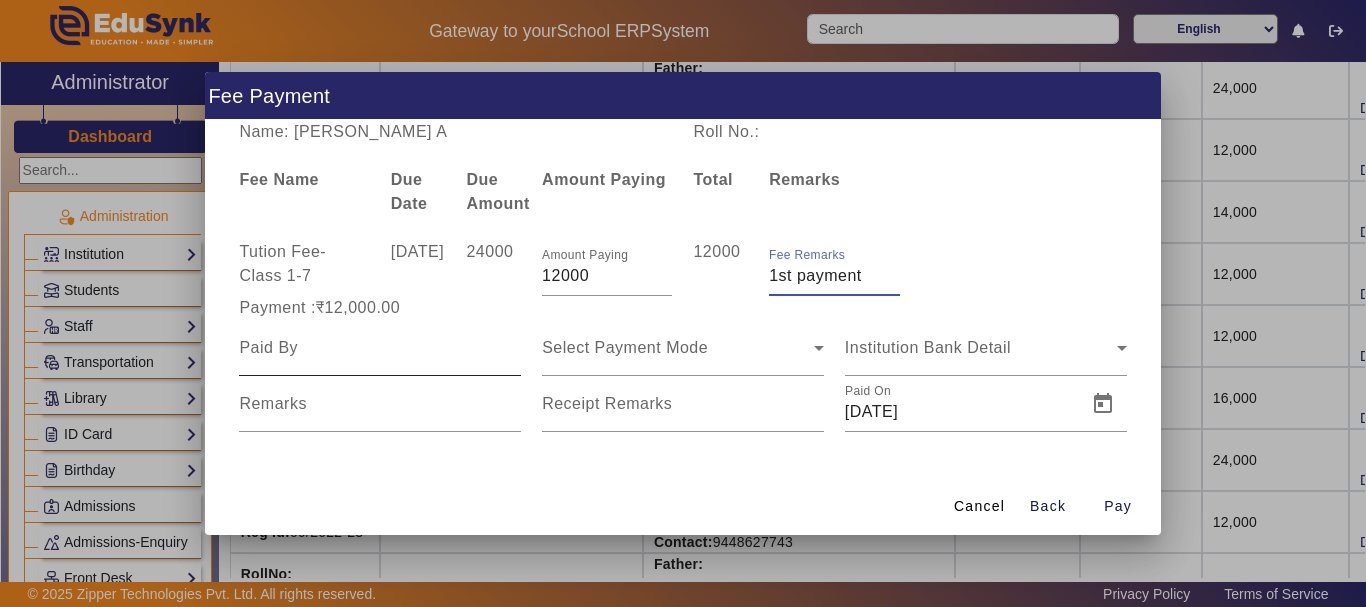 type on "1st payment" 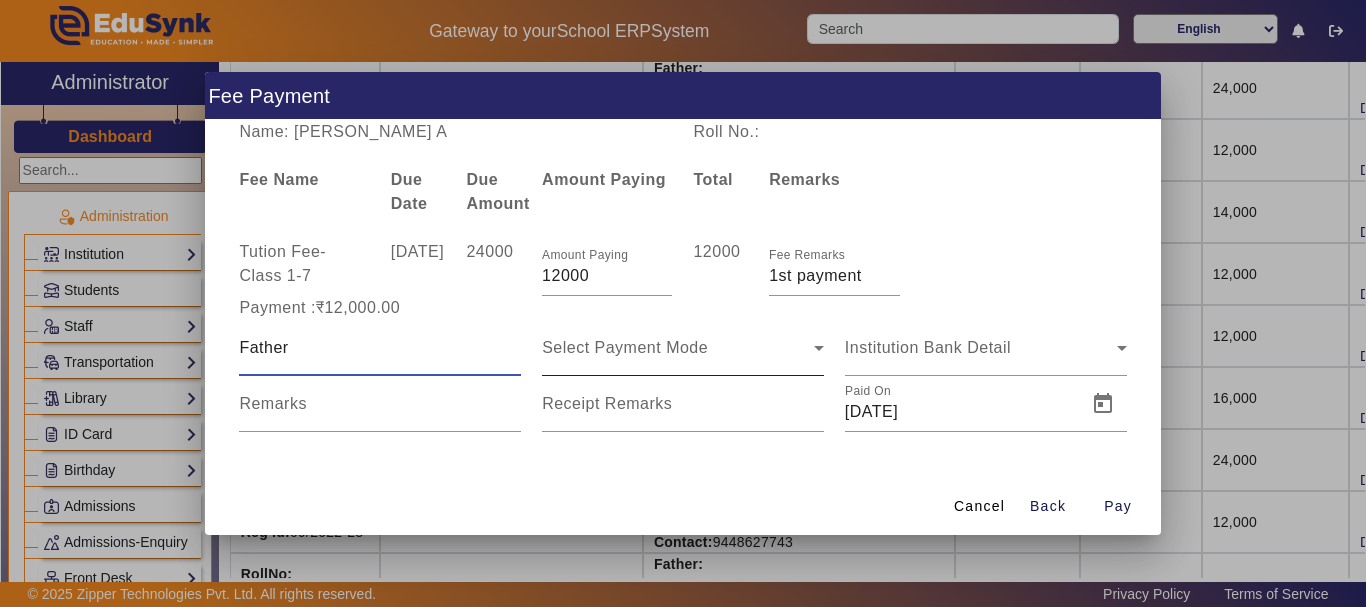 type on "Father" 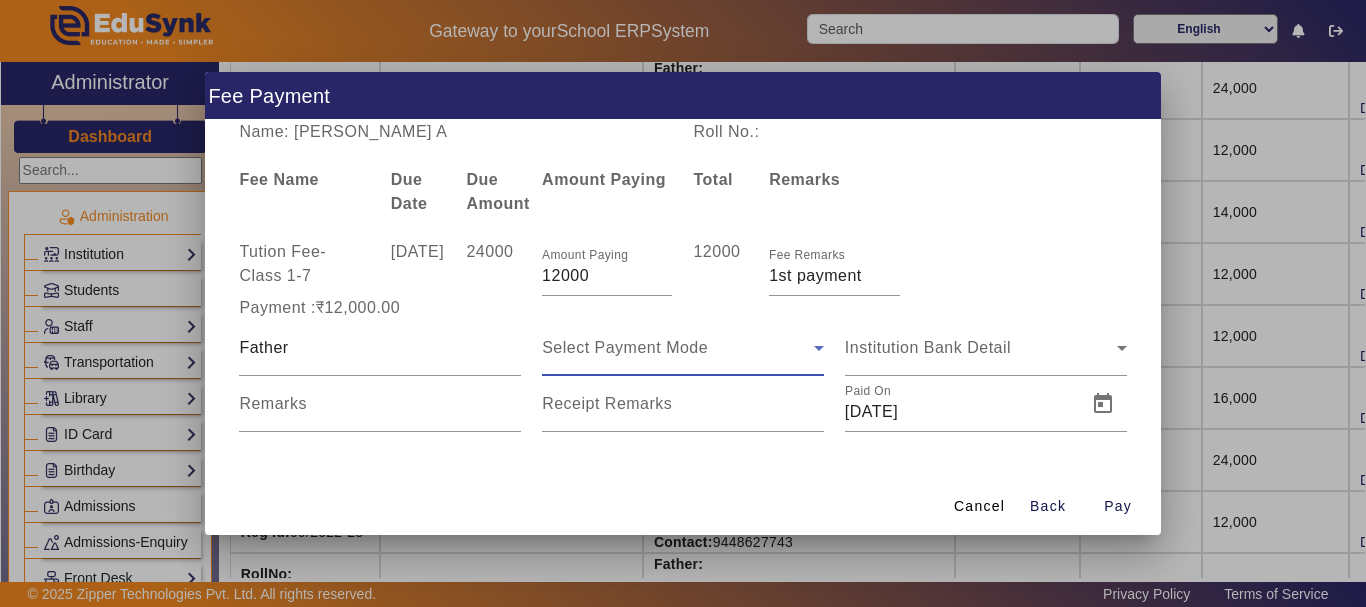 click on "Select Payment Mode" at bounding box center (625, 347) 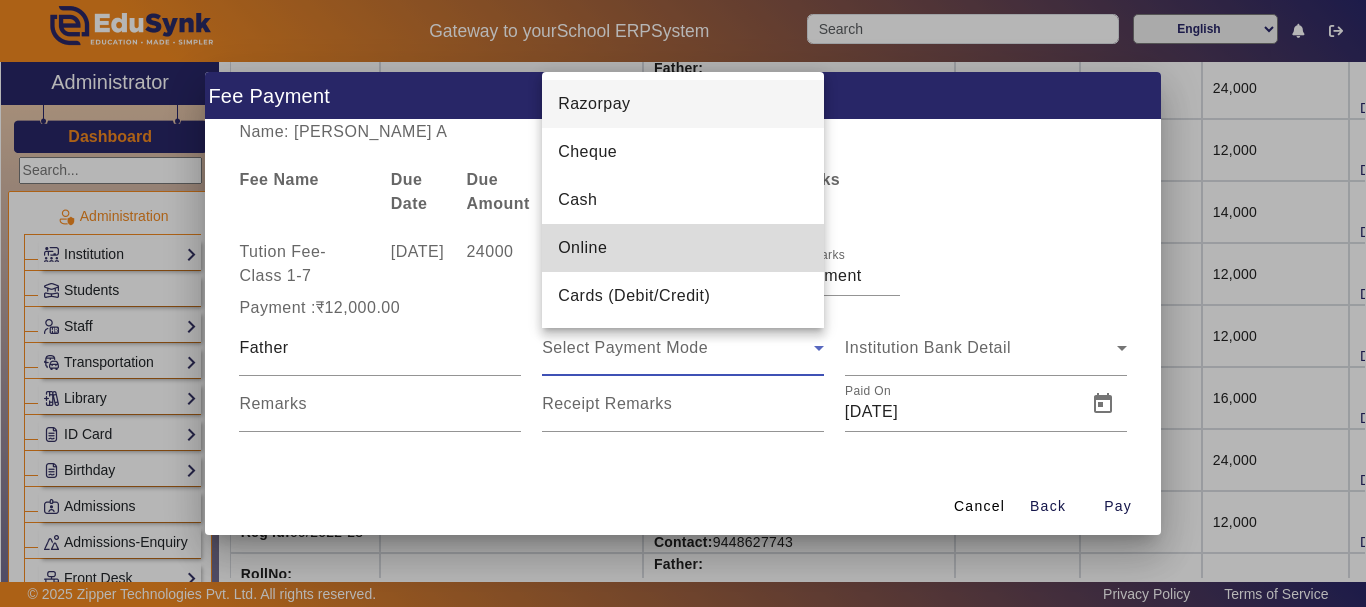 click on "Online" at bounding box center [582, 248] 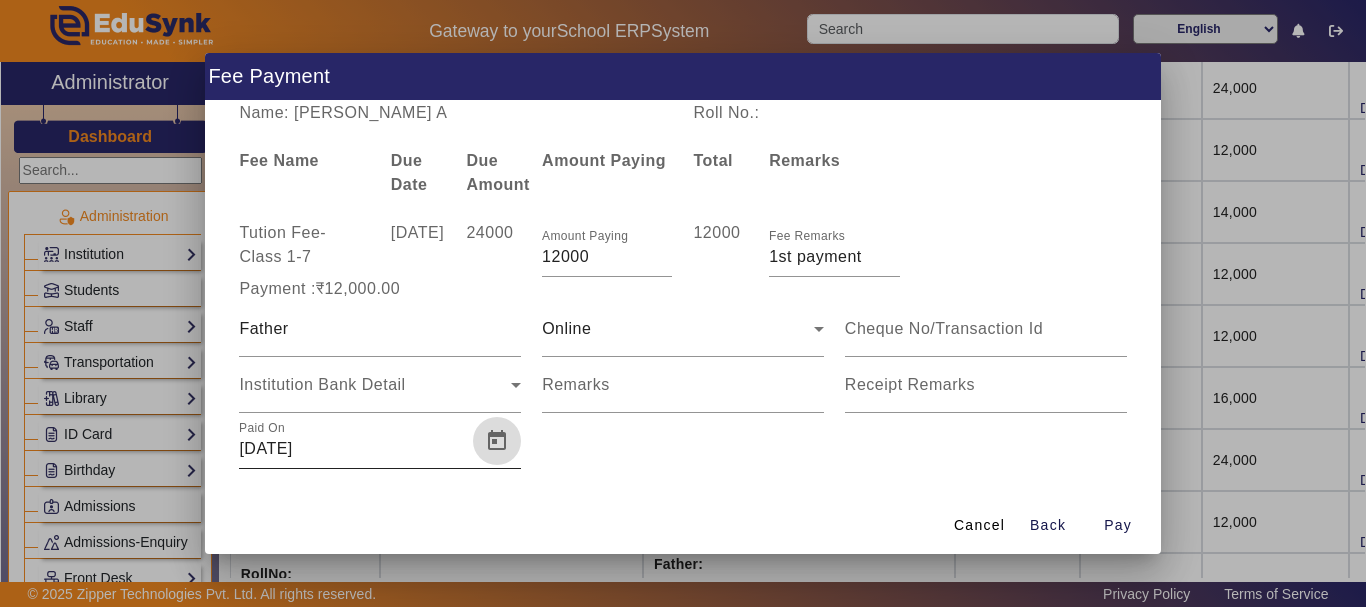 click at bounding box center (497, 441) 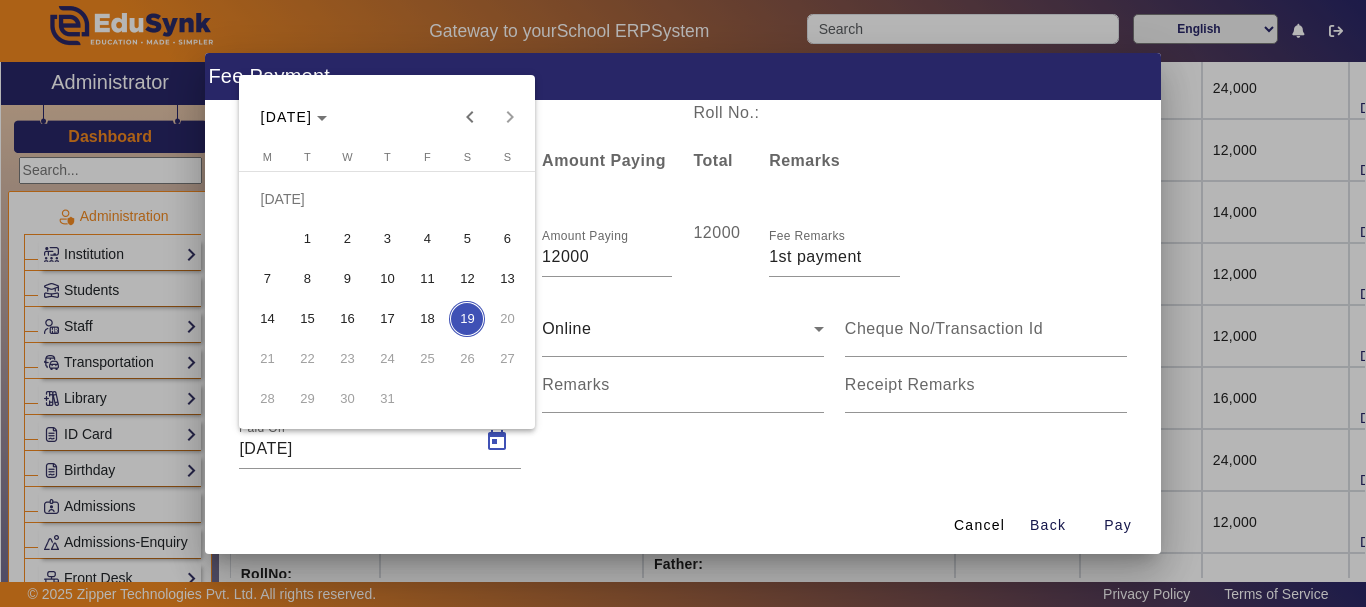 click on "15" at bounding box center (307, 319) 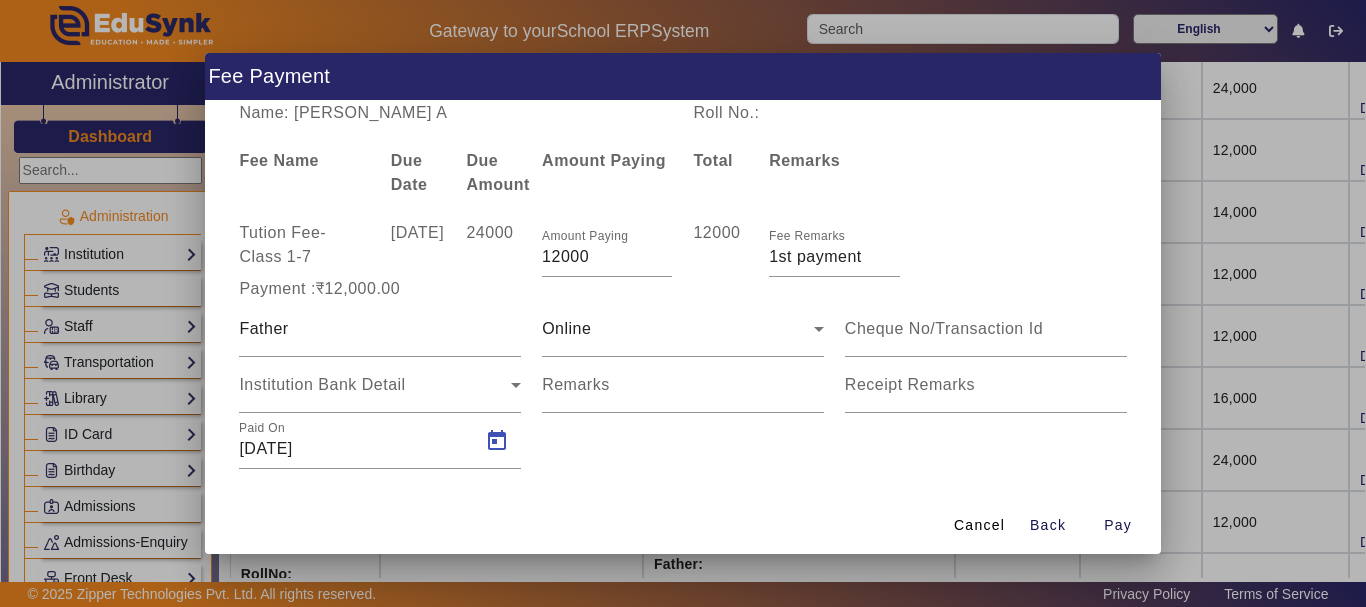 type on "[DATE]" 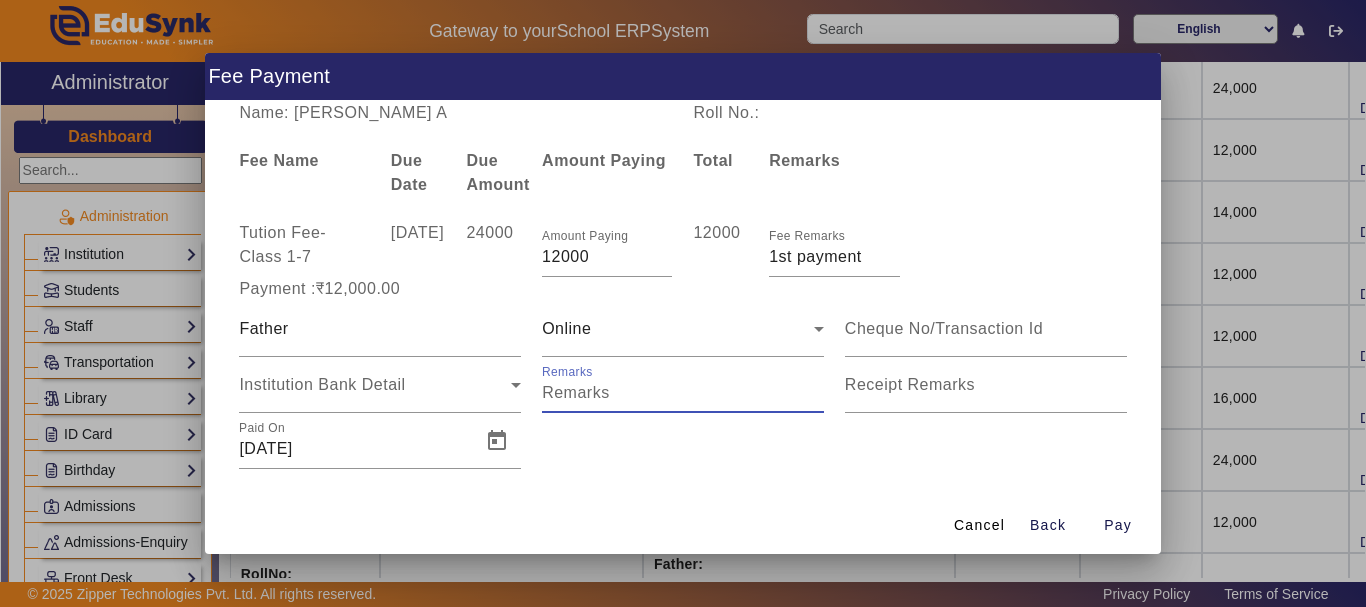 click on "Remarks" at bounding box center (683, 393) 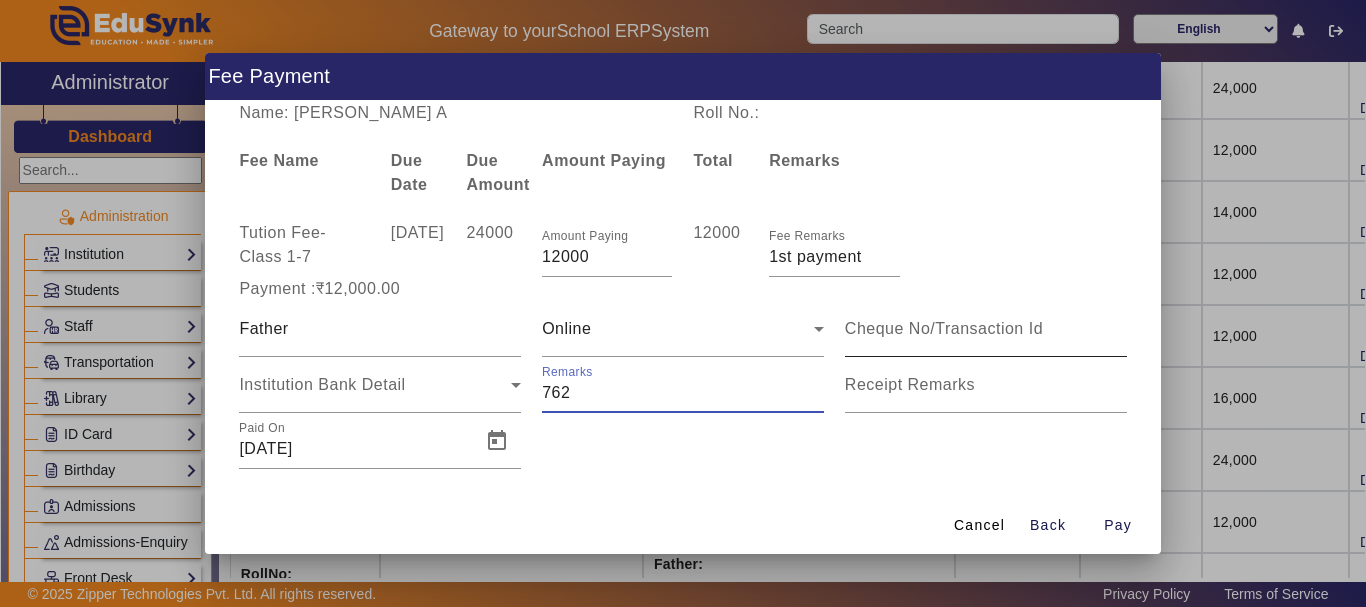 type on "762" 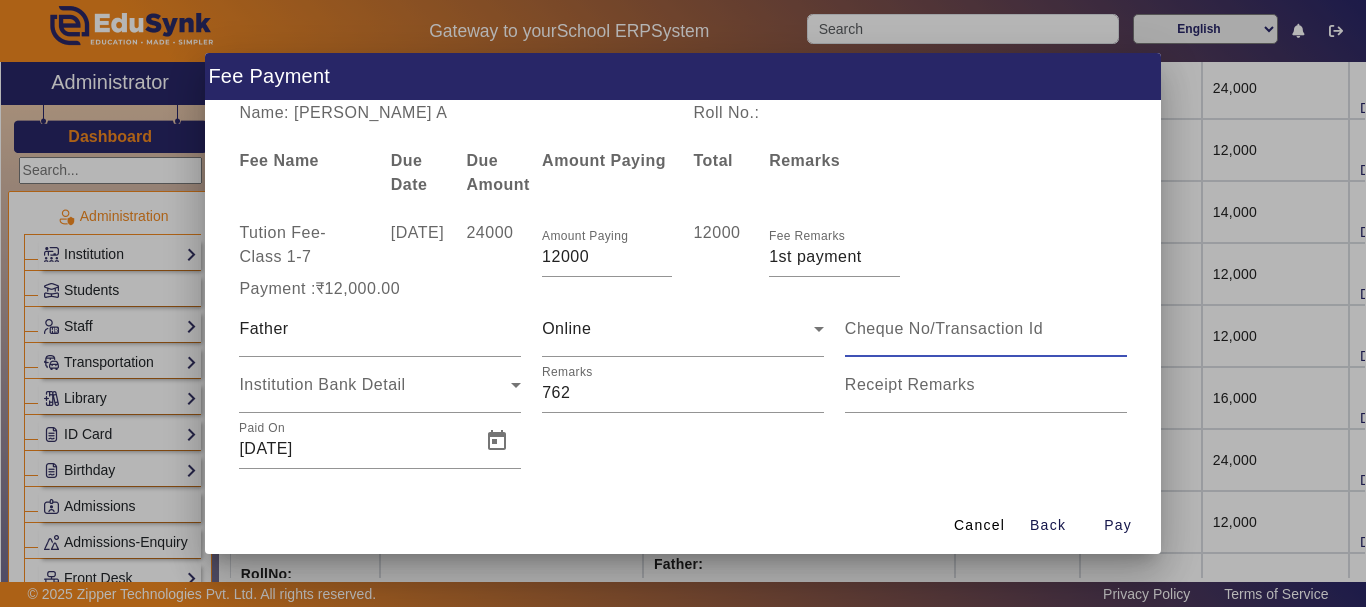click at bounding box center (986, 329) 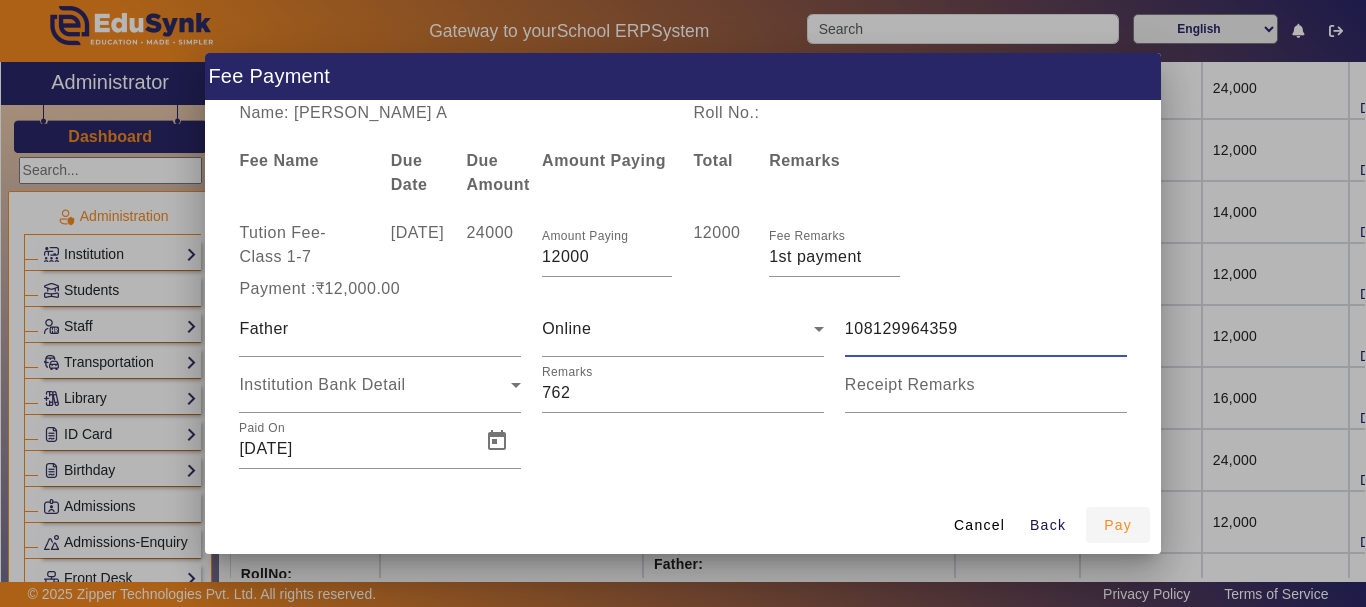 type on "108129964359" 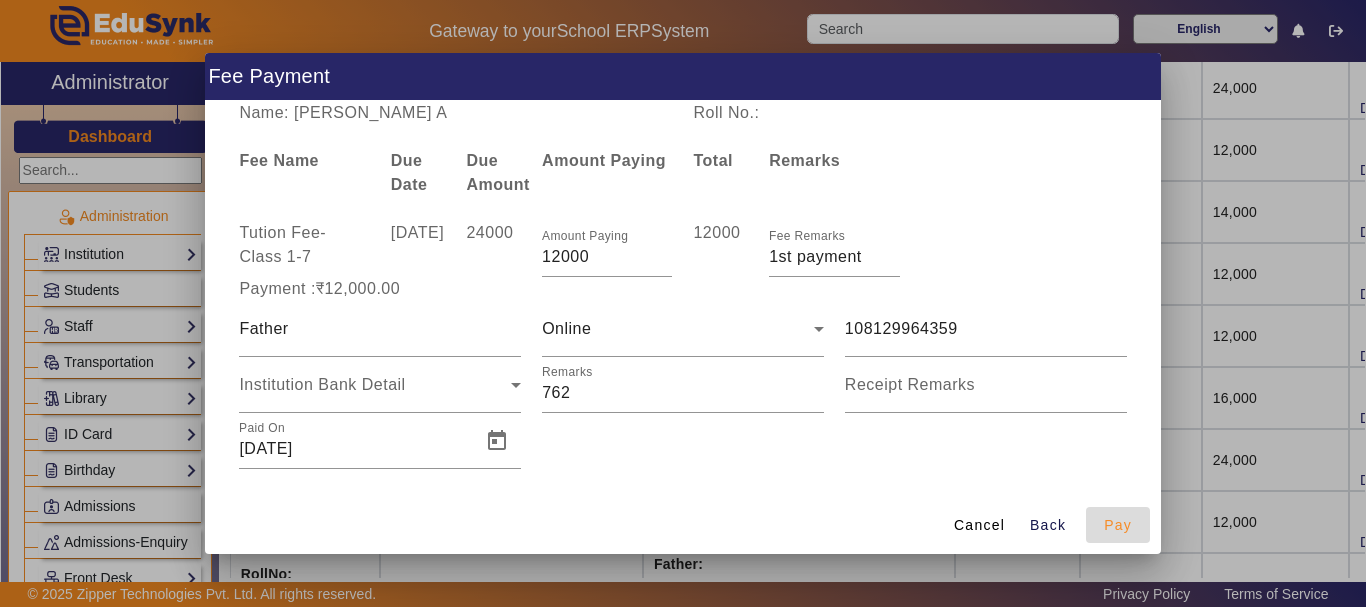 click on "Pay" at bounding box center [1118, 525] 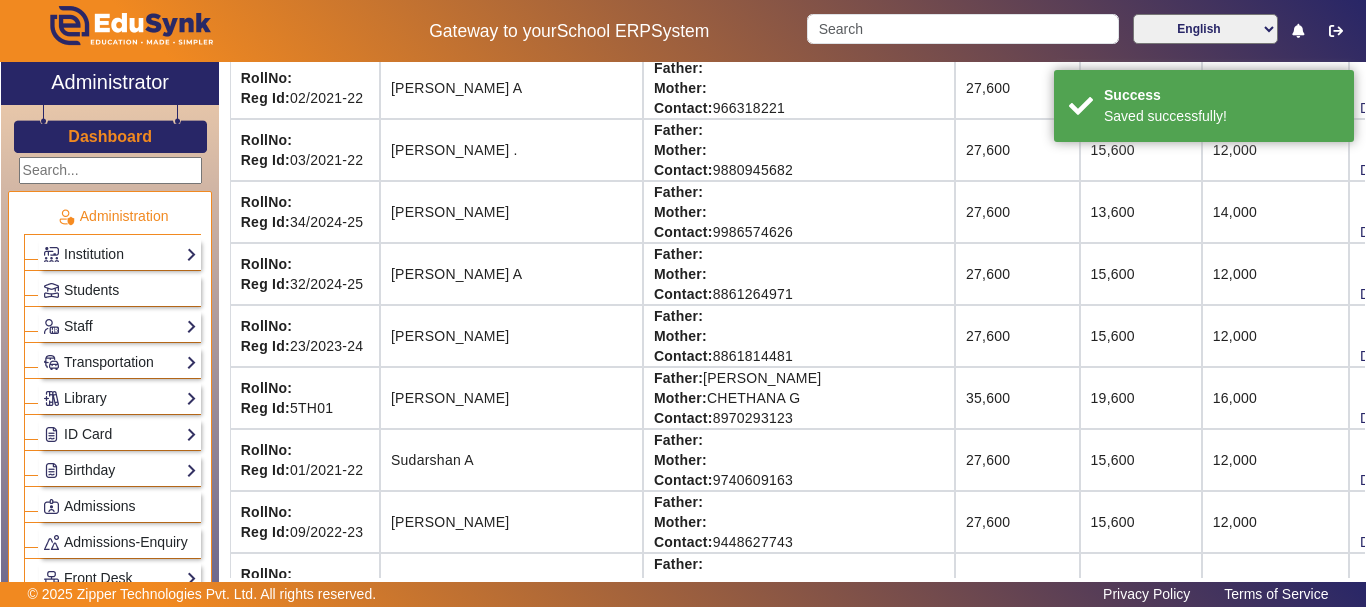 scroll, scrollTop: 29, scrollLeft: 0, axis: vertical 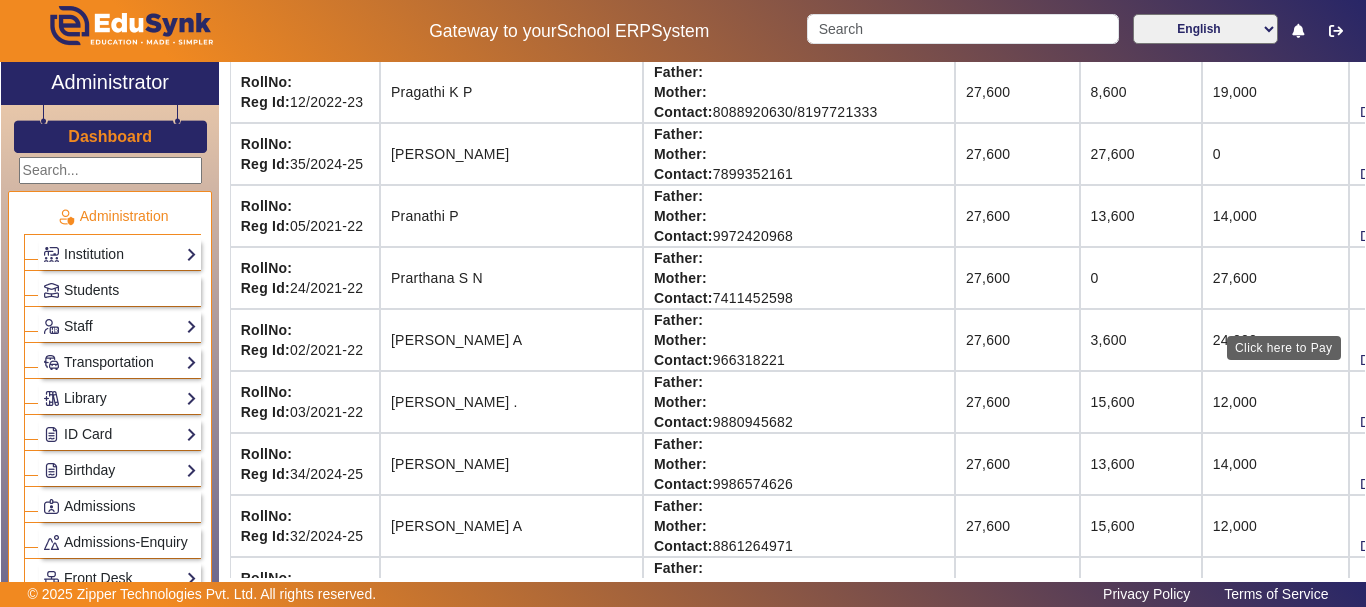 click on "View & Pay" 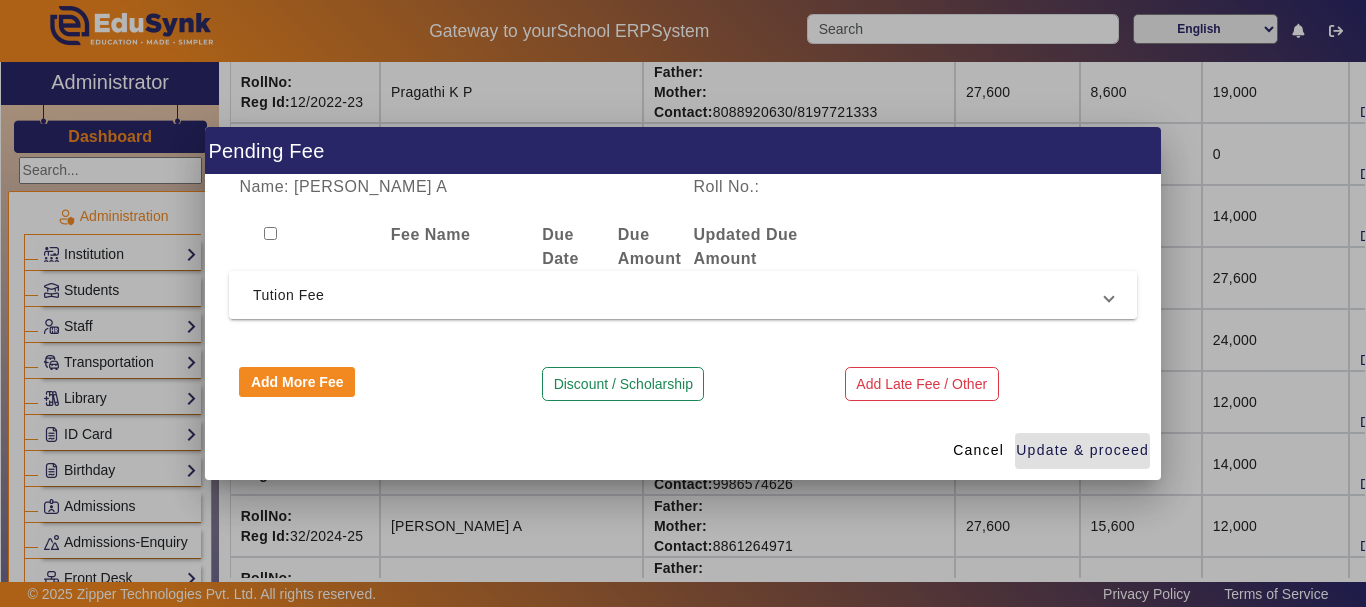 click on "Tution Fee" at bounding box center [679, 295] 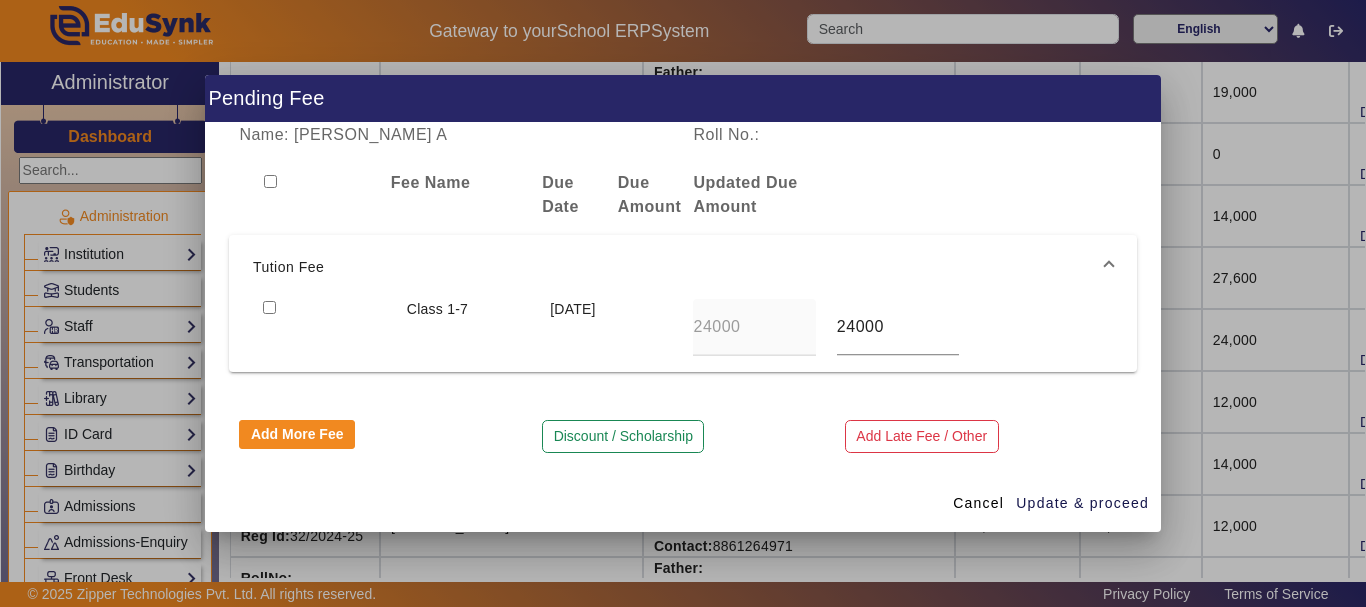 click at bounding box center (269, 307) 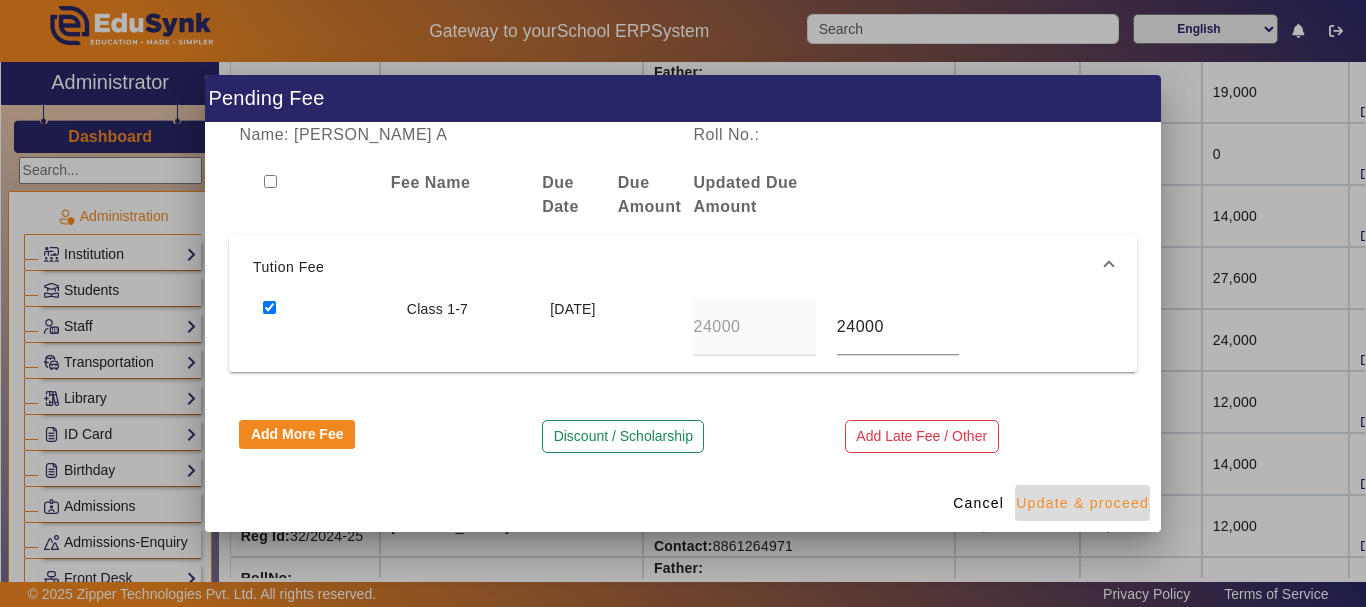 click on "Update & proceed" at bounding box center [1082, 503] 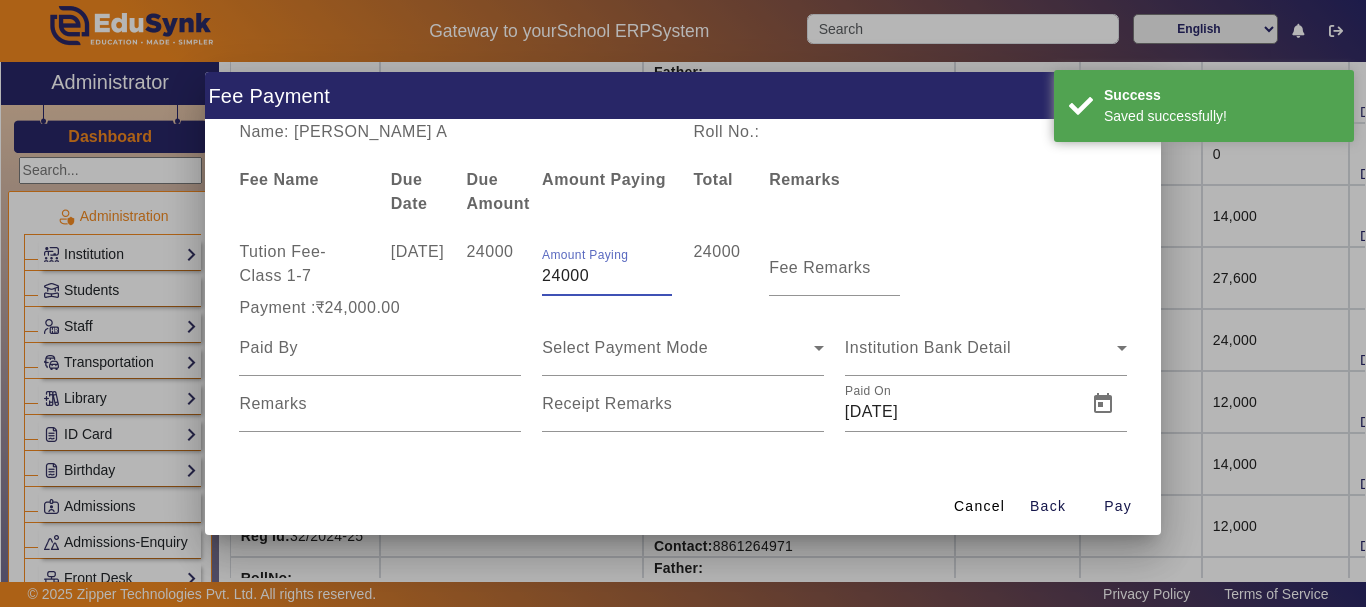 click on "24000" at bounding box center (607, 276) 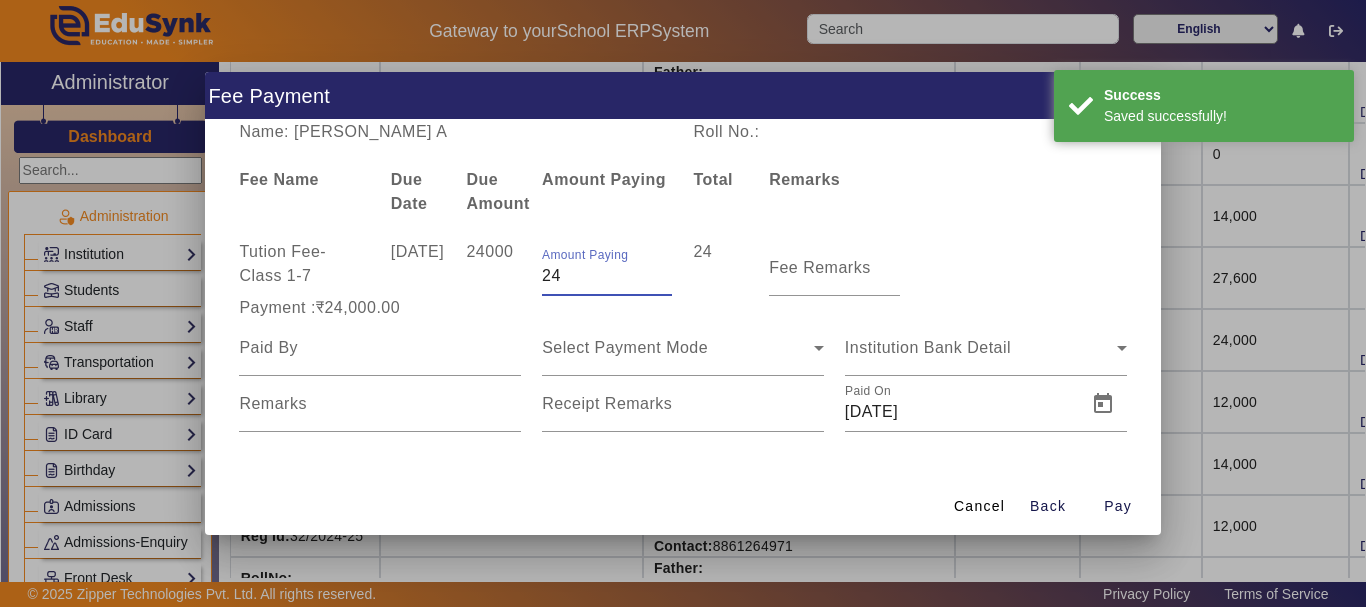 type on "2" 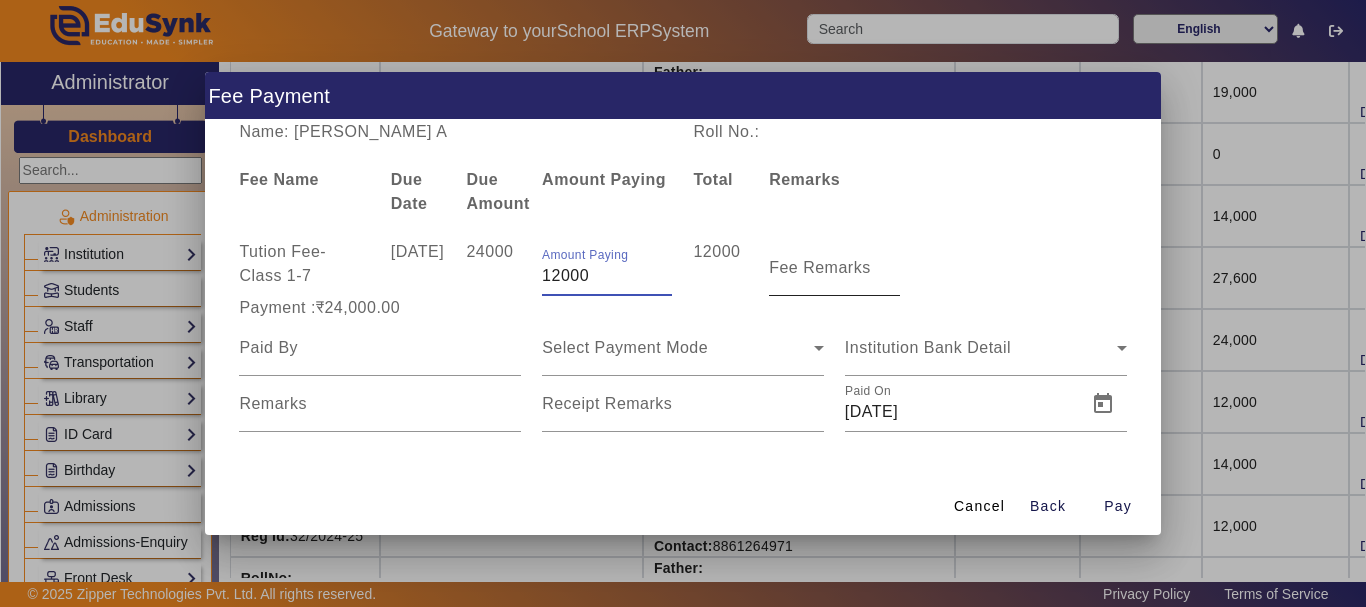 type on "12000" 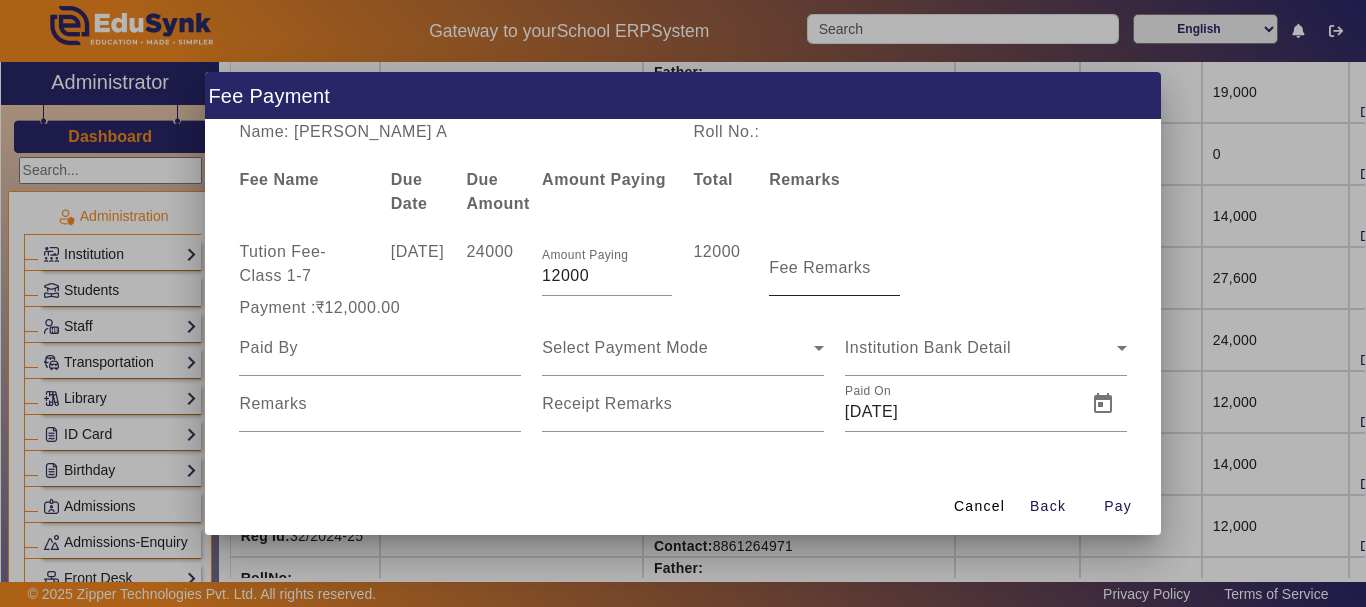 click on "Fee Remarks" at bounding box center (820, 267) 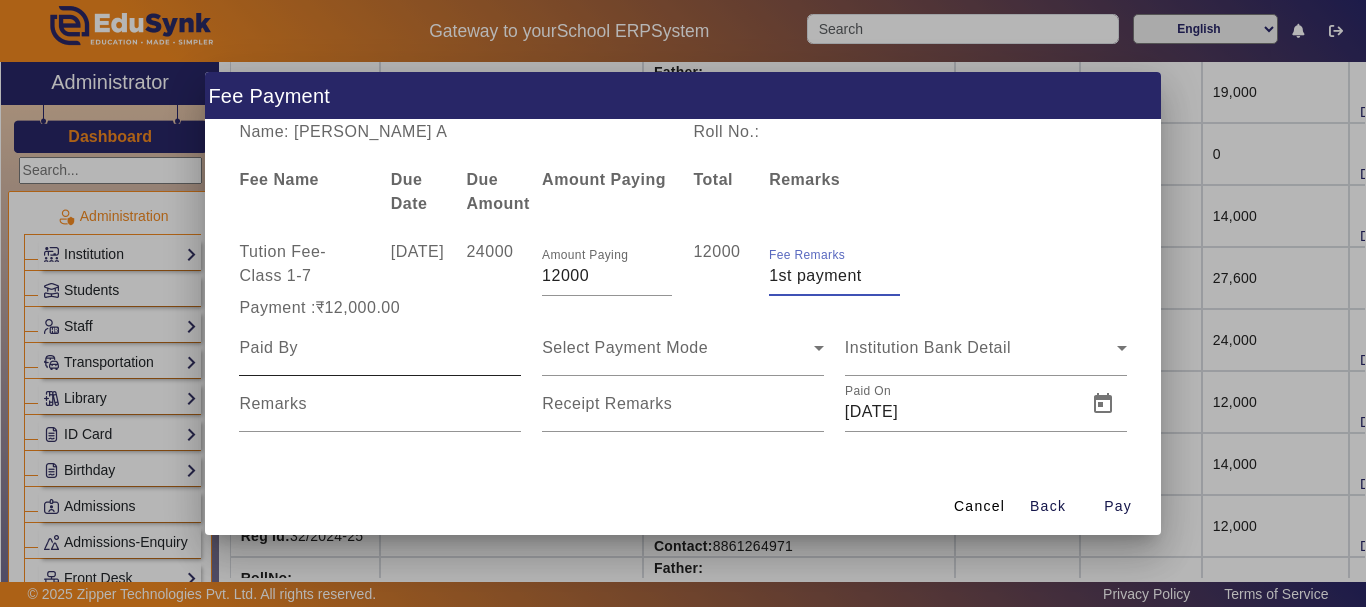 type on "1st payment" 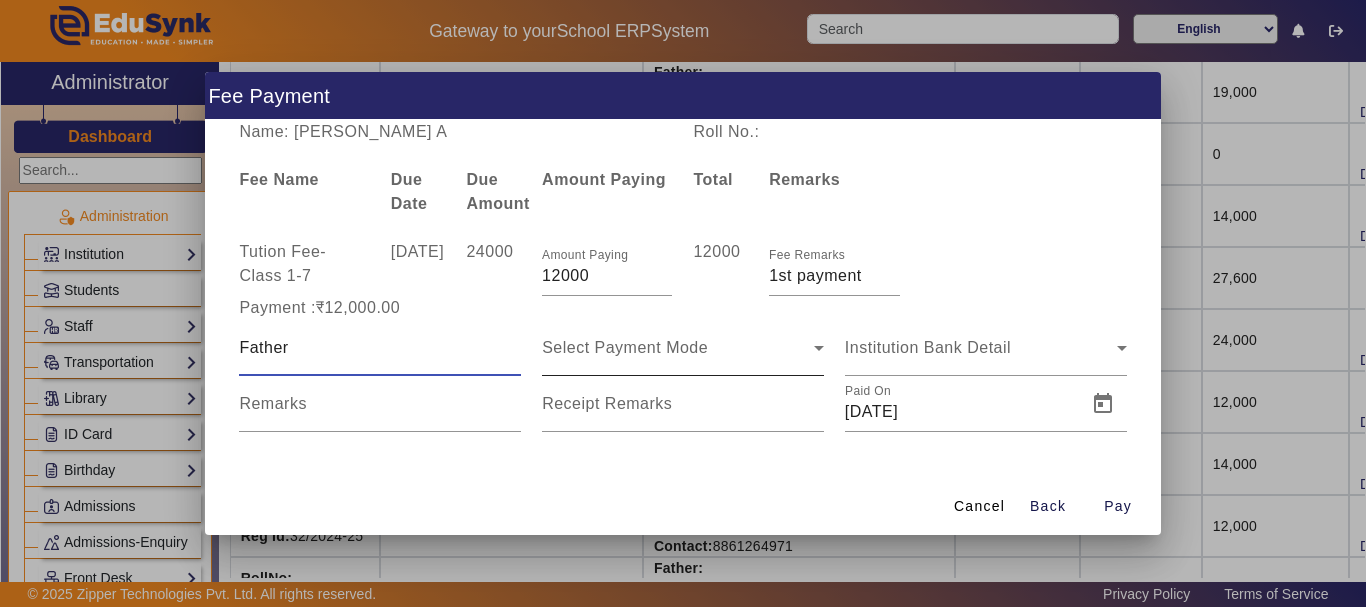 type on "Father" 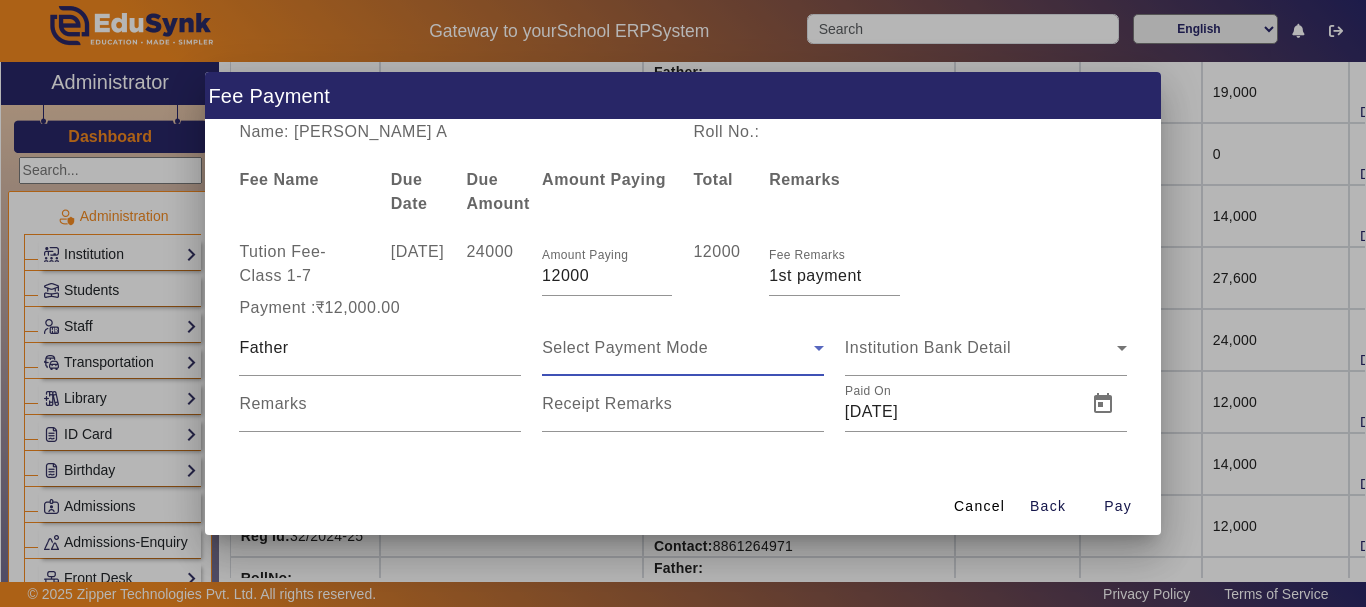 click on "Select Payment Mode" at bounding box center [625, 347] 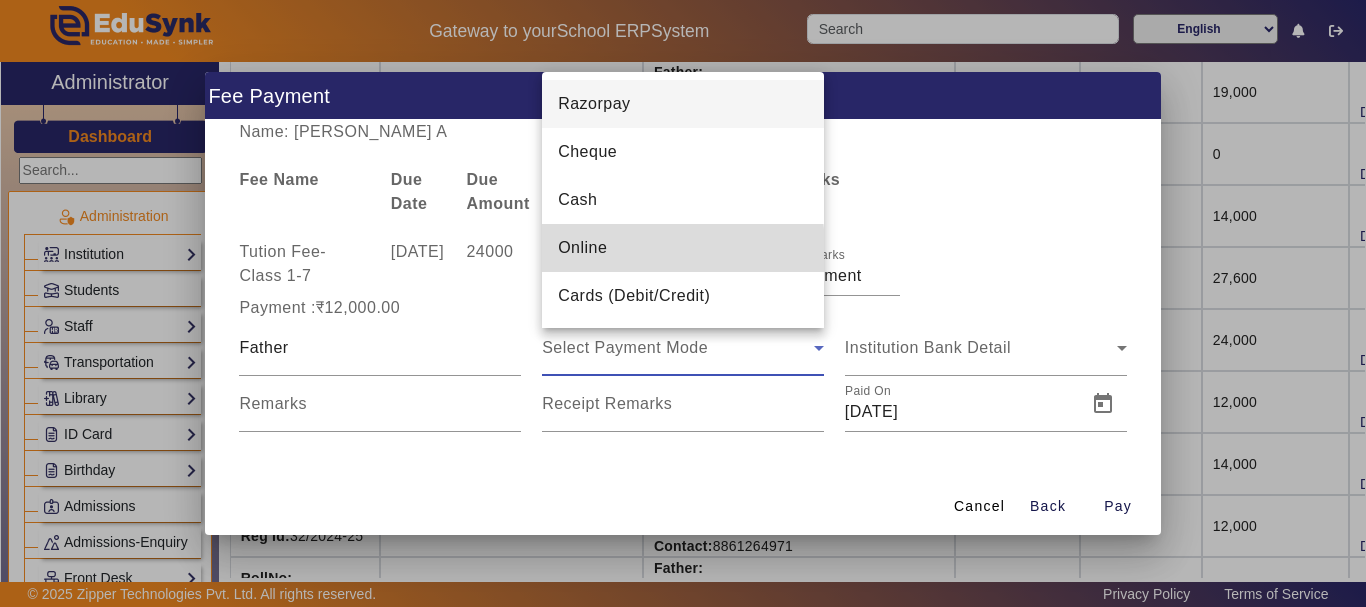 click on "Online" at bounding box center (582, 248) 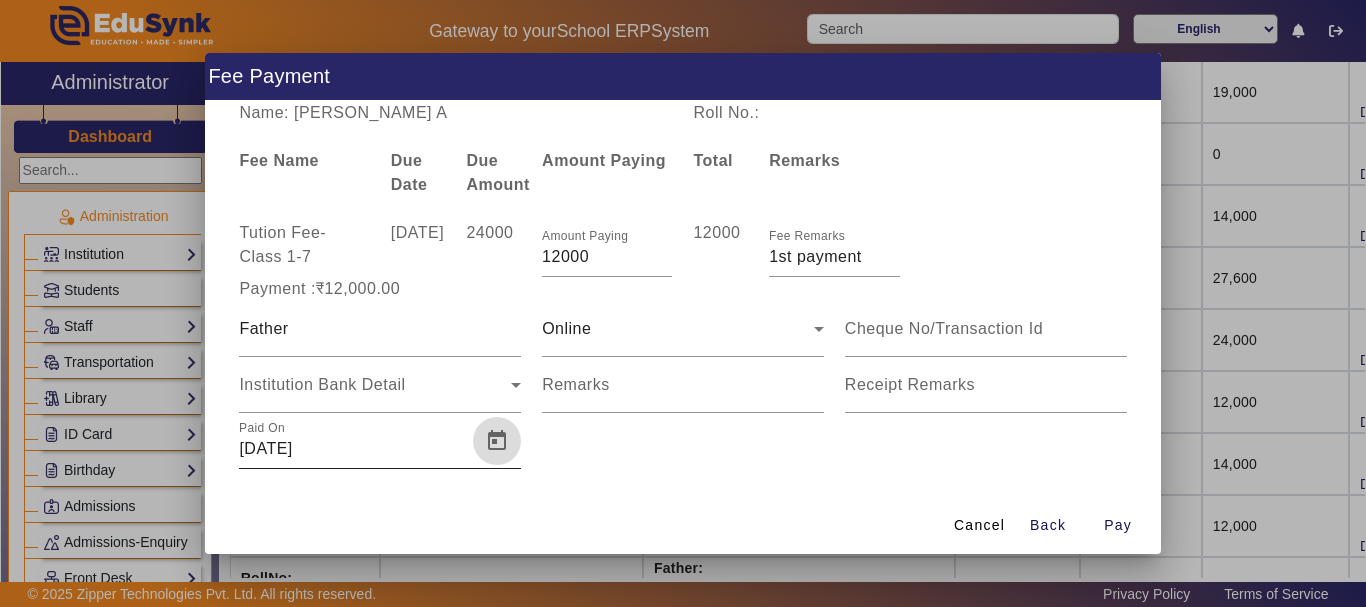 click at bounding box center (497, 441) 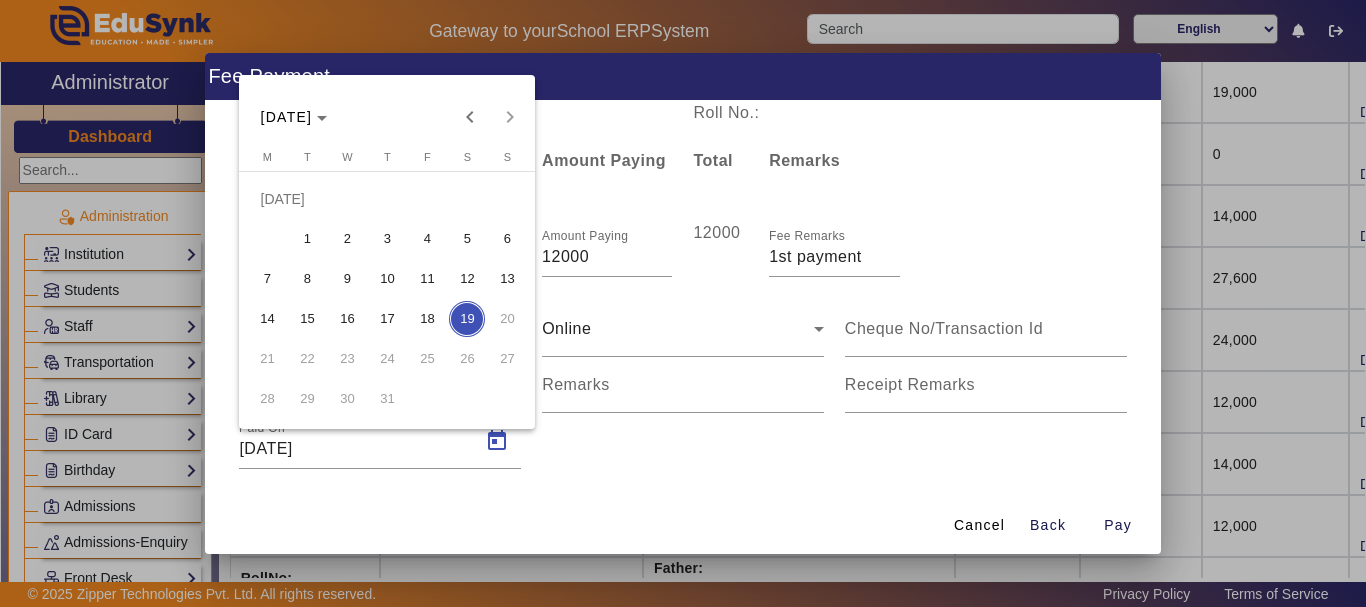 click on "15" at bounding box center (307, 319) 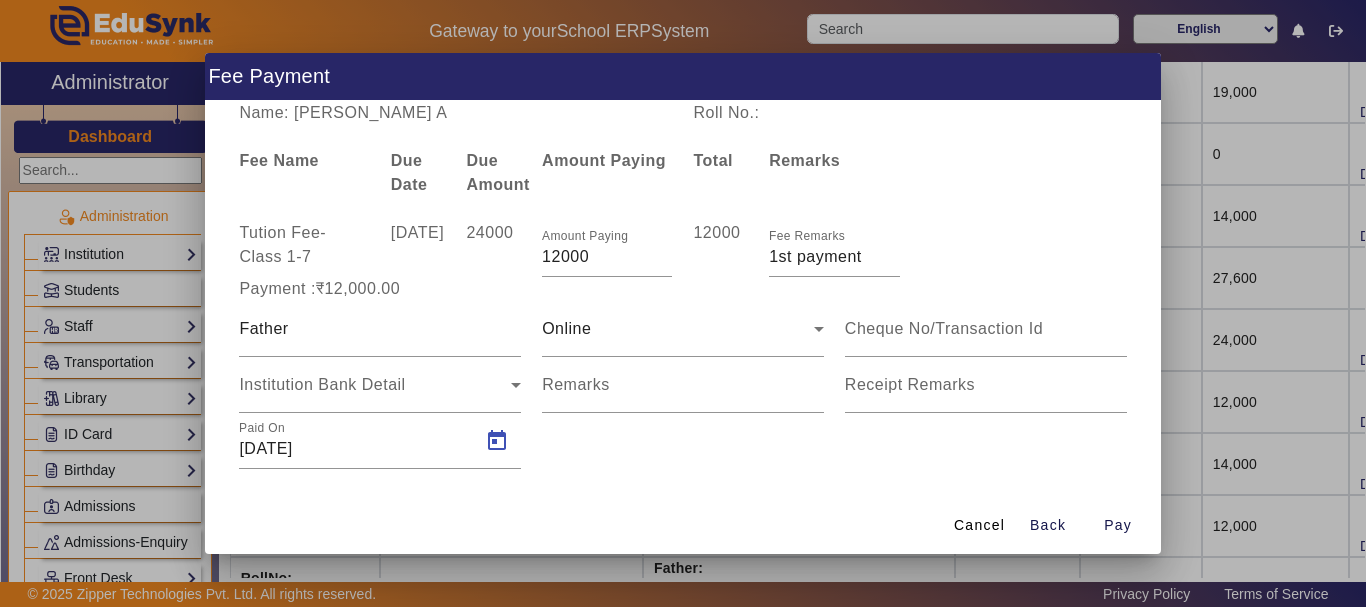 type on "[DATE]" 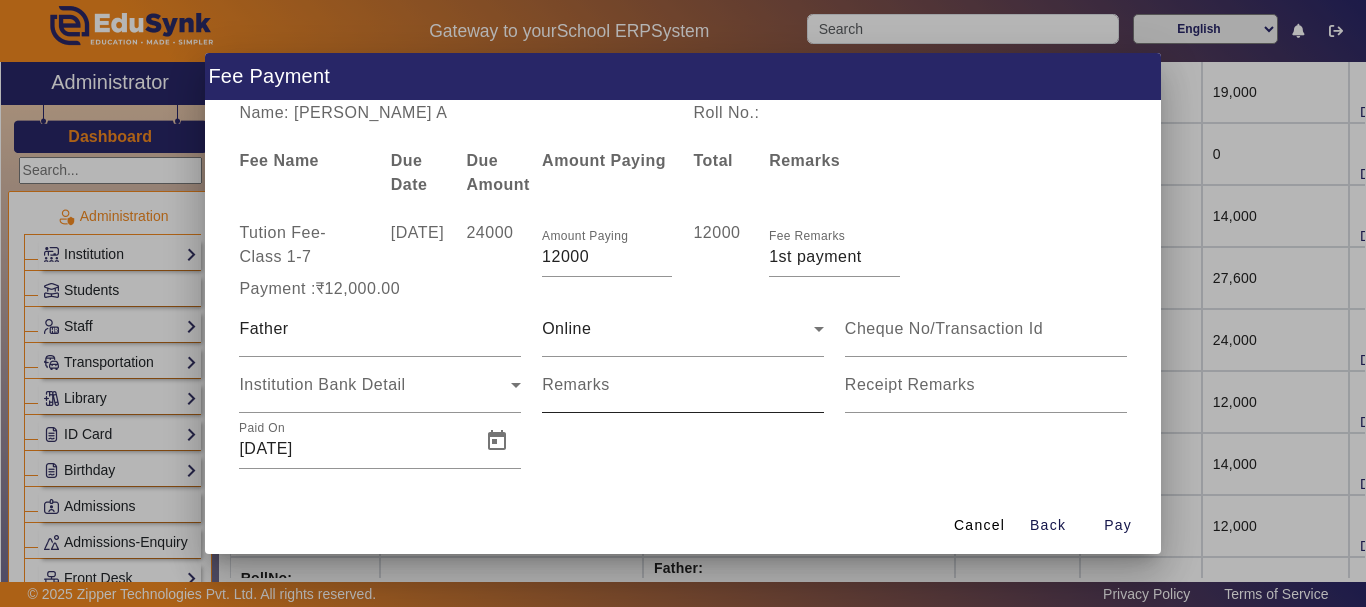 click on "Remarks" at bounding box center (576, 384) 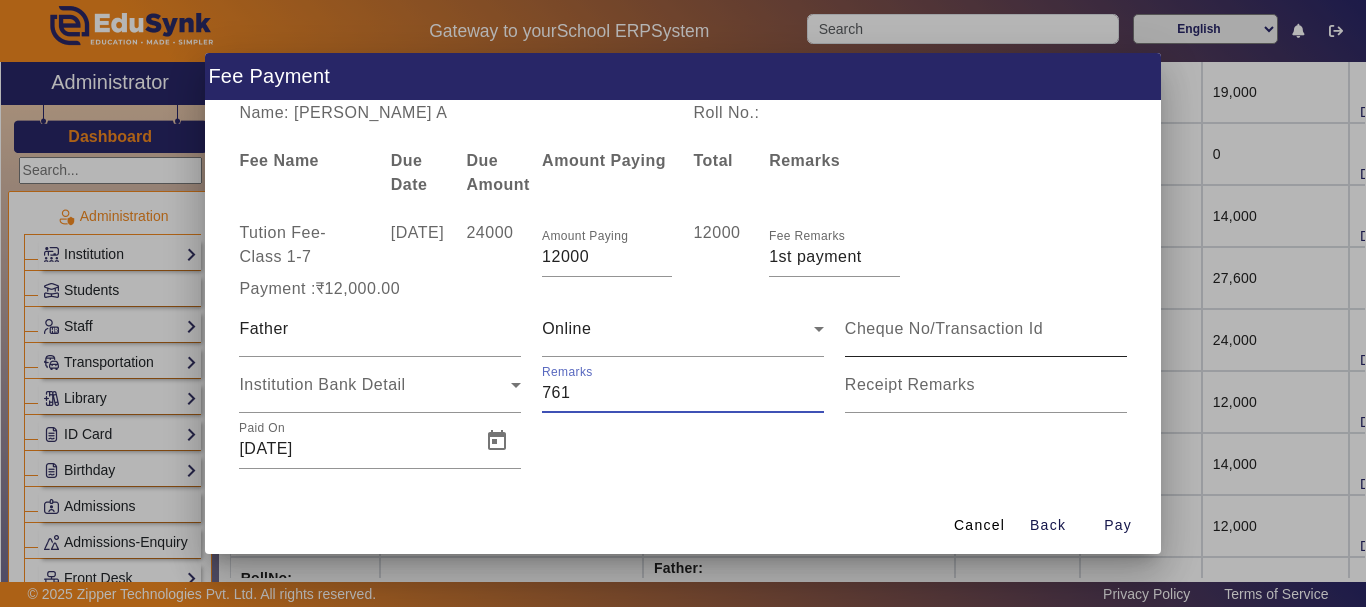 type on "761" 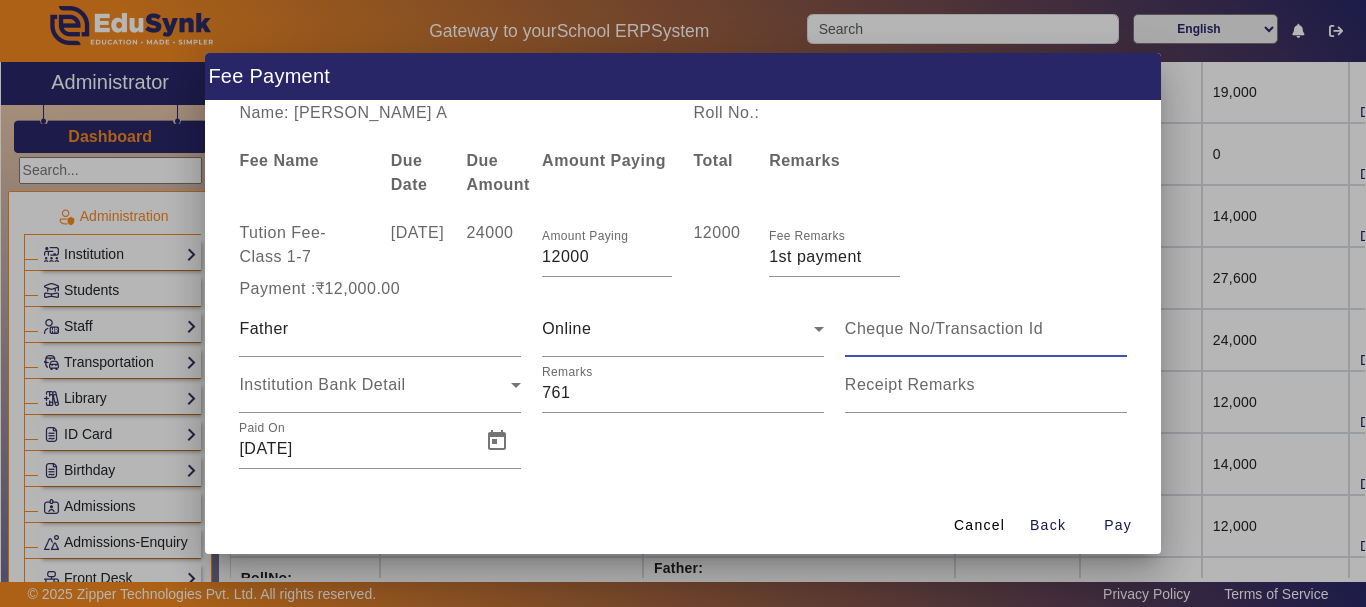 click at bounding box center [986, 329] 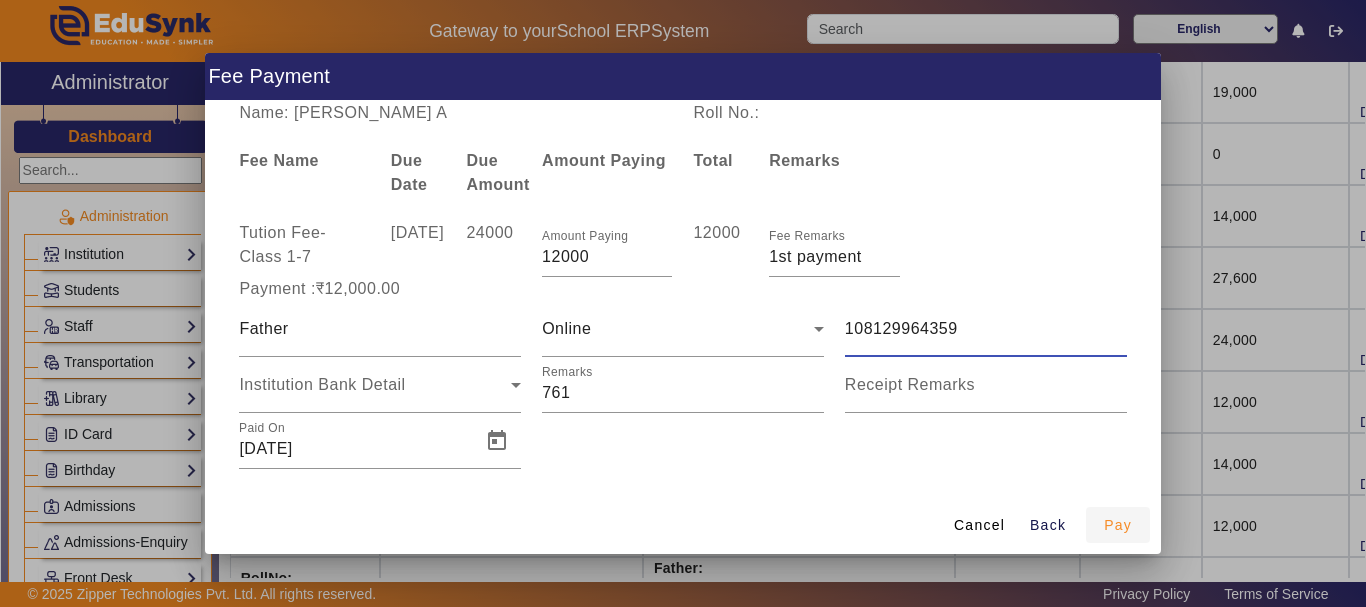 type on "108129964359" 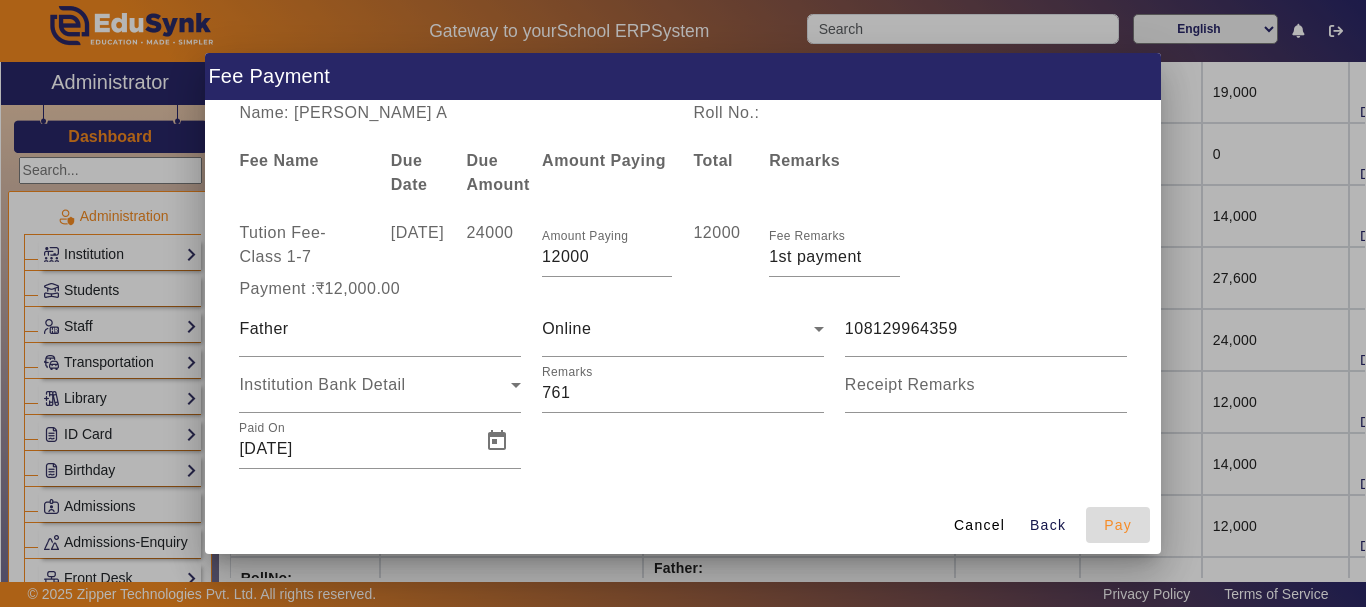 click on "Pay" at bounding box center (1118, 525) 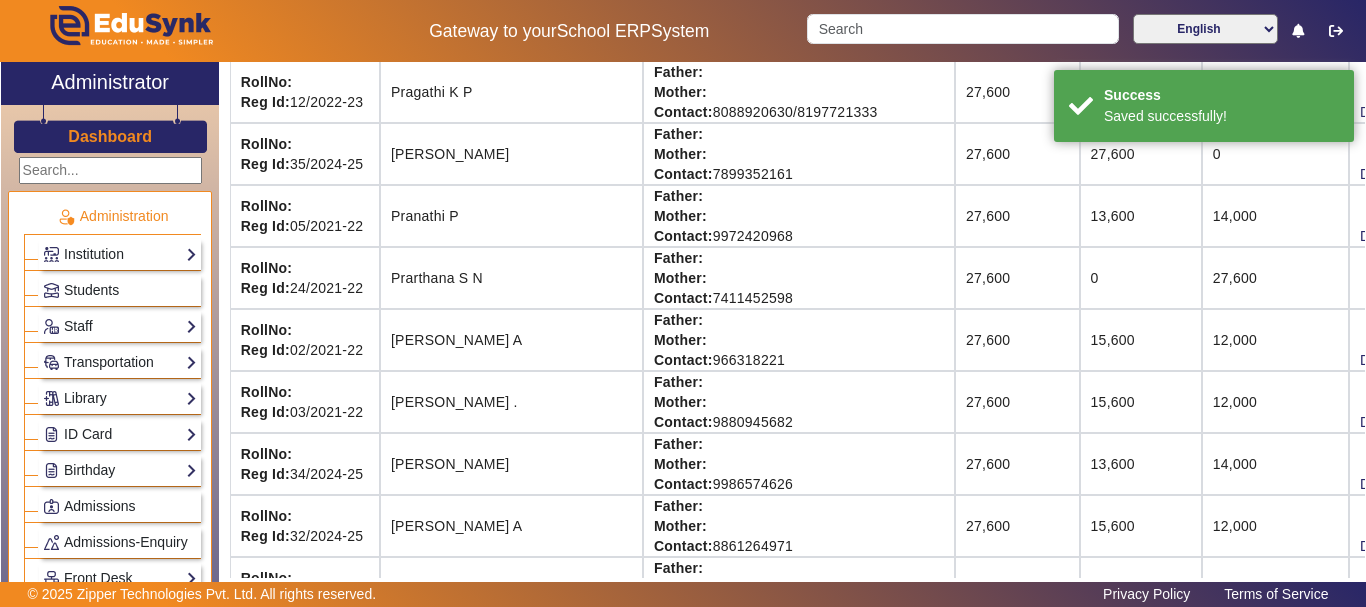 scroll, scrollTop: 149, scrollLeft: 0, axis: vertical 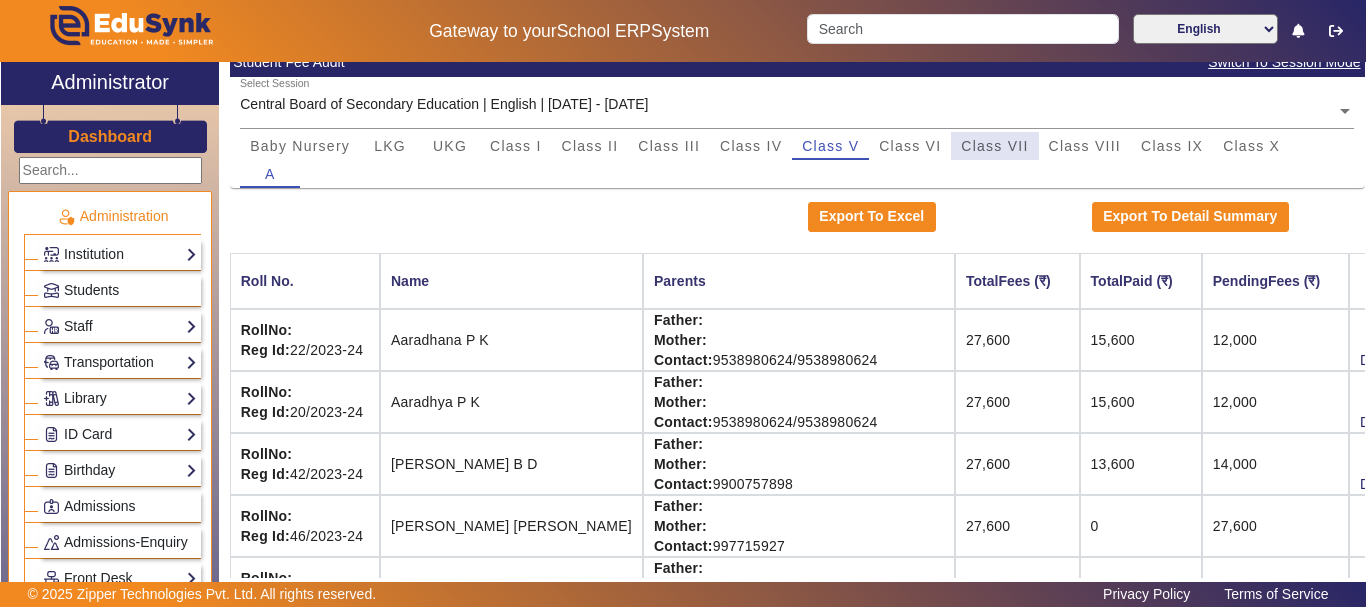 click on "Class VII" at bounding box center (994, 146) 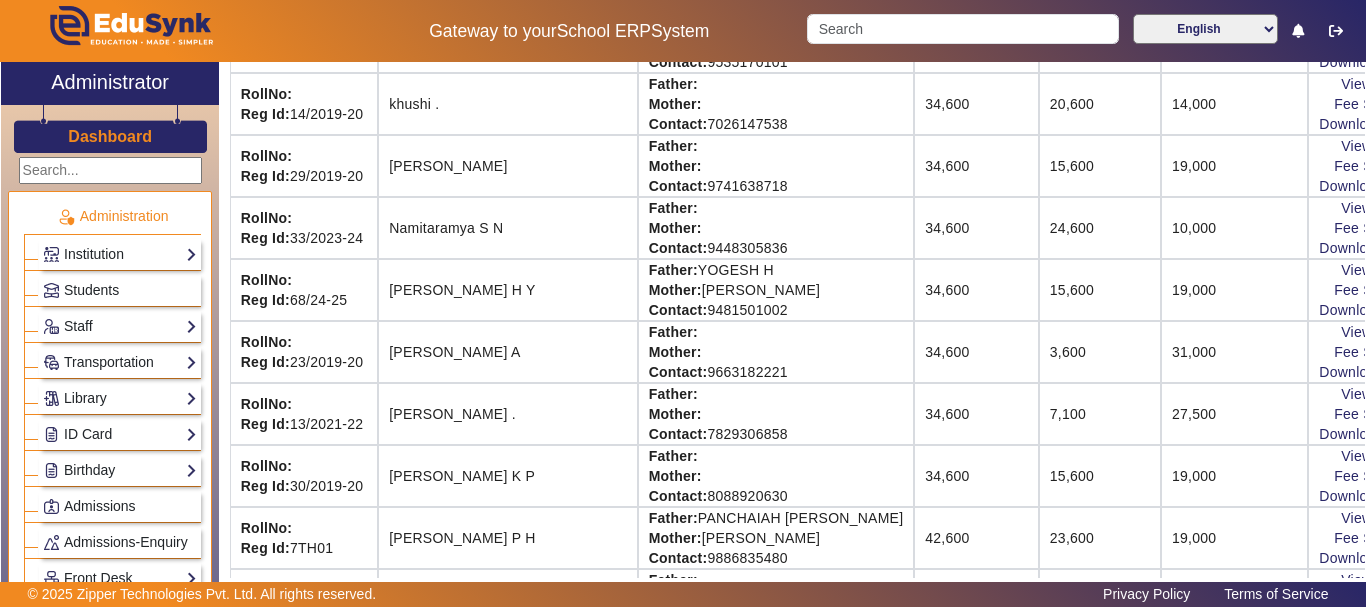 scroll, scrollTop: 1136, scrollLeft: 0, axis: vertical 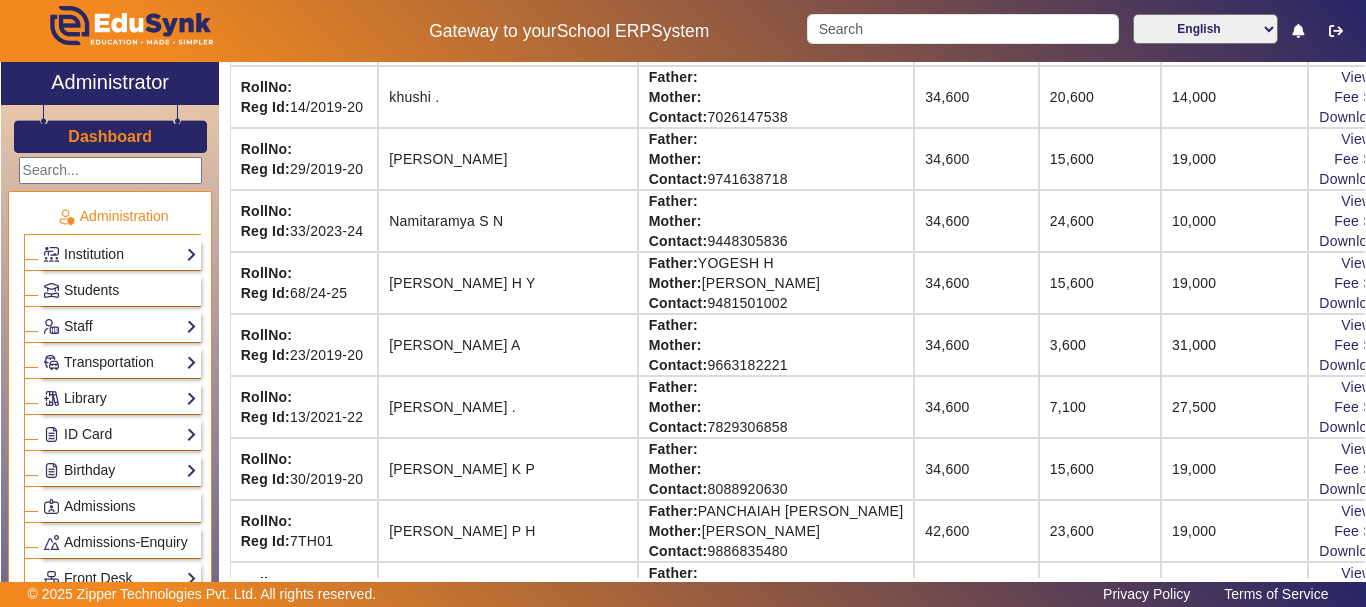 click on "View & Pay   Fee Structure  Download Receipt" 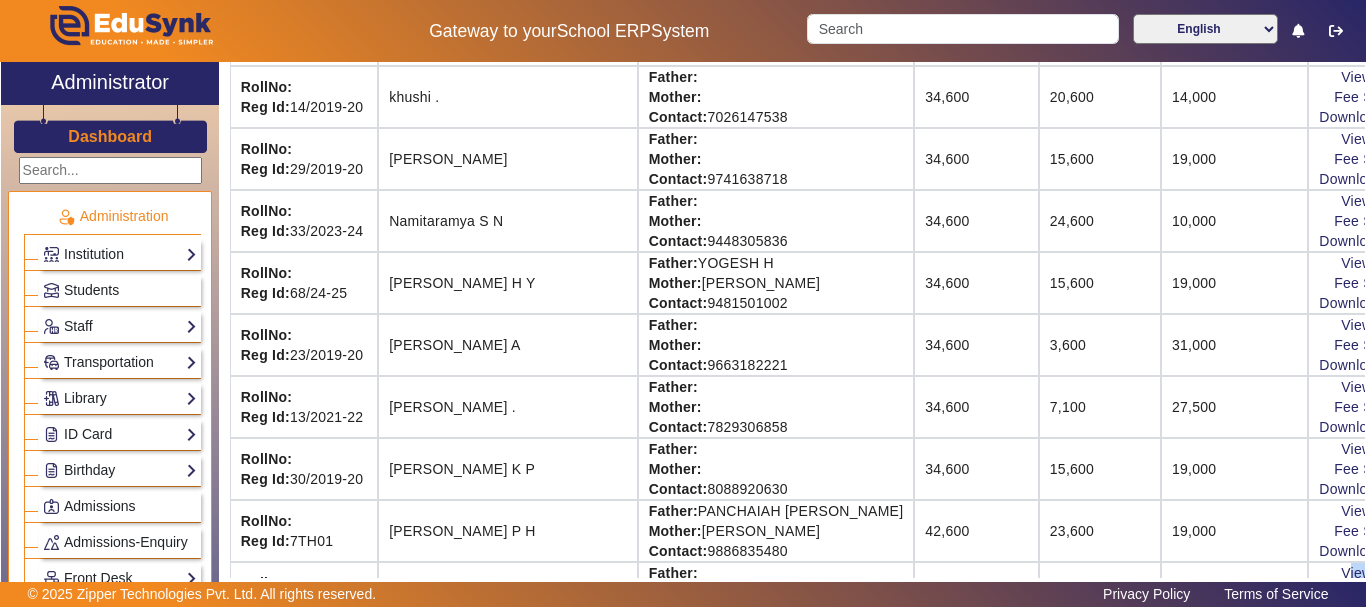 click on "View & Pay   Fee Structure  Download Receipt" 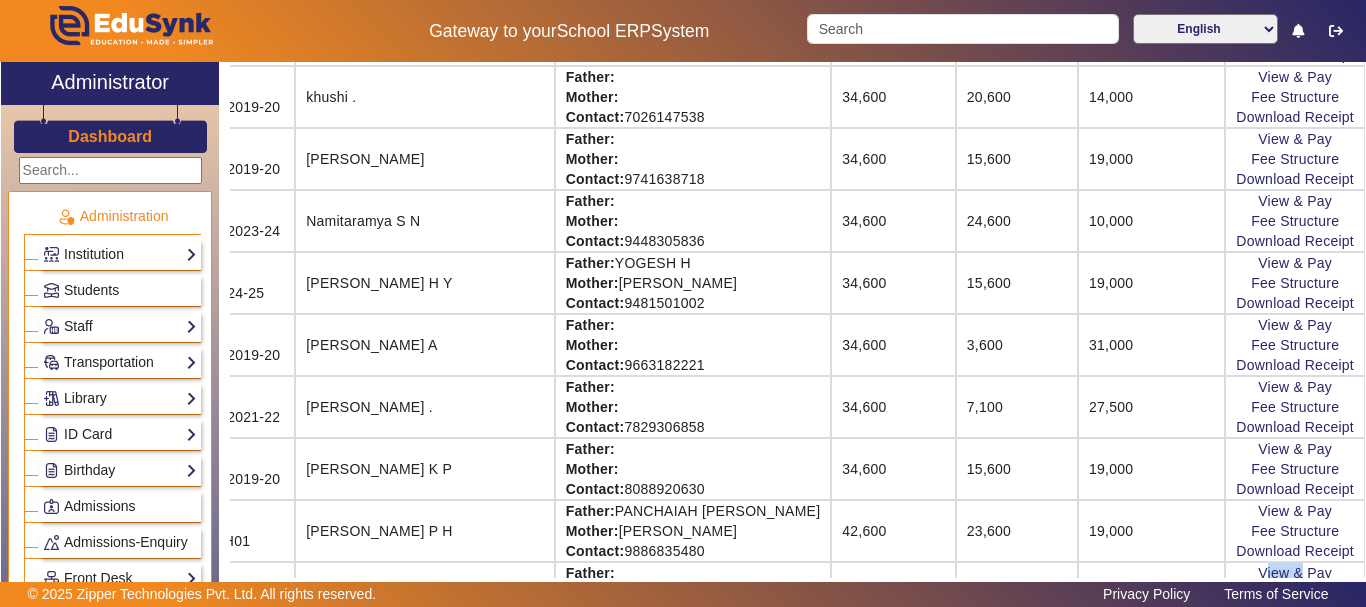 scroll, scrollTop: 1136, scrollLeft: 115, axis: both 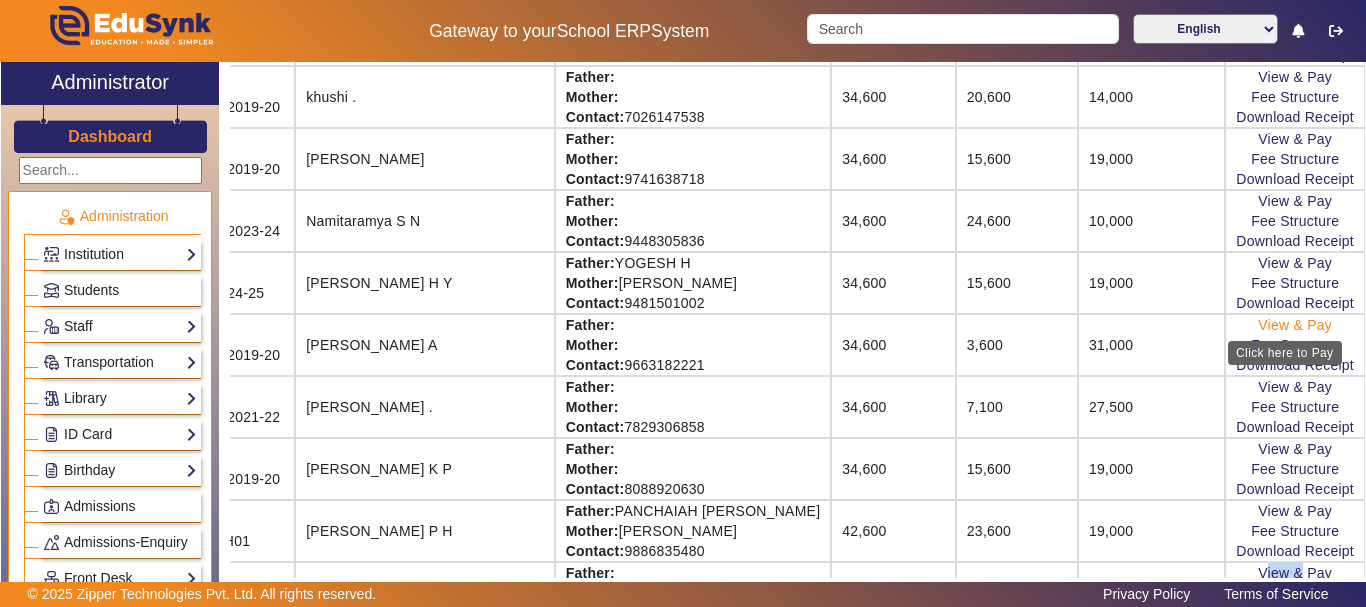 click on "View & Pay" 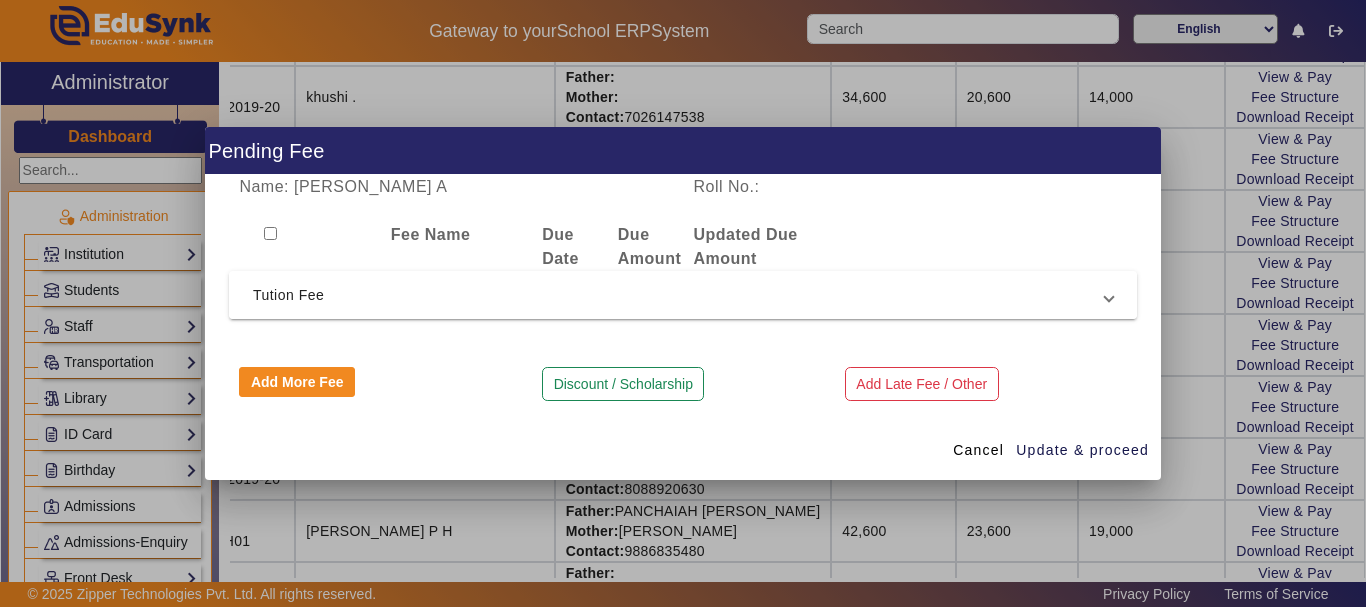 click on "Tution Fee" at bounding box center [679, 295] 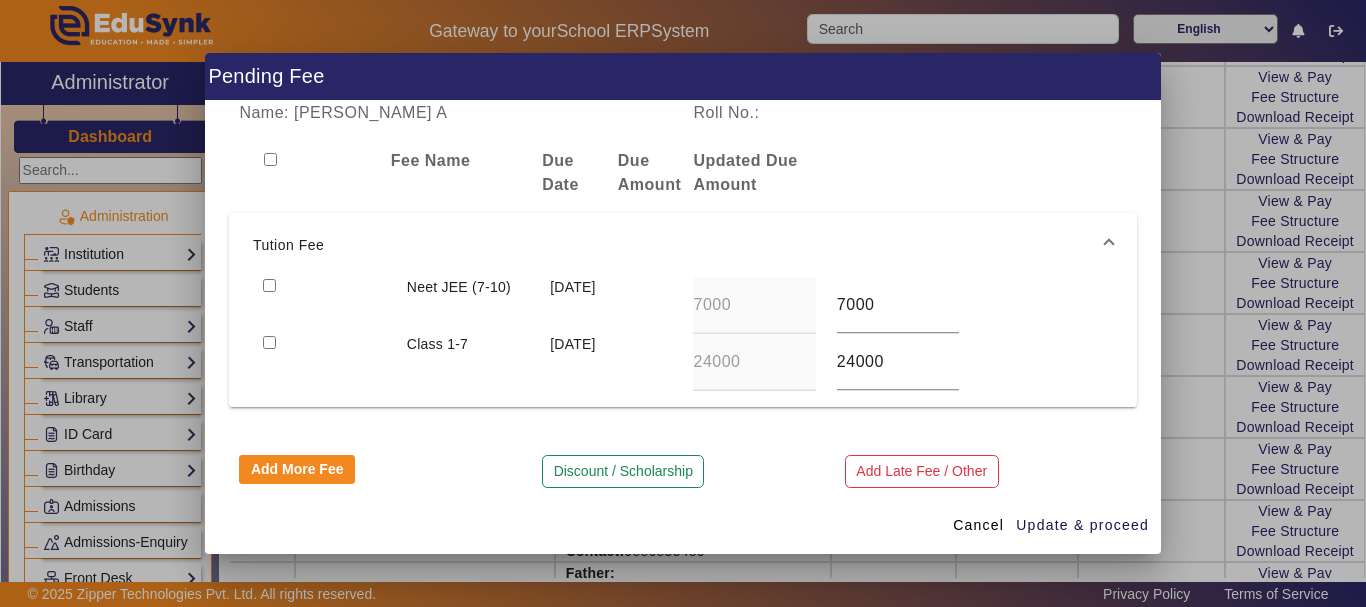 click at bounding box center (269, 342) 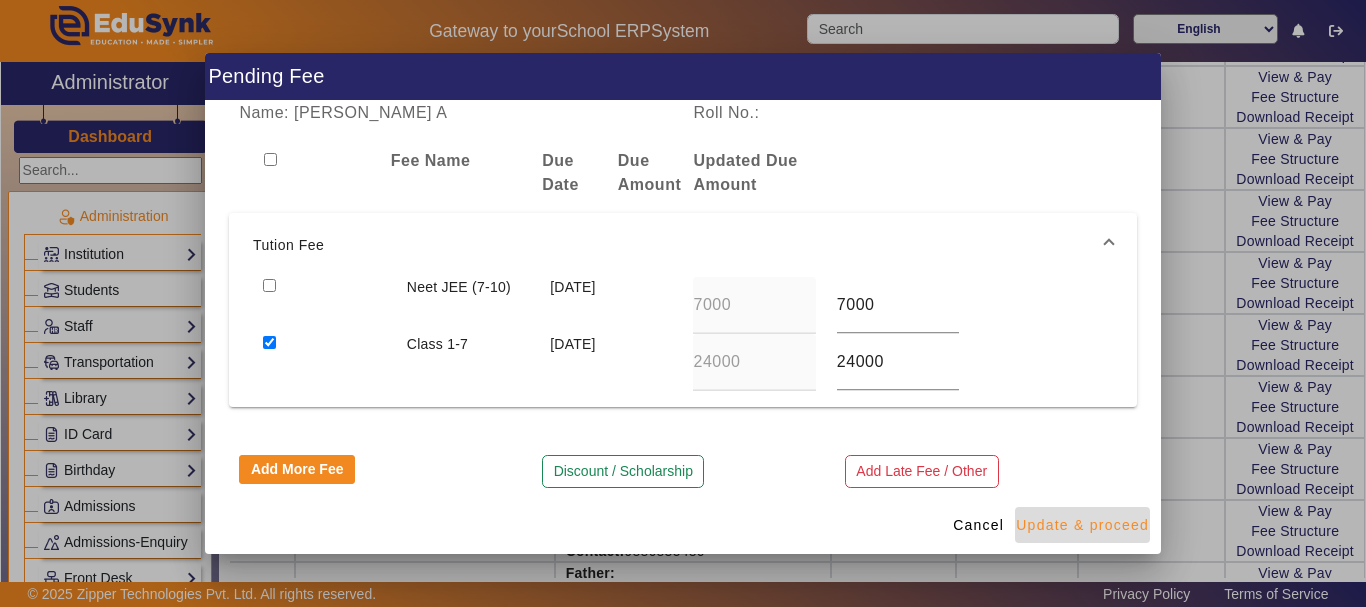 click on "Update & proceed" at bounding box center [1082, 525] 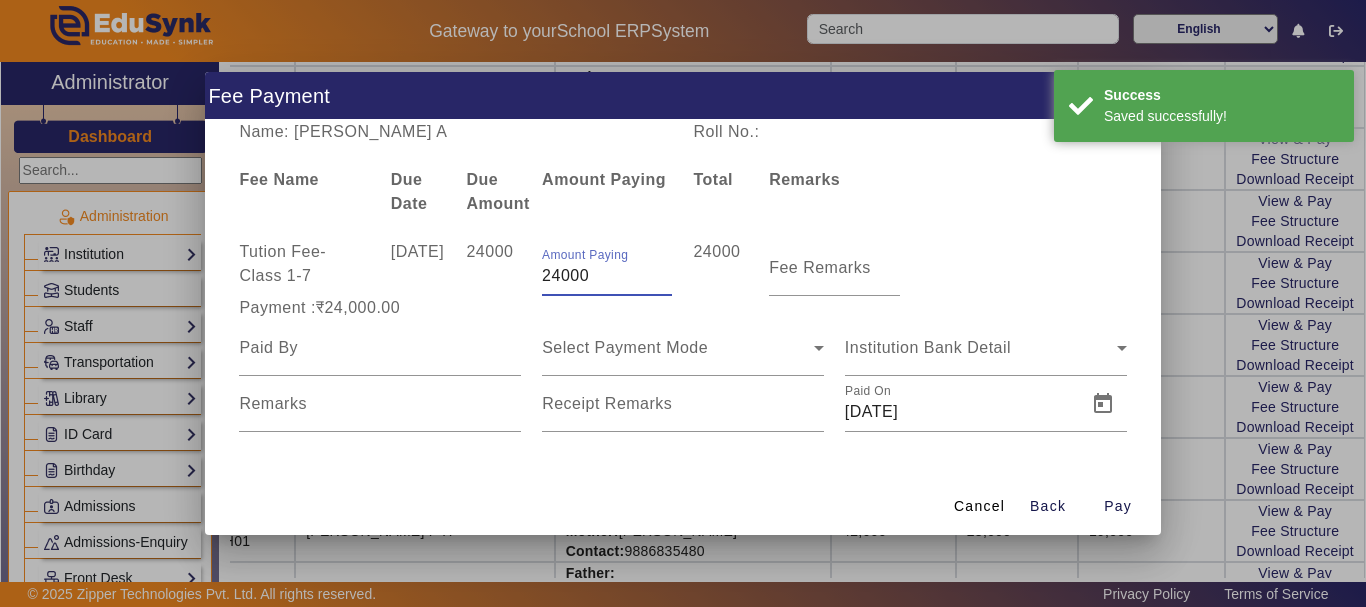 click on "24000" at bounding box center (607, 276) 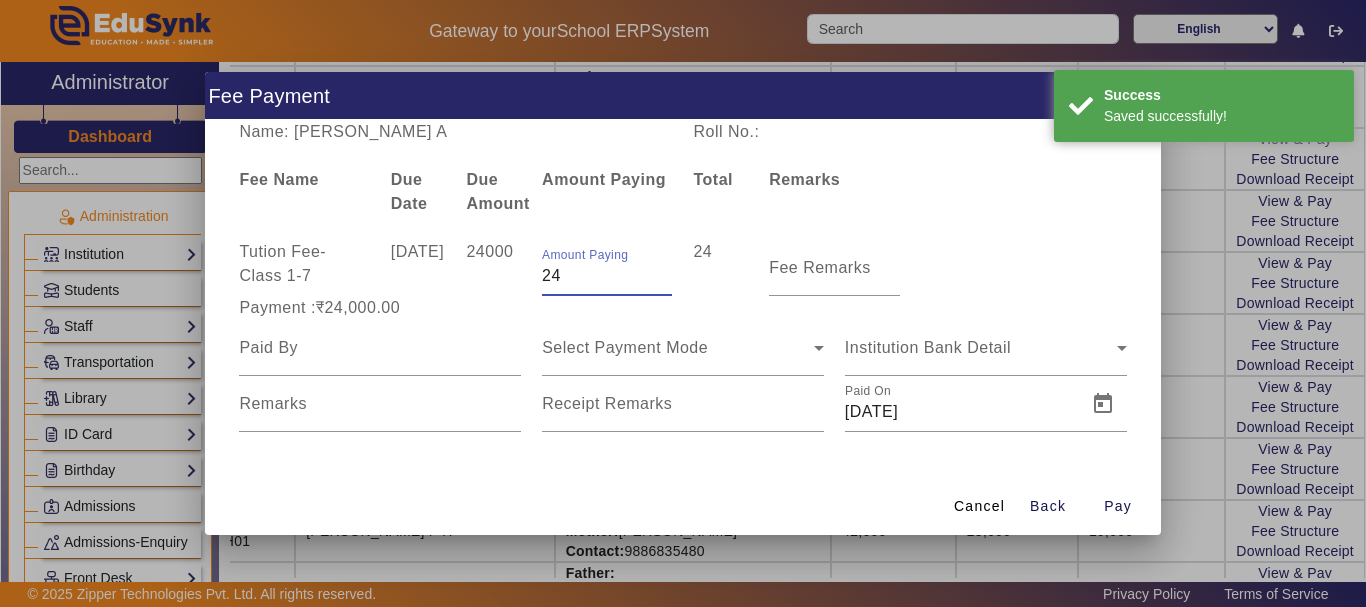type on "2" 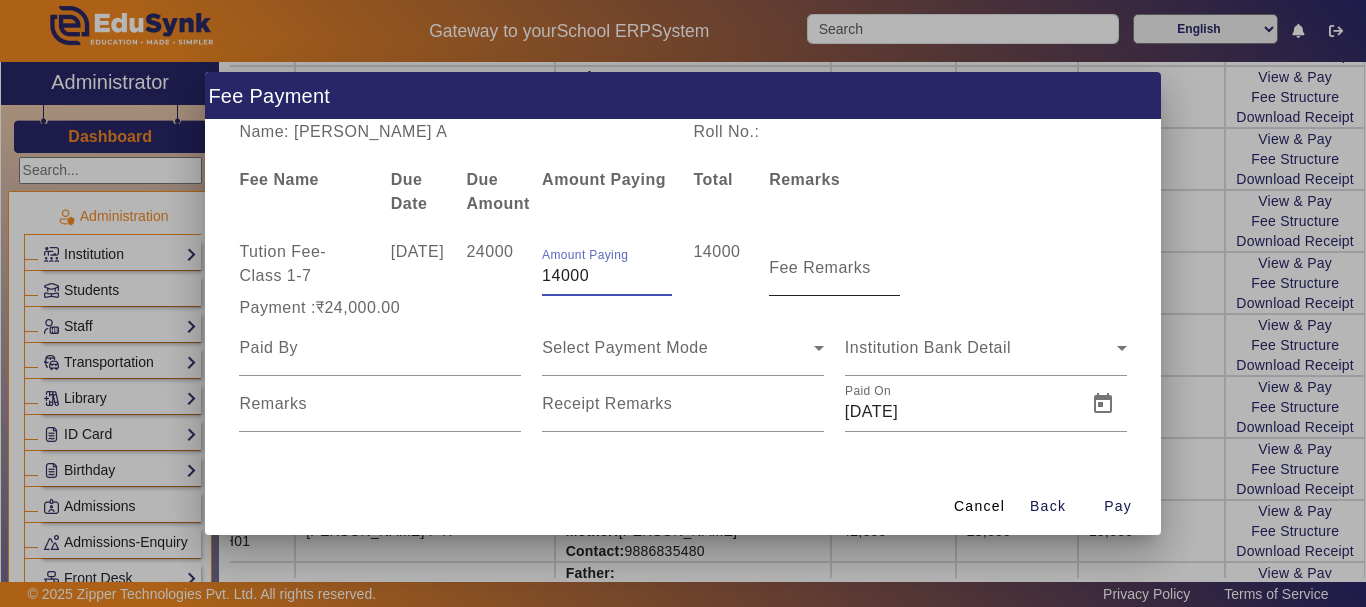 type on "14000" 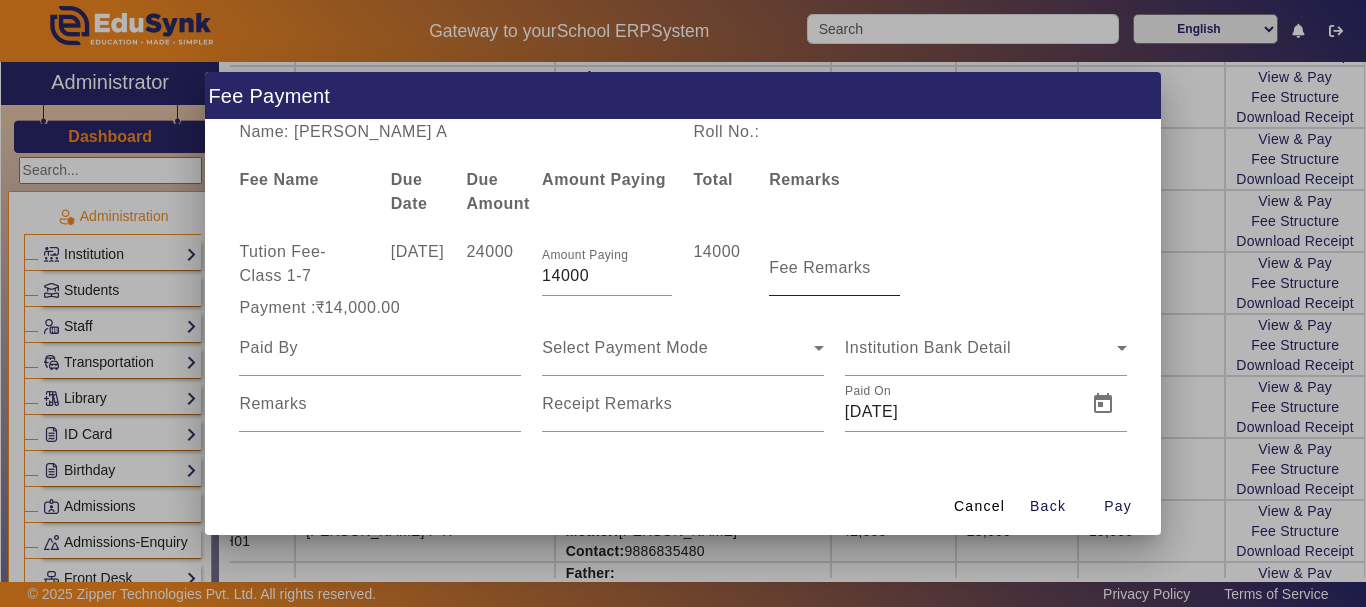 click on "Fee Remarks" at bounding box center [820, 267] 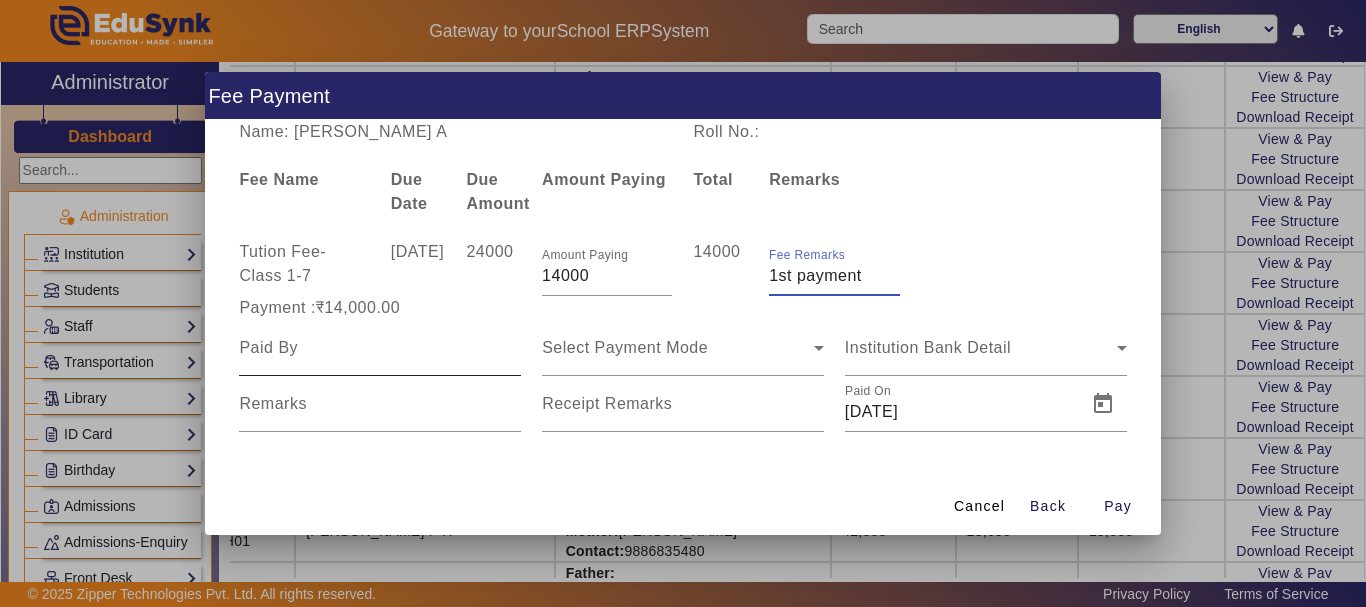 type on "1st payment" 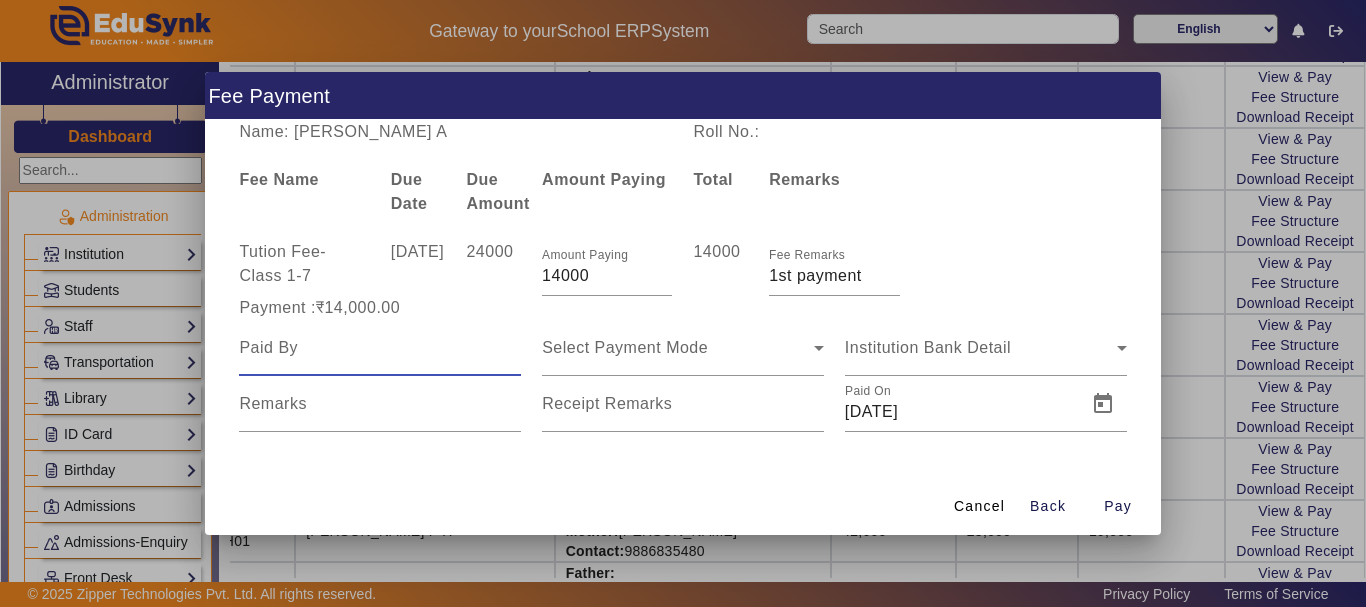 click at bounding box center [380, 348] 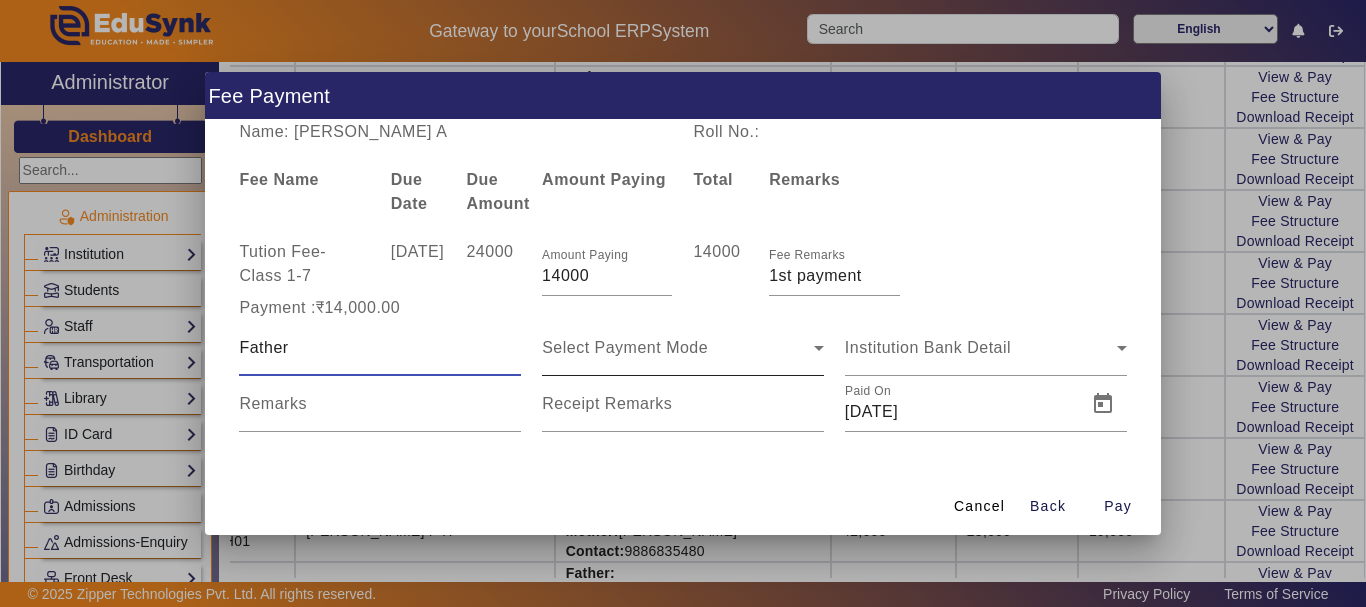 type on "Father" 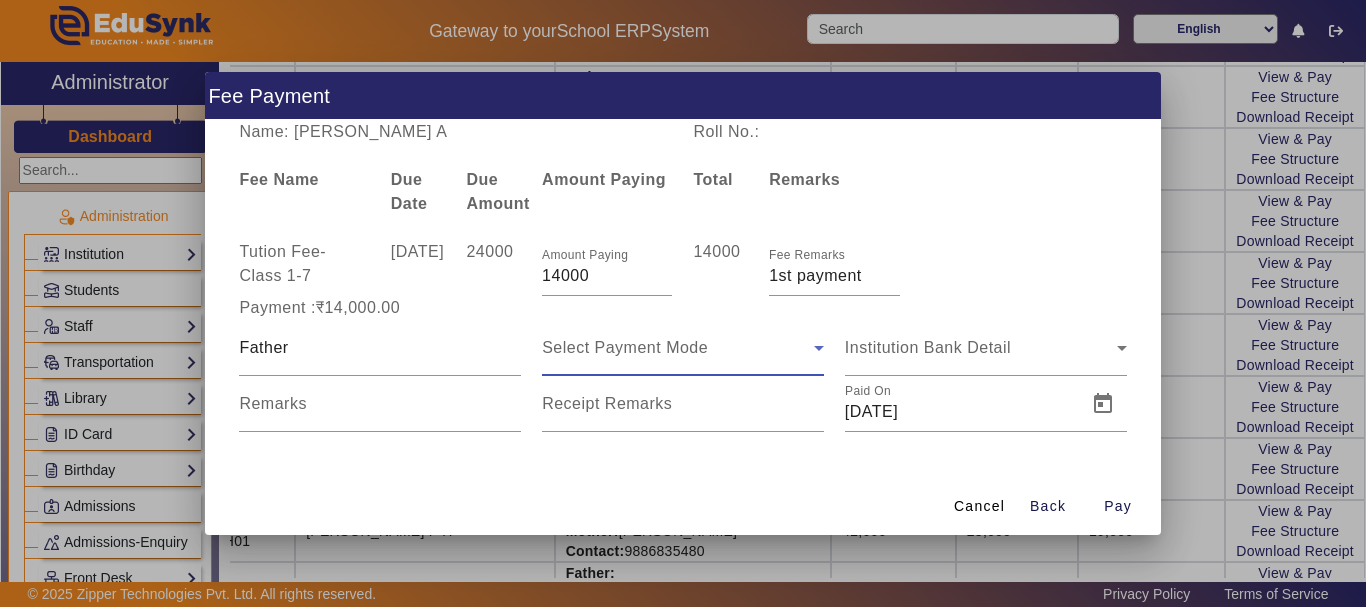 click on "Select Payment Mode" at bounding box center [678, 348] 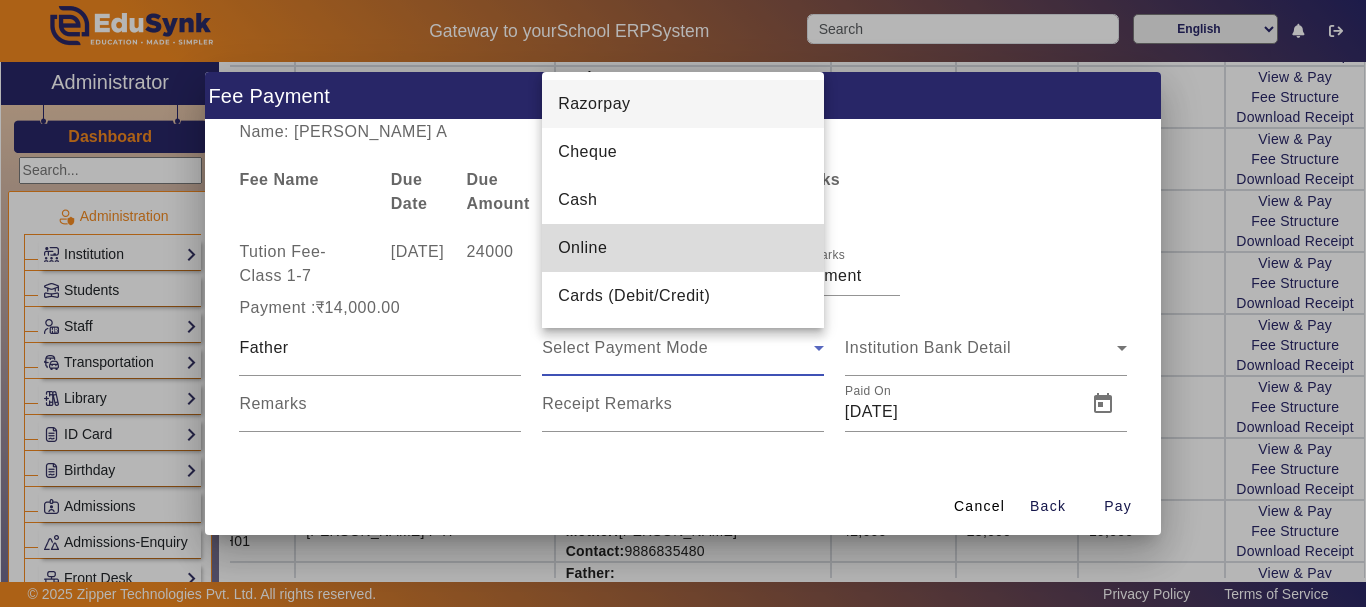 click on "Online" at bounding box center (582, 248) 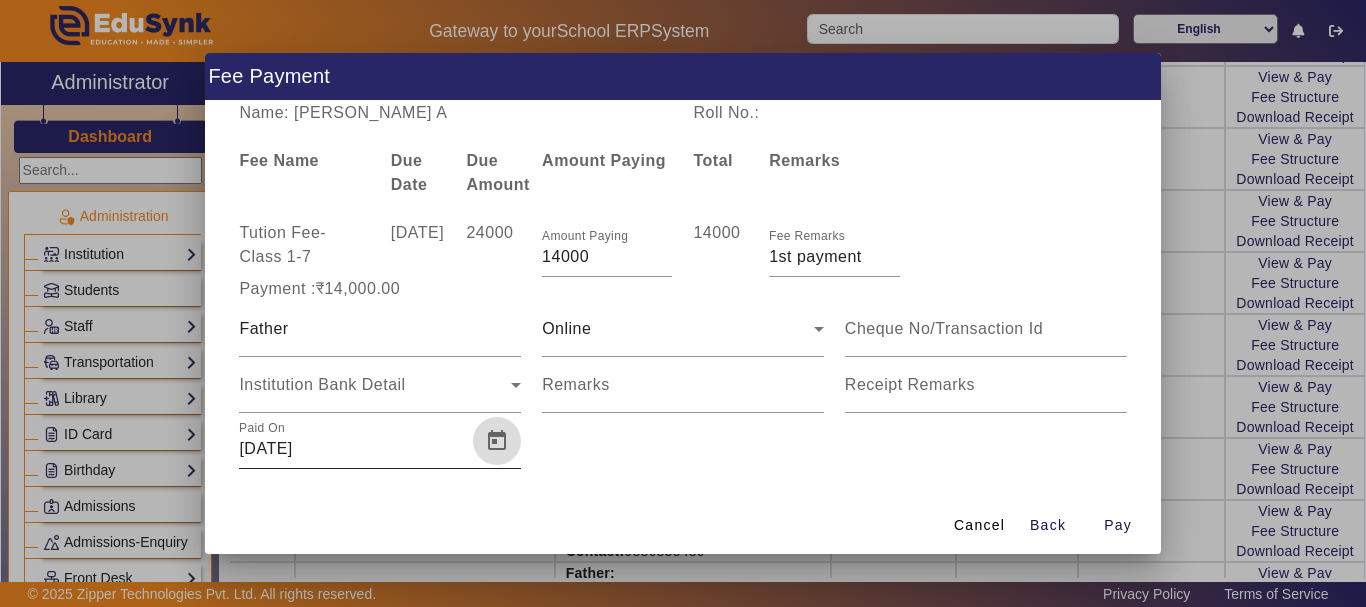 click at bounding box center (497, 441) 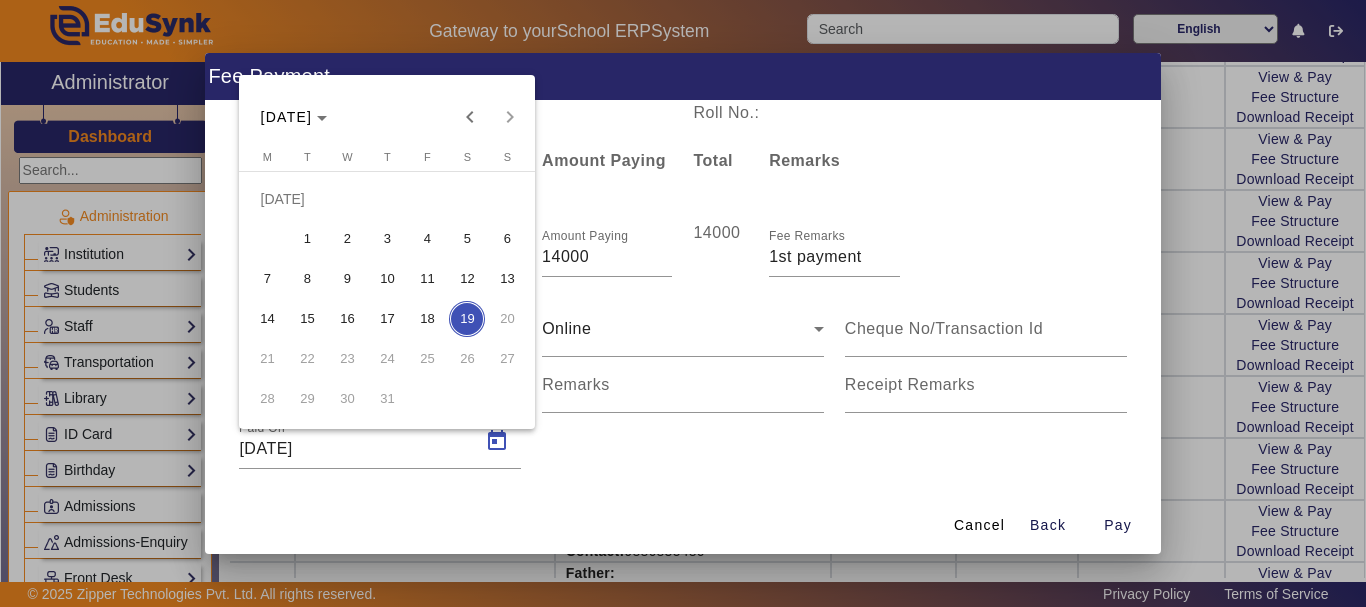 click on "15" at bounding box center (307, 319) 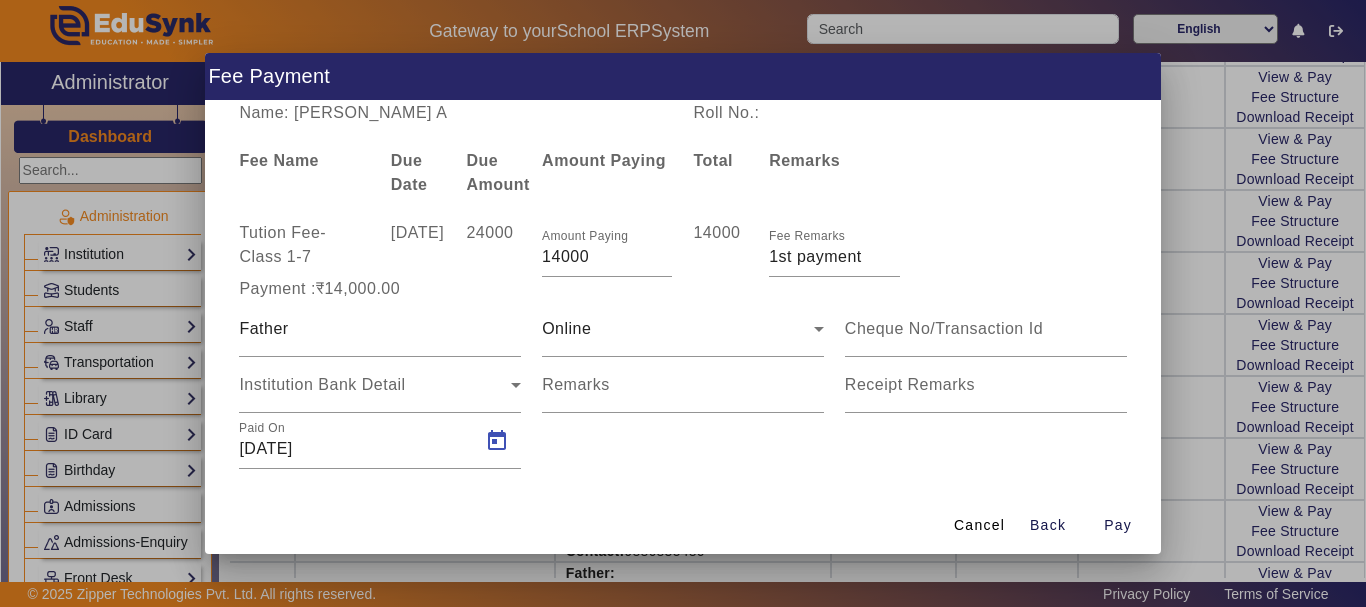 type on "[DATE]" 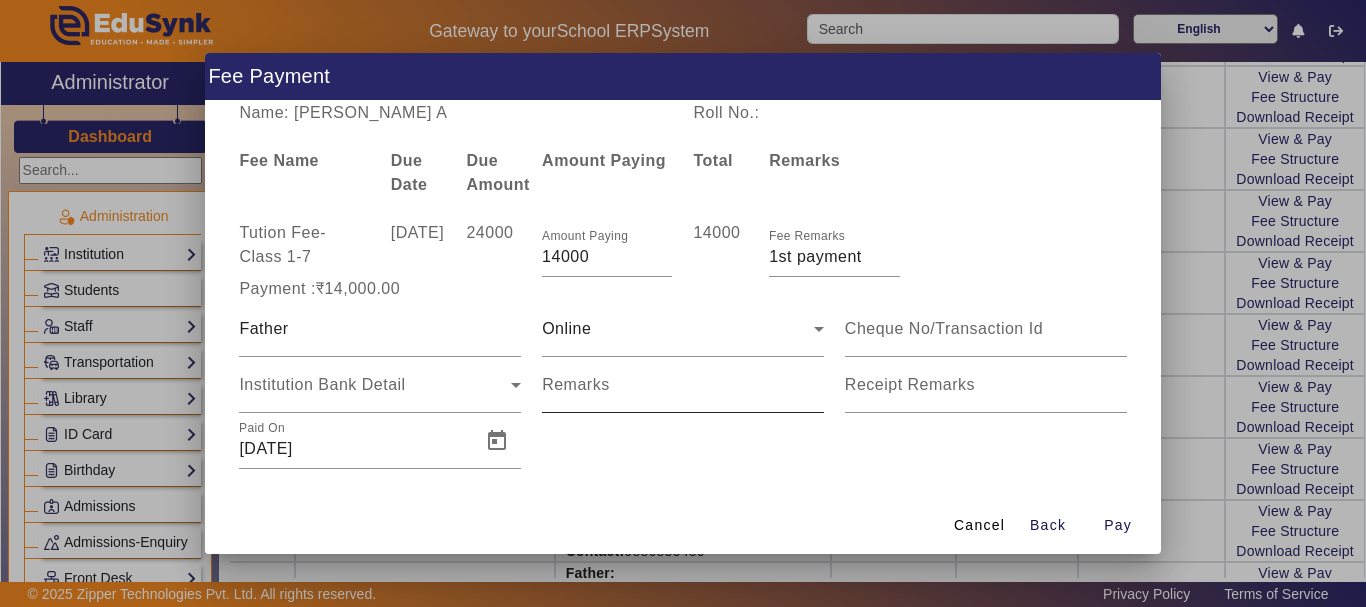 click on "Remarks" at bounding box center (576, 384) 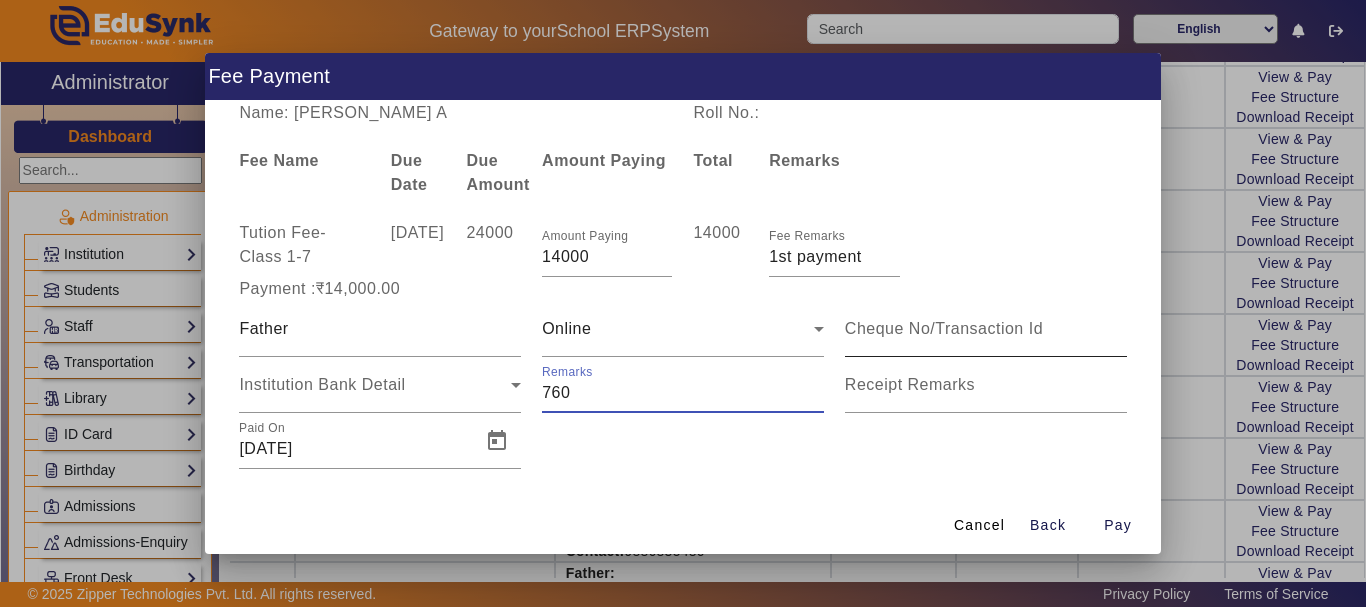 type on "760" 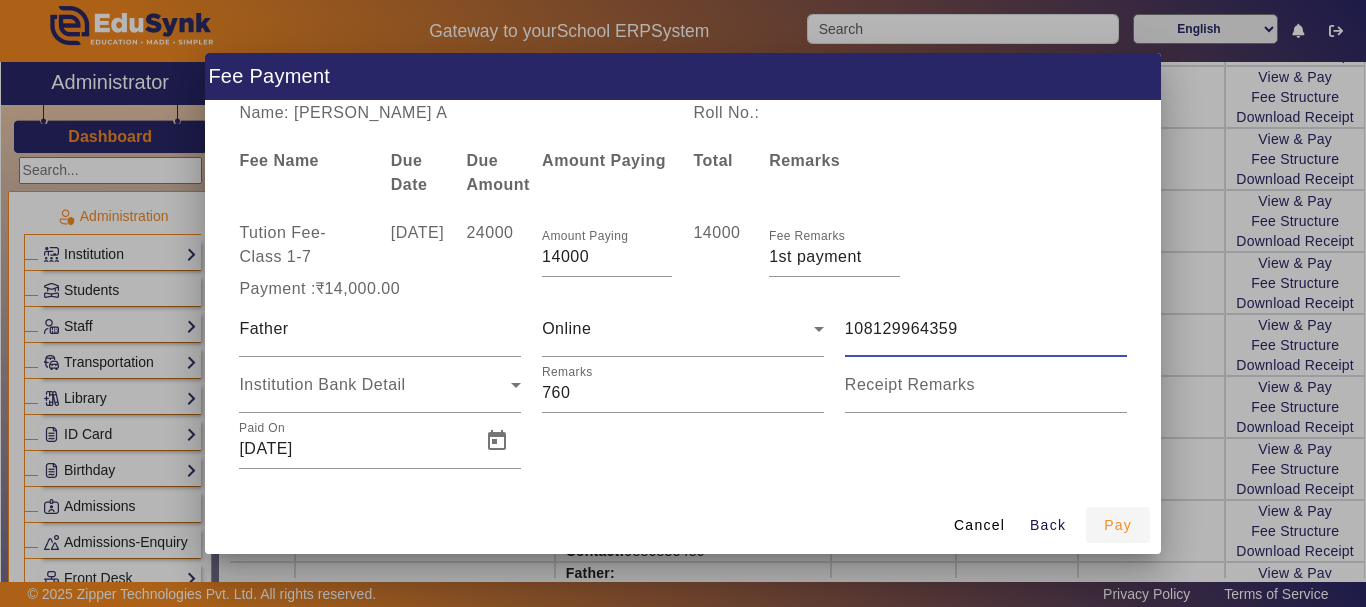 type on "108129964359" 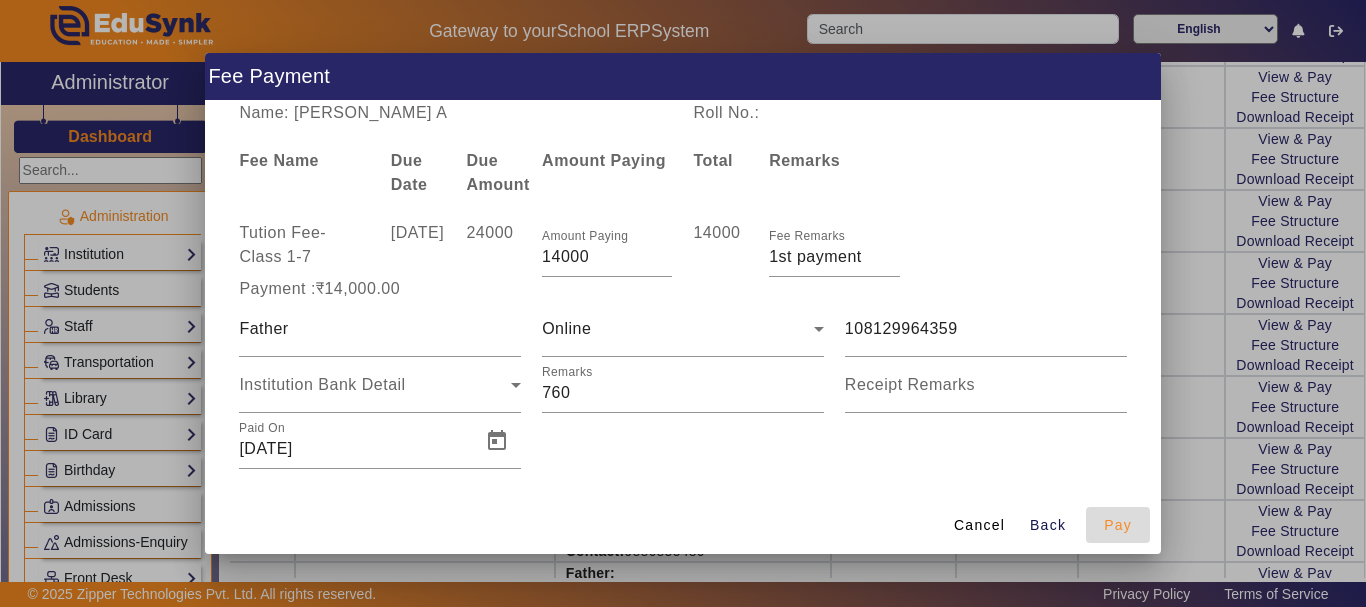 click on "Pay" at bounding box center (1118, 525) 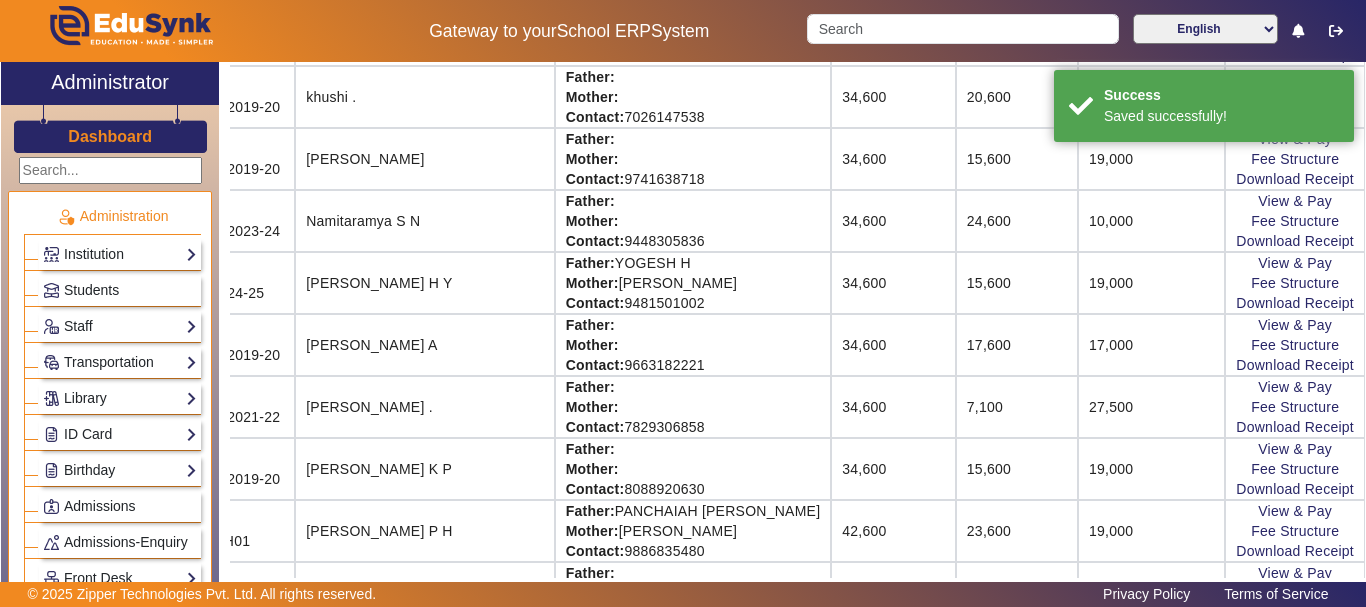 scroll, scrollTop: 144, scrollLeft: 115, axis: both 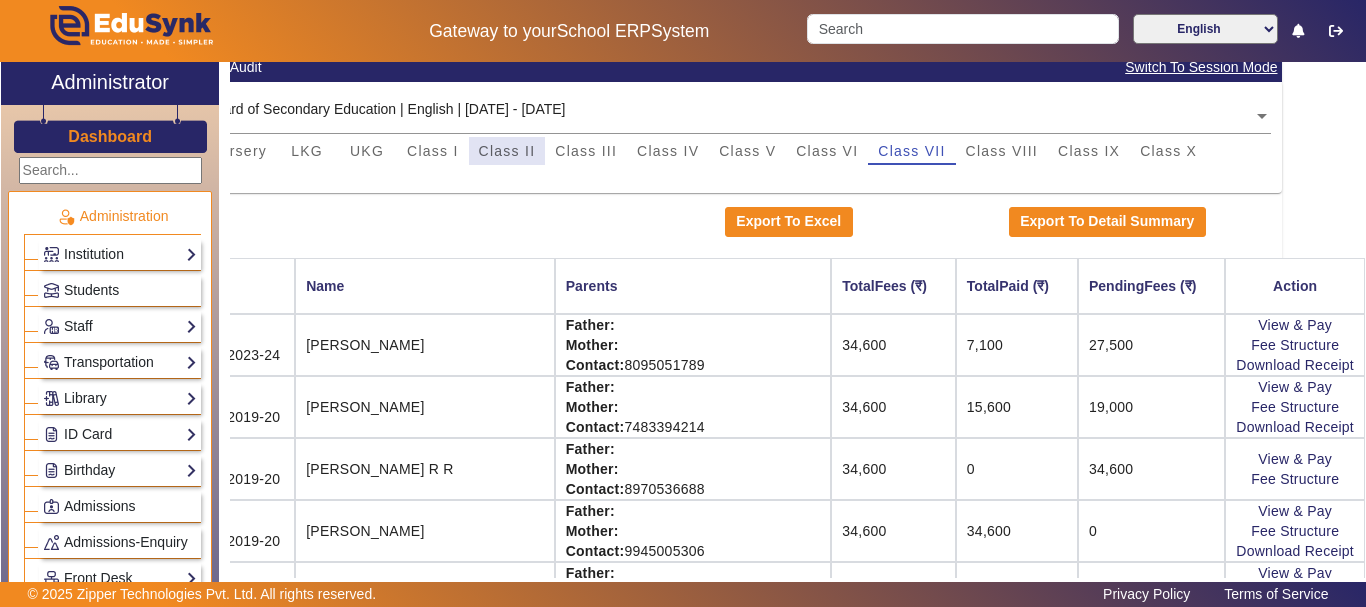 click on "Class II" at bounding box center [507, 151] 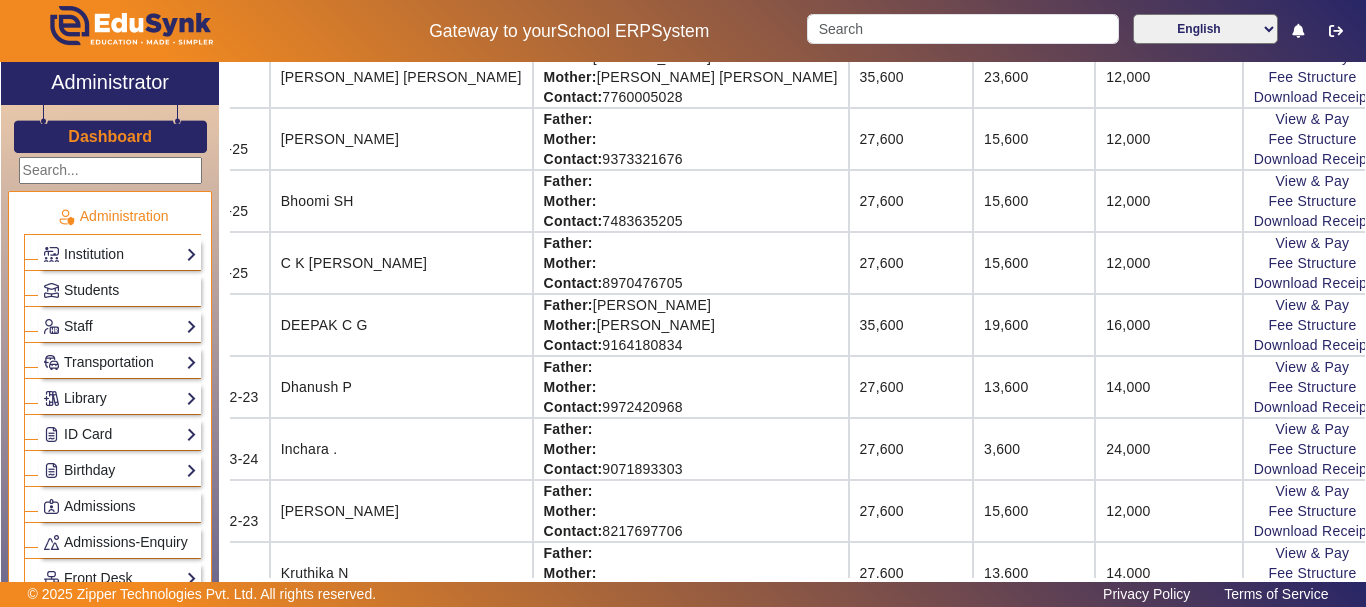 scroll, scrollTop: 544, scrollLeft: 115, axis: both 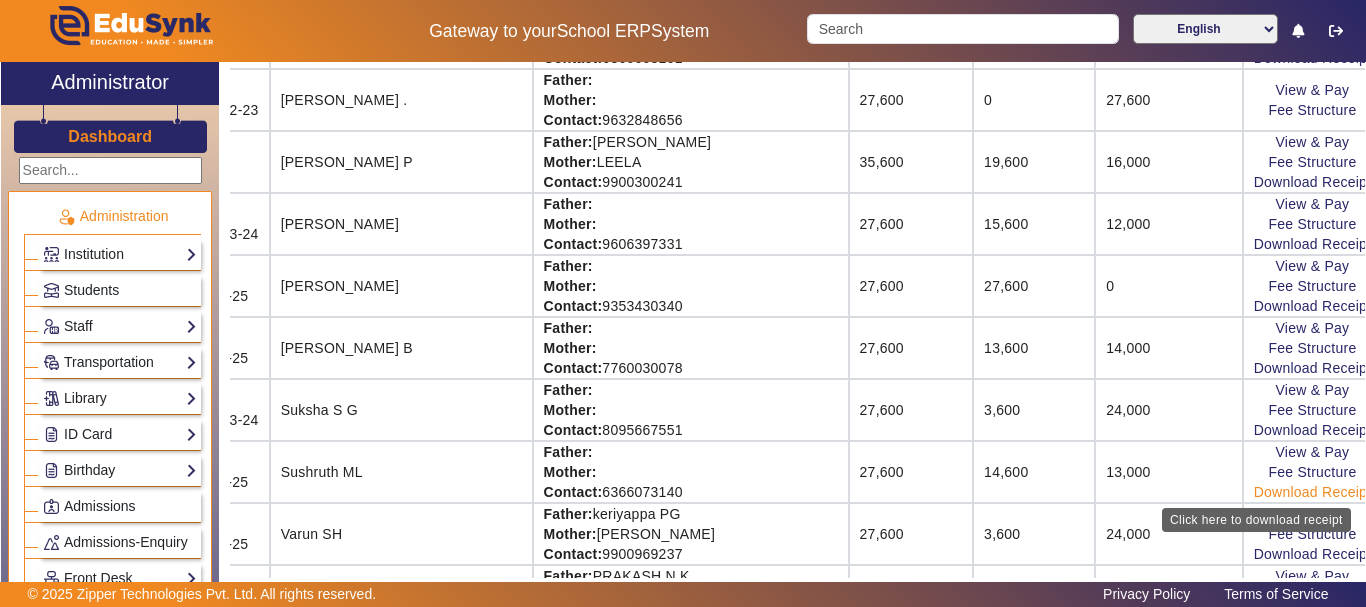 click on "Download Receipt" 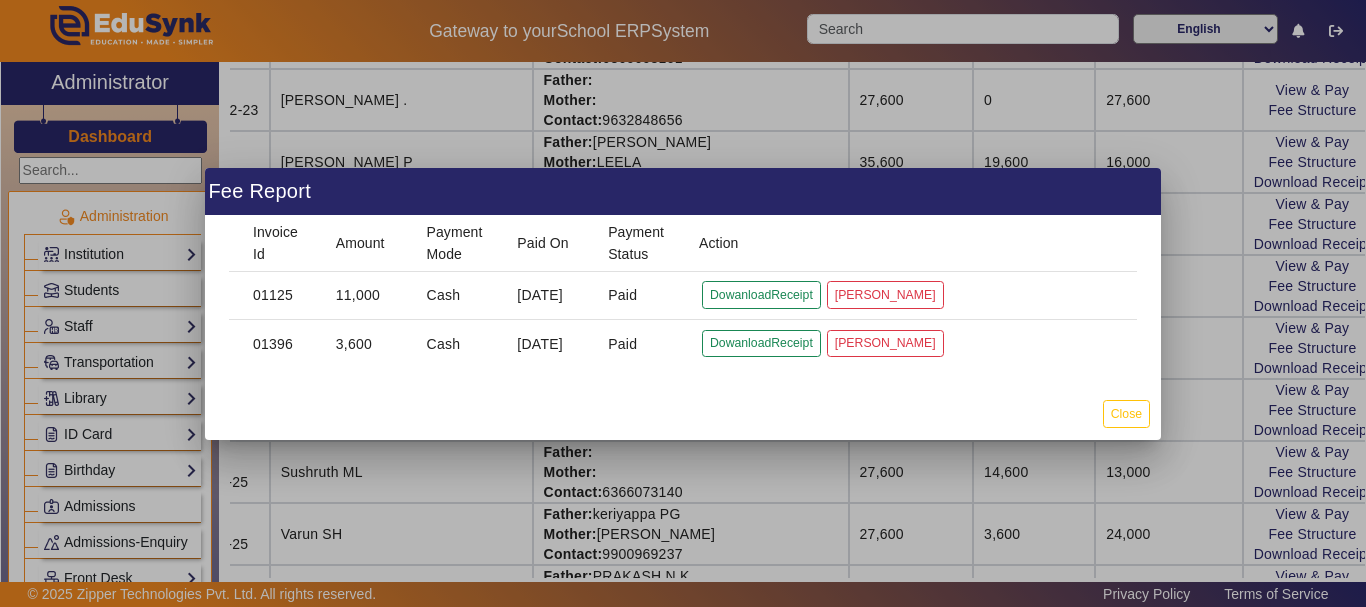 click at bounding box center (683, 303) 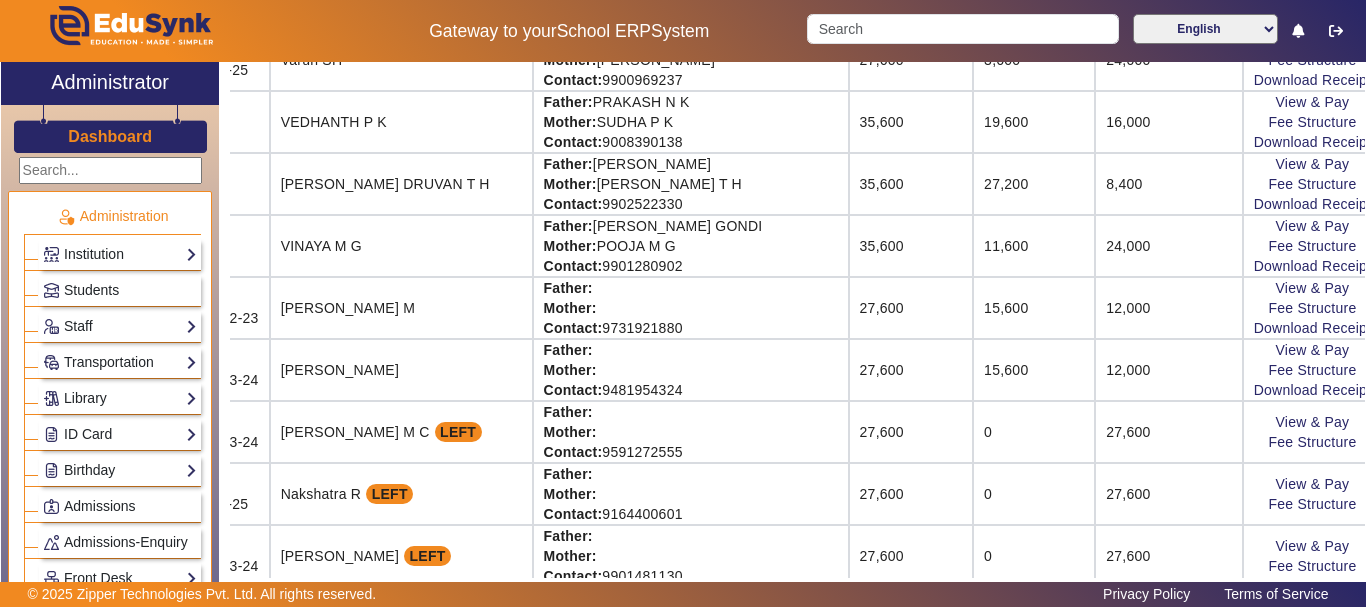 scroll, scrollTop: 2357, scrollLeft: 115, axis: both 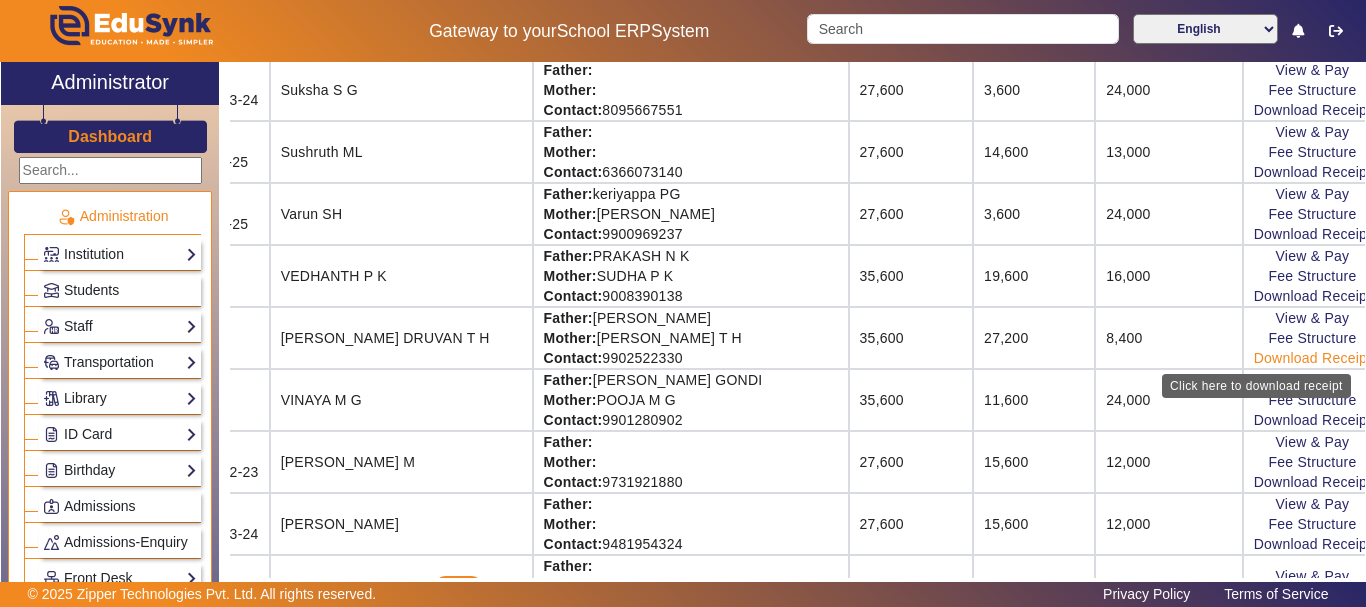 click on "Download Receipt" 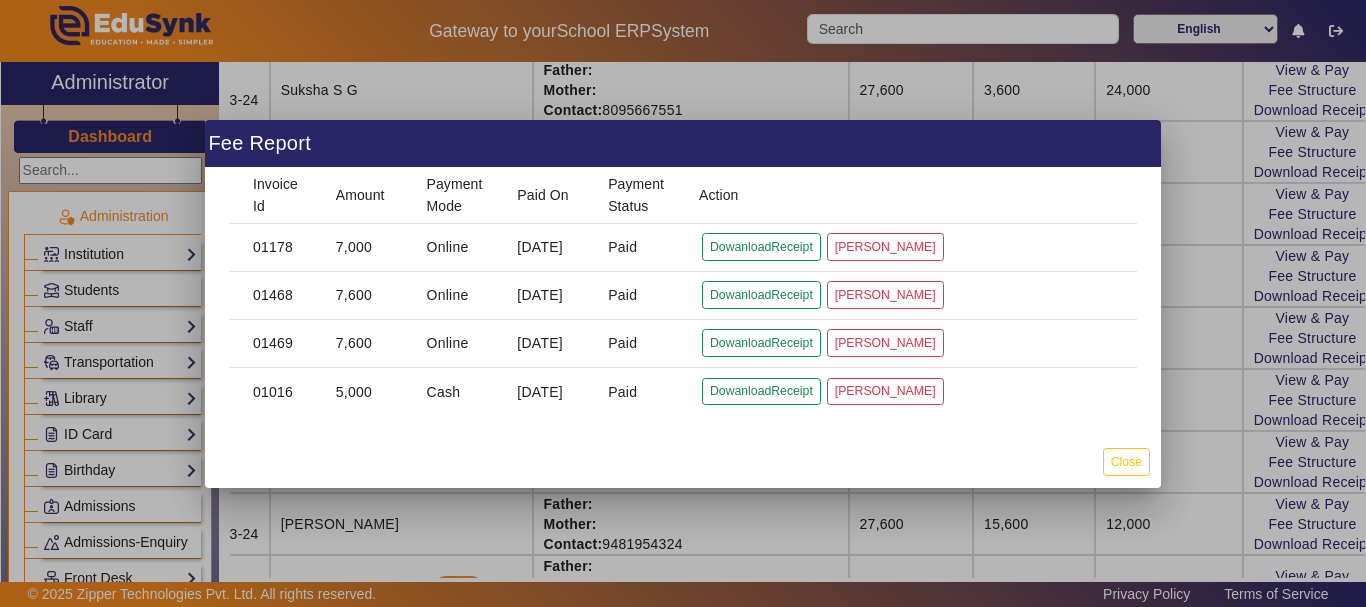 click at bounding box center [683, 303] 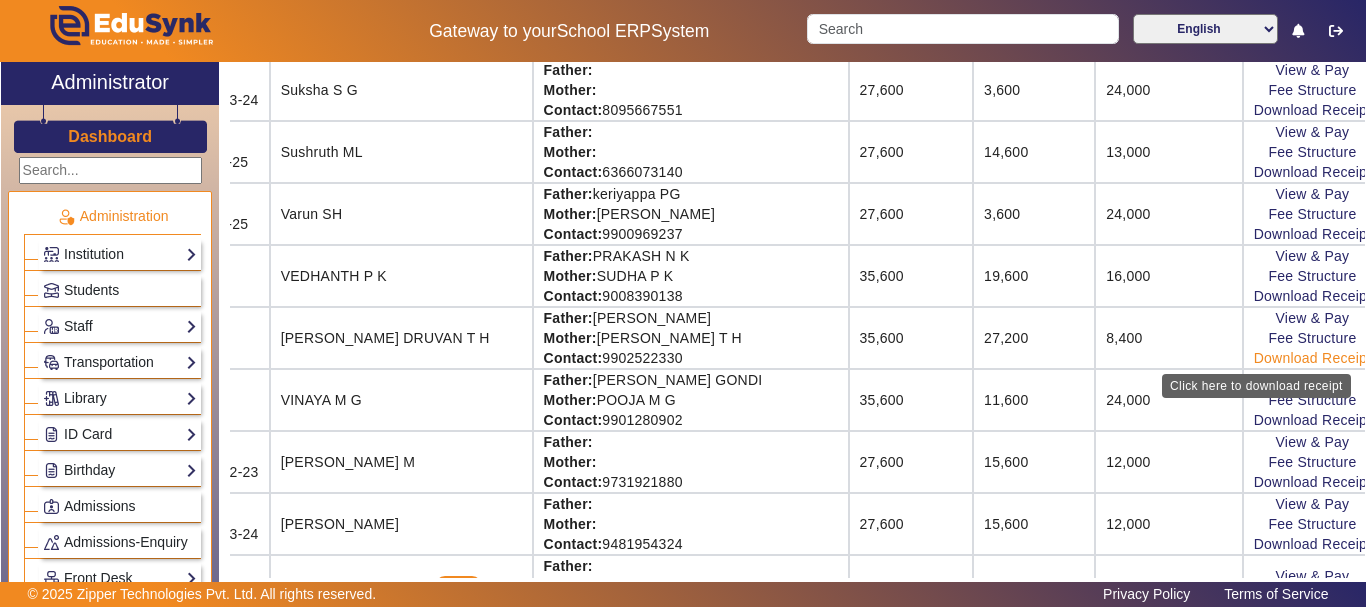 click on "Download Receipt" 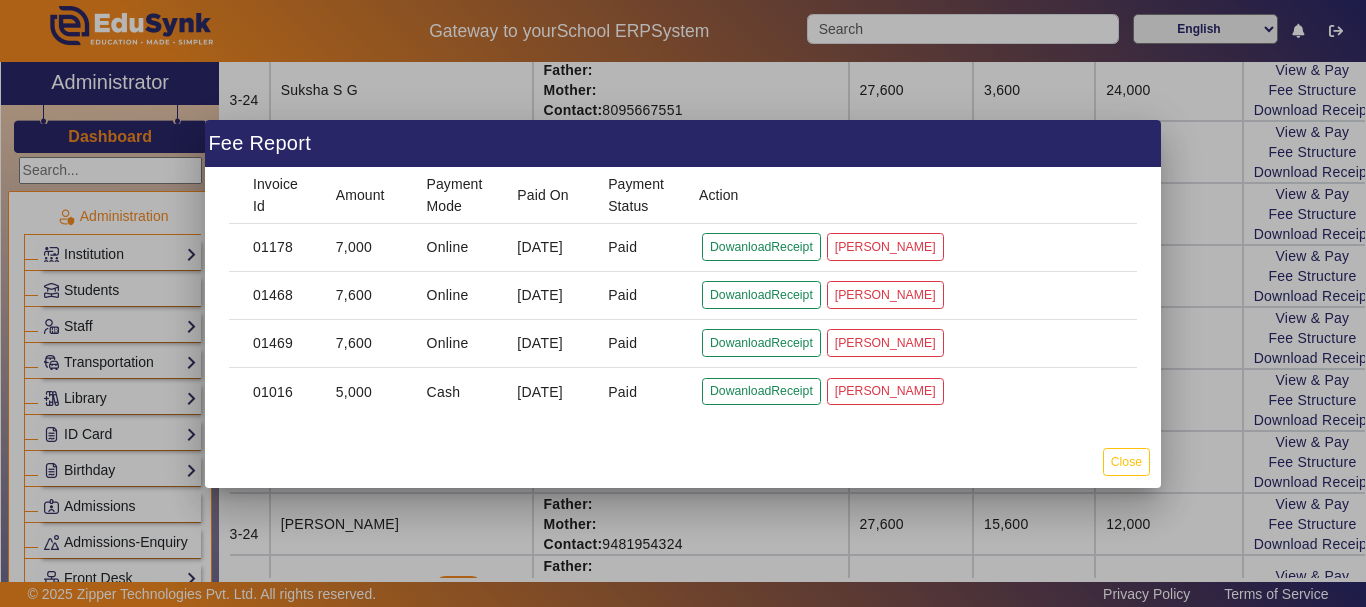 click at bounding box center (683, 303) 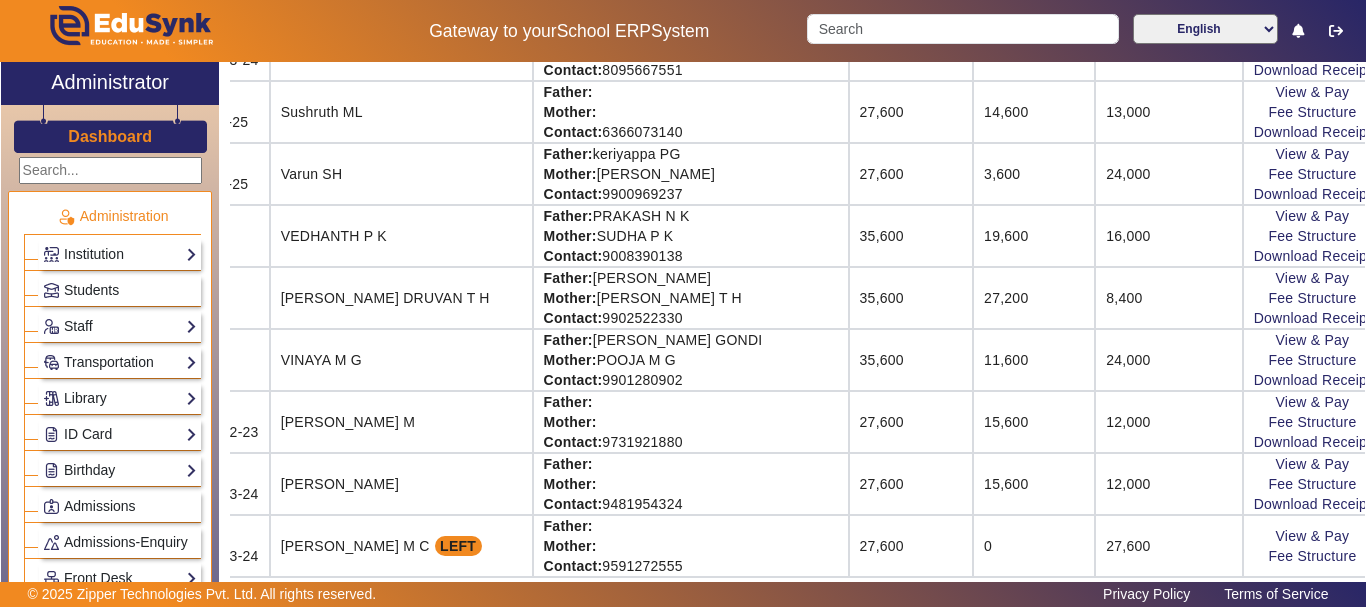 scroll, scrollTop: 2277, scrollLeft: 115, axis: both 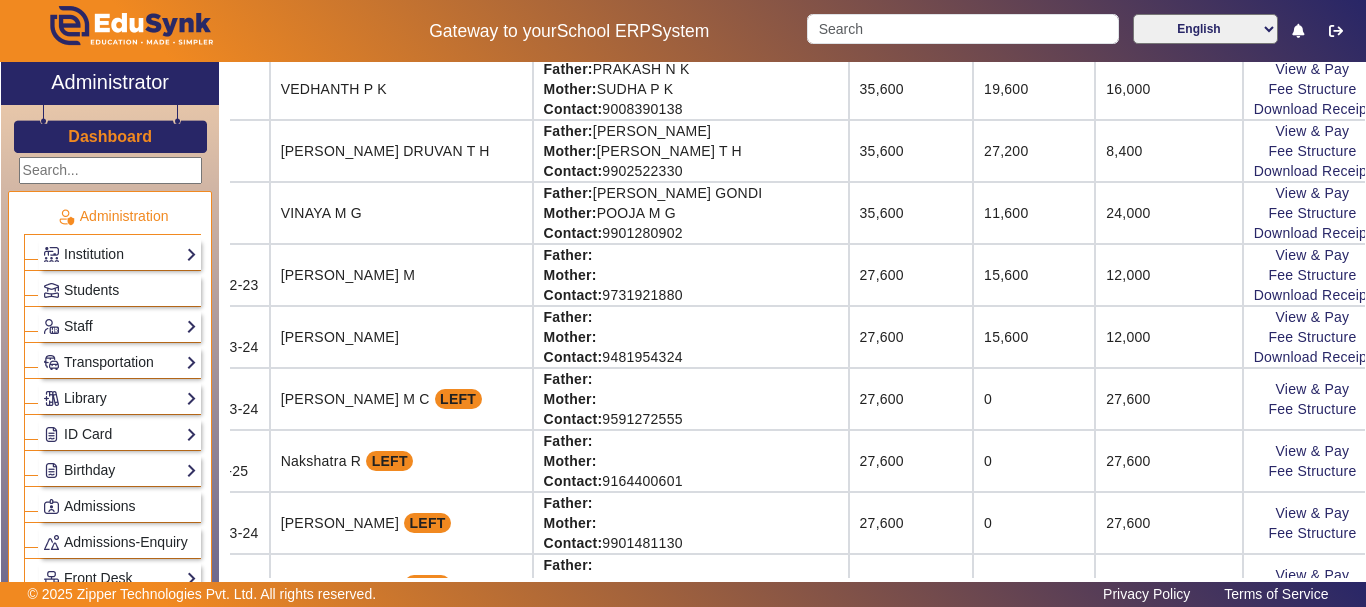 click on "View & Pay   Fee Structure  Download Receipt" 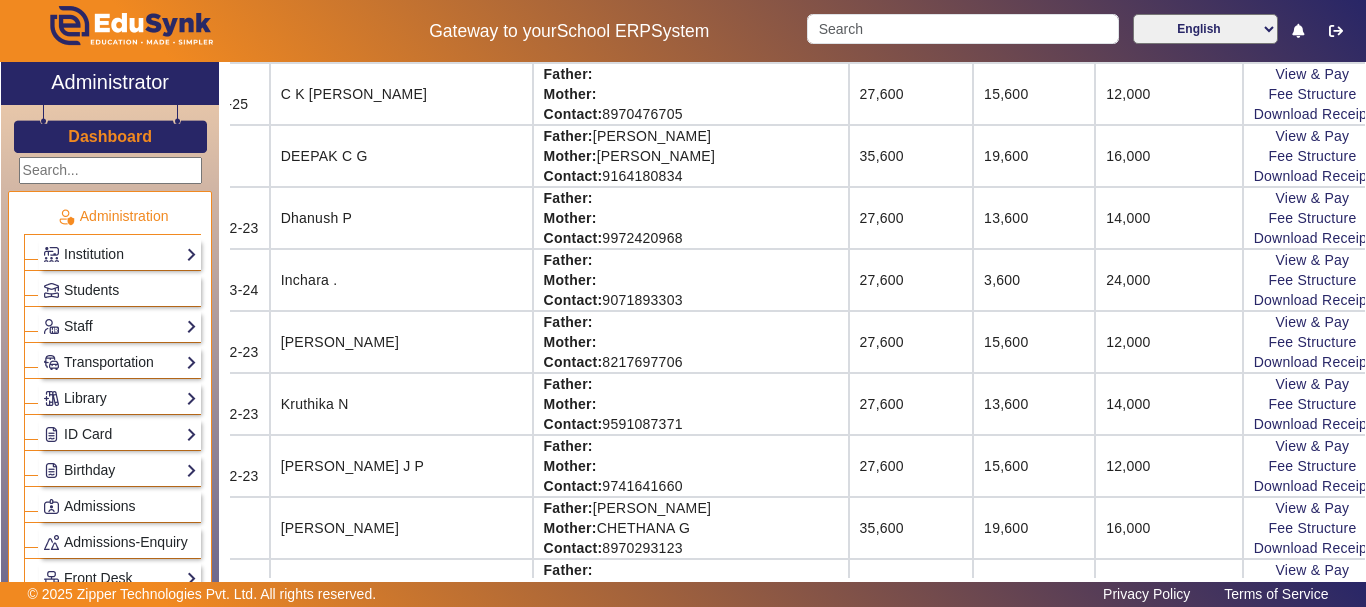 scroll, scrollTop: 691, scrollLeft: 115, axis: both 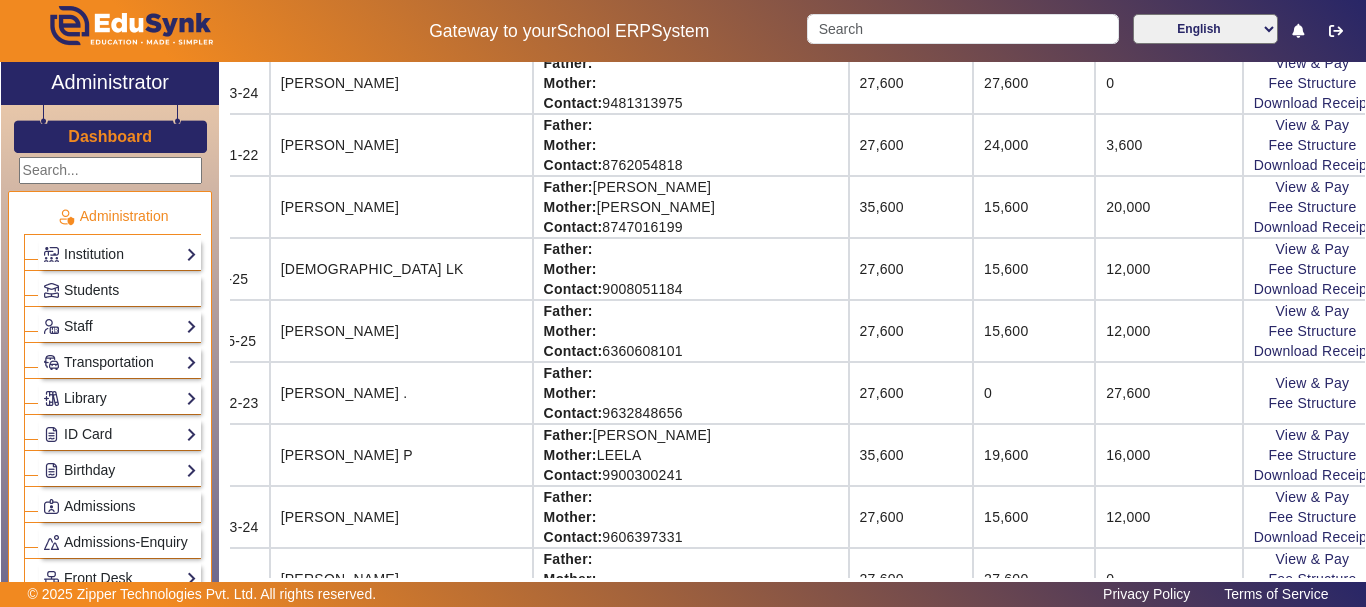 click on "[PERSON_NAME] ." 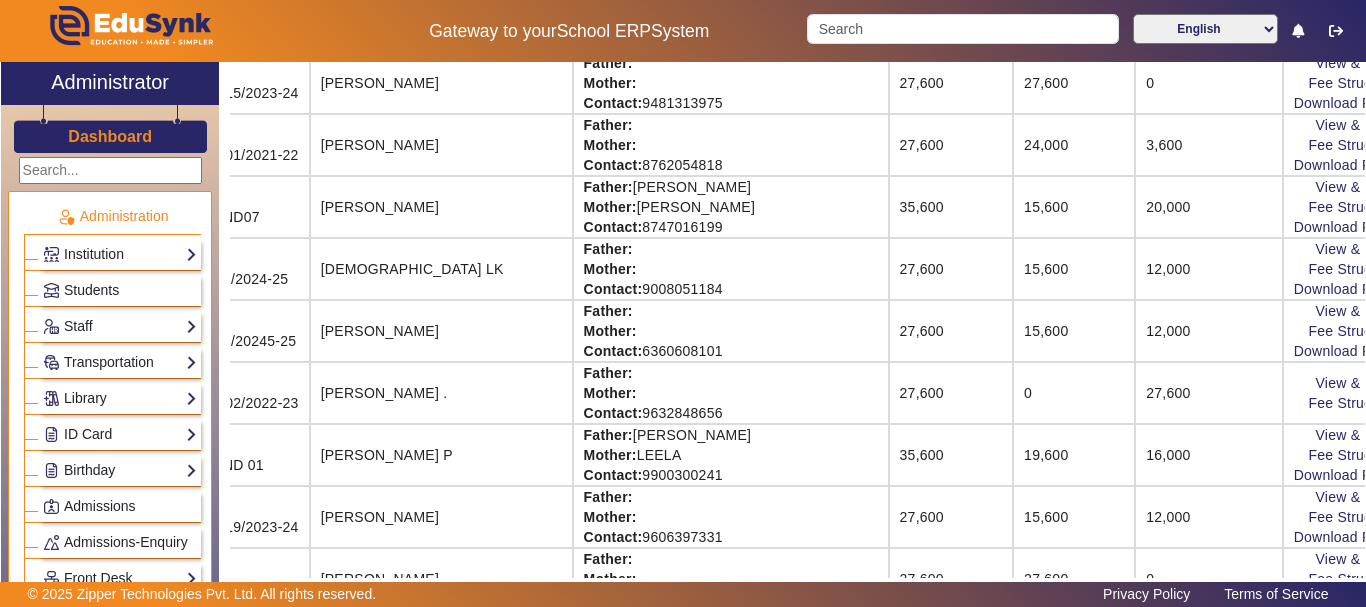scroll, scrollTop: 1584, scrollLeft: 1, axis: both 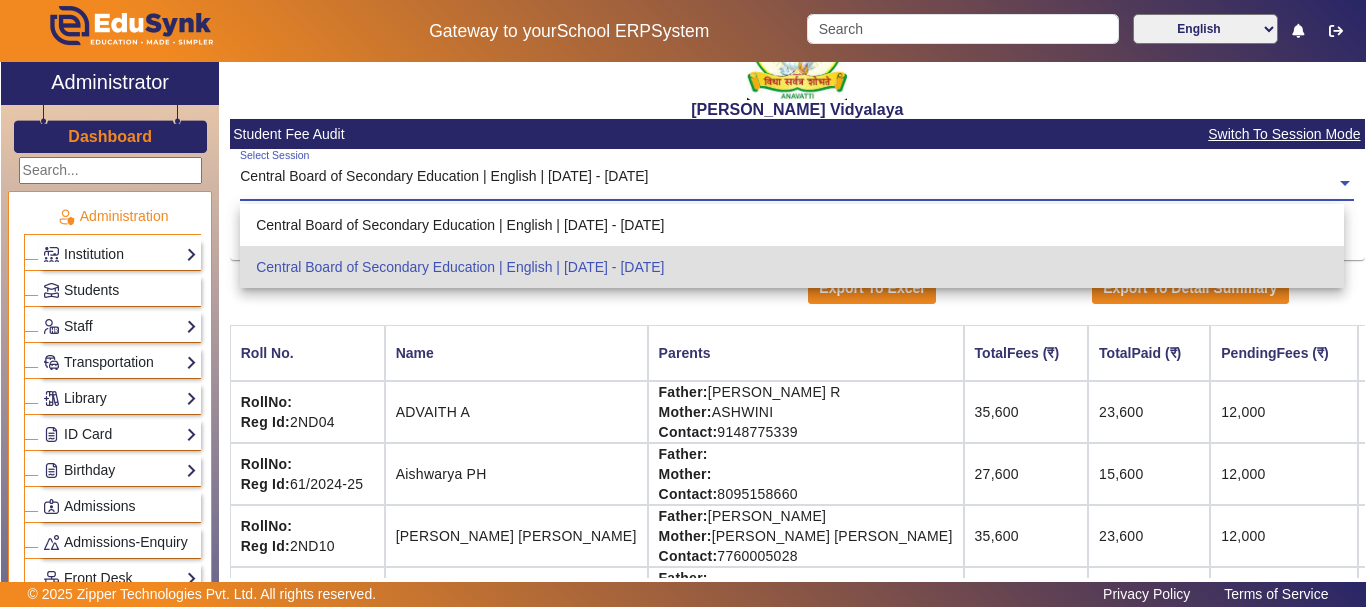 click 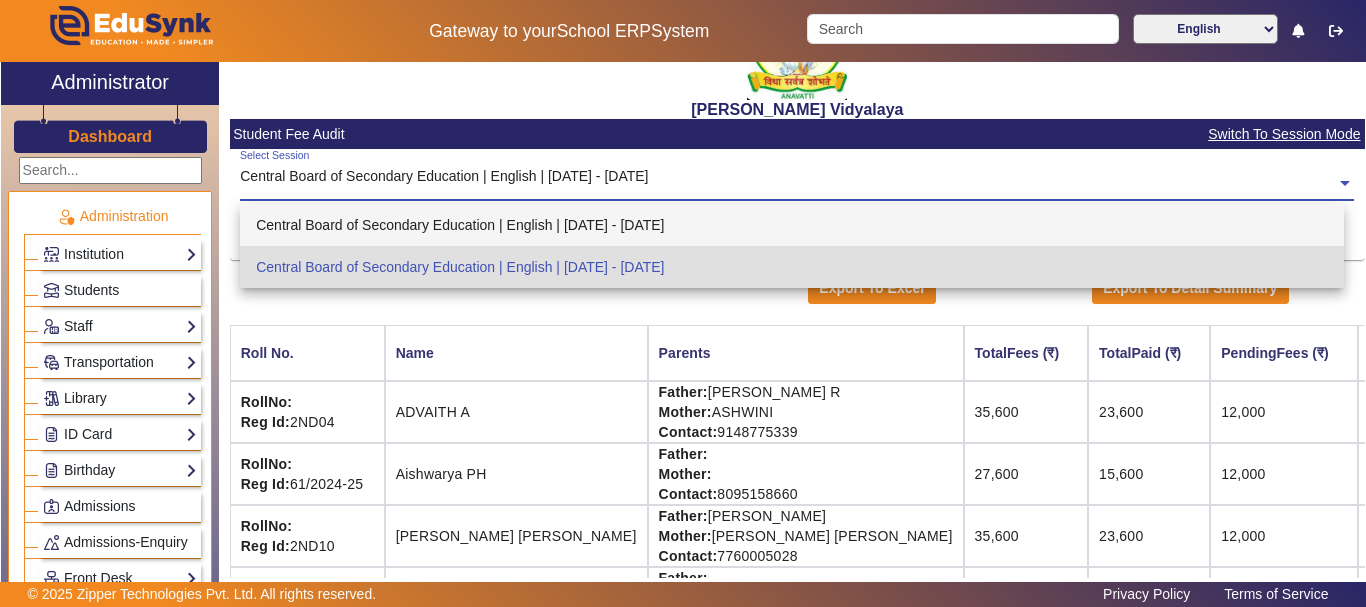 click on "Central Board of Secondary Education | English | [DATE] - [DATE]" at bounding box center (792, 225) 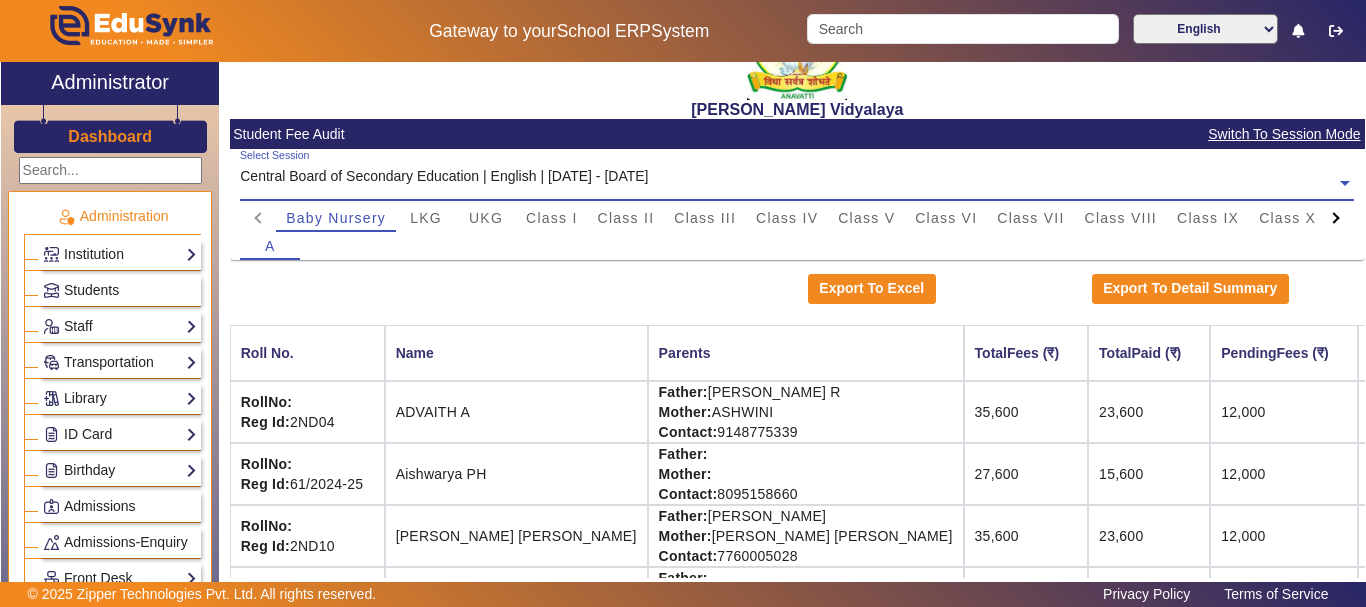 scroll, scrollTop: 17, scrollLeft: 0, axis: vertical 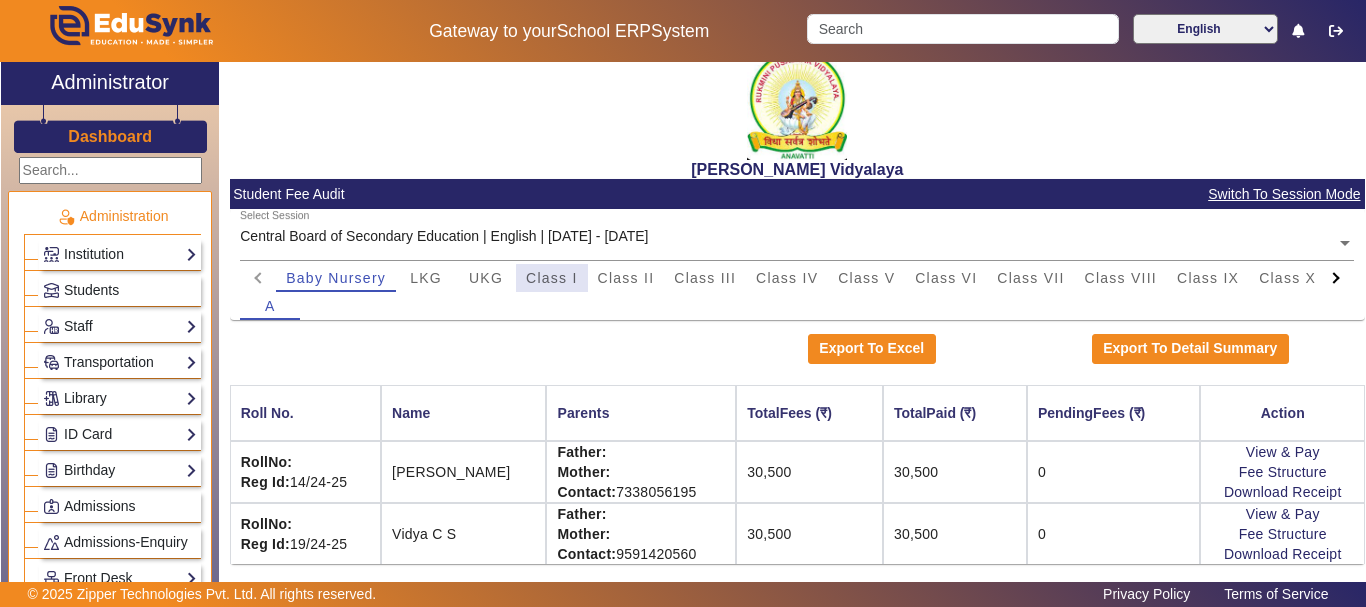 click on "Class I" at bounding box center (552, 278) 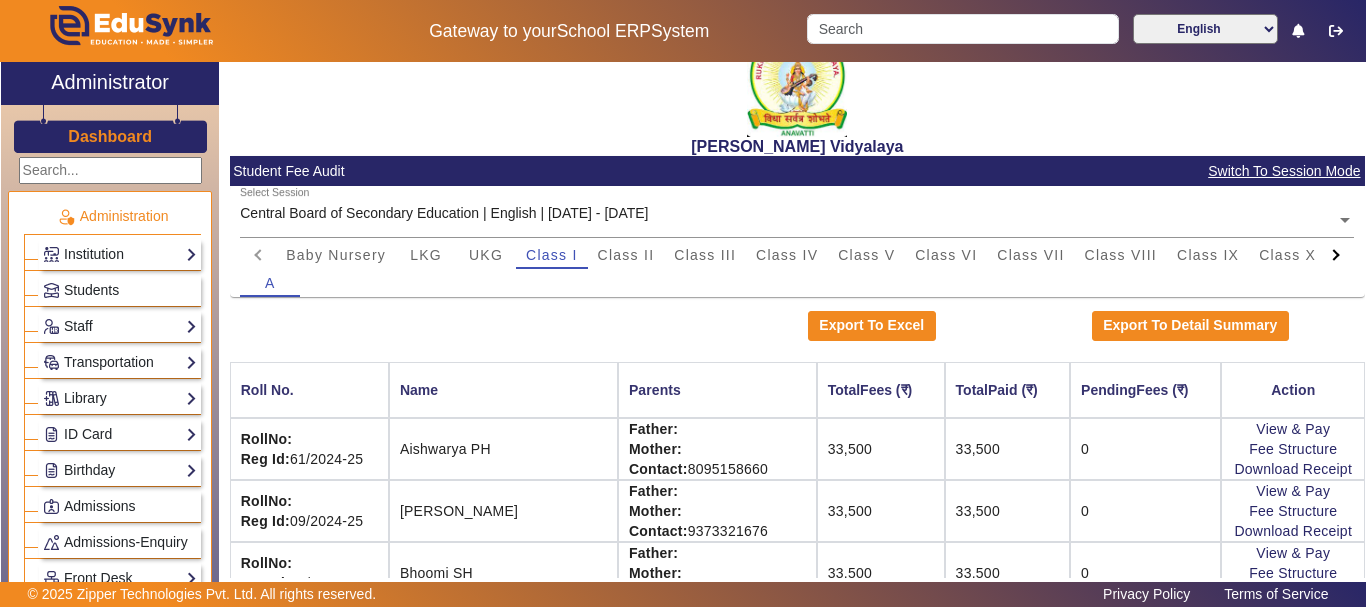scroll, scrollTop: 0, scrollLeft: 0, axis: both 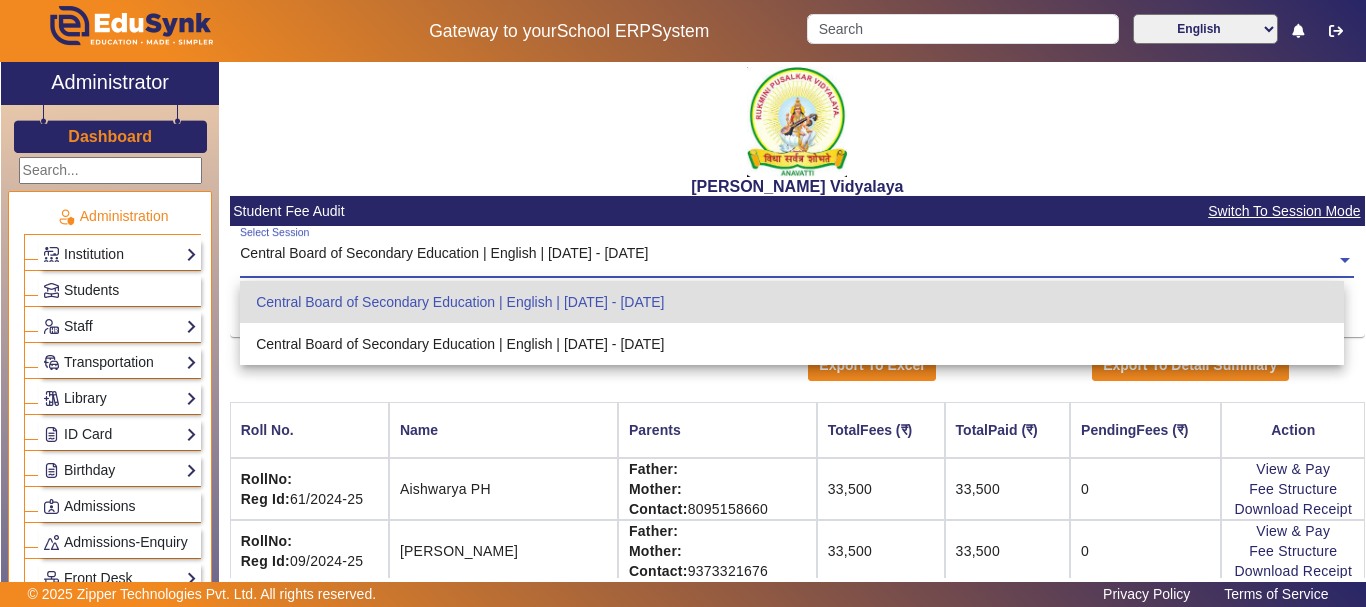 click 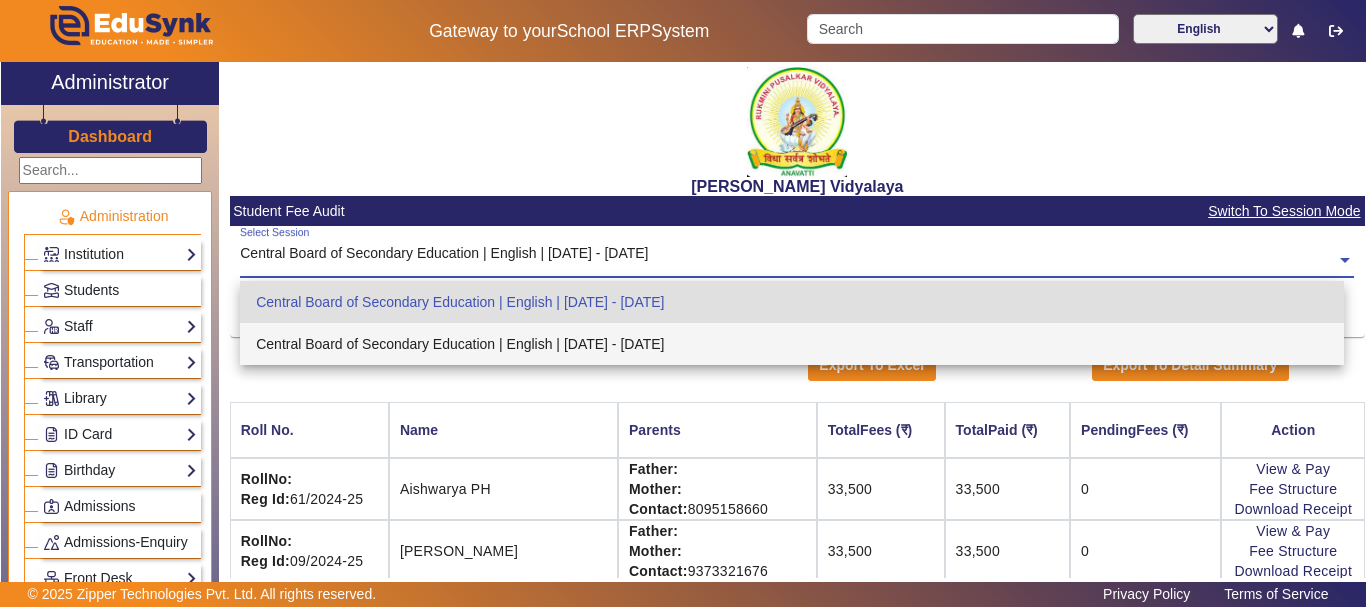 click on "Central Board of Secondary Education | English | [DATE] - [DATE]" at bounding box center [792, 344] 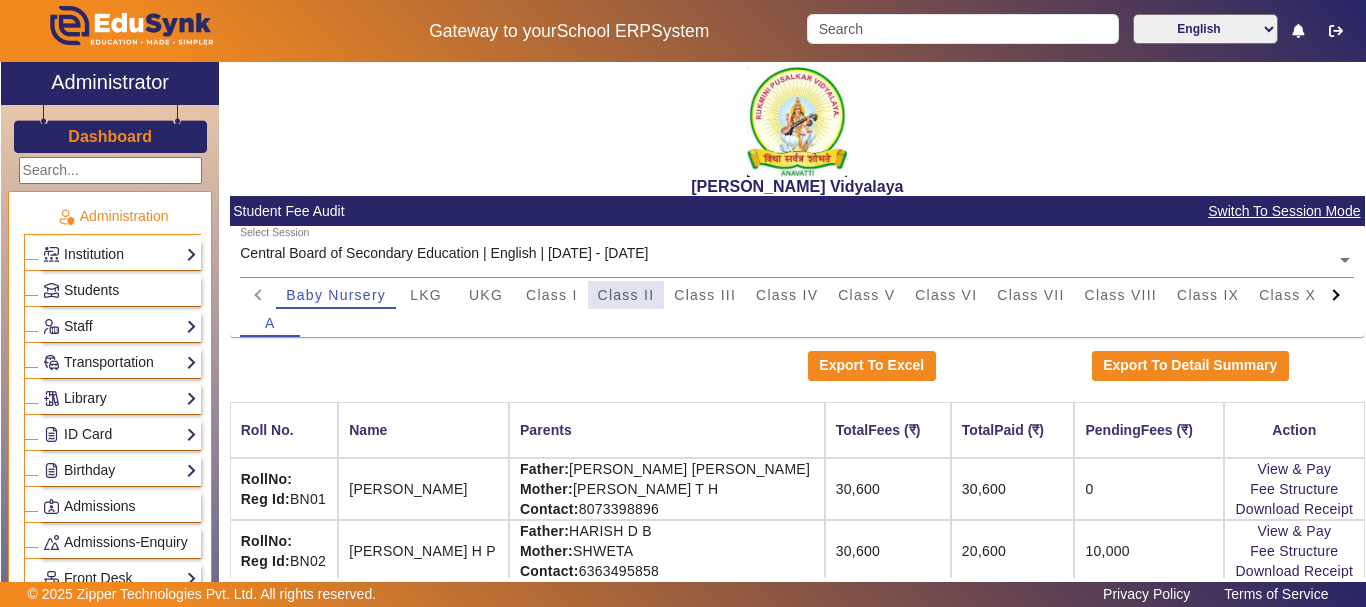 click on "Class II" at bounding box center [626, 295] 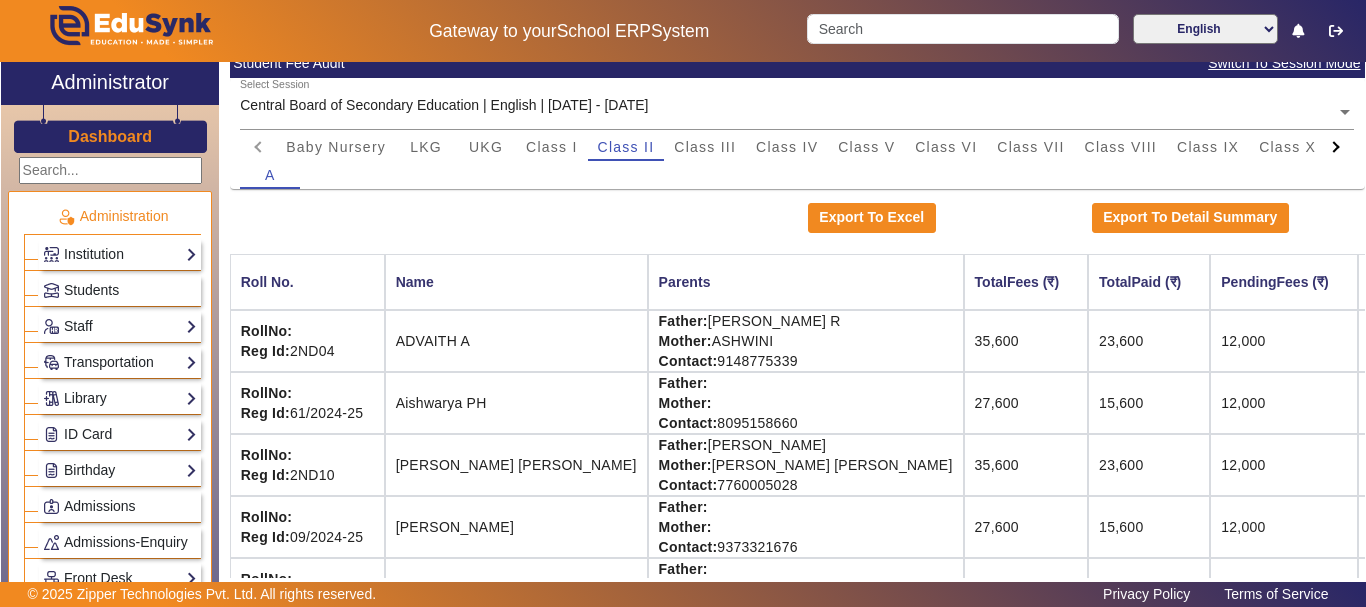scroll, scrollTop: 160, scrollLeft: 0, axis: vertical 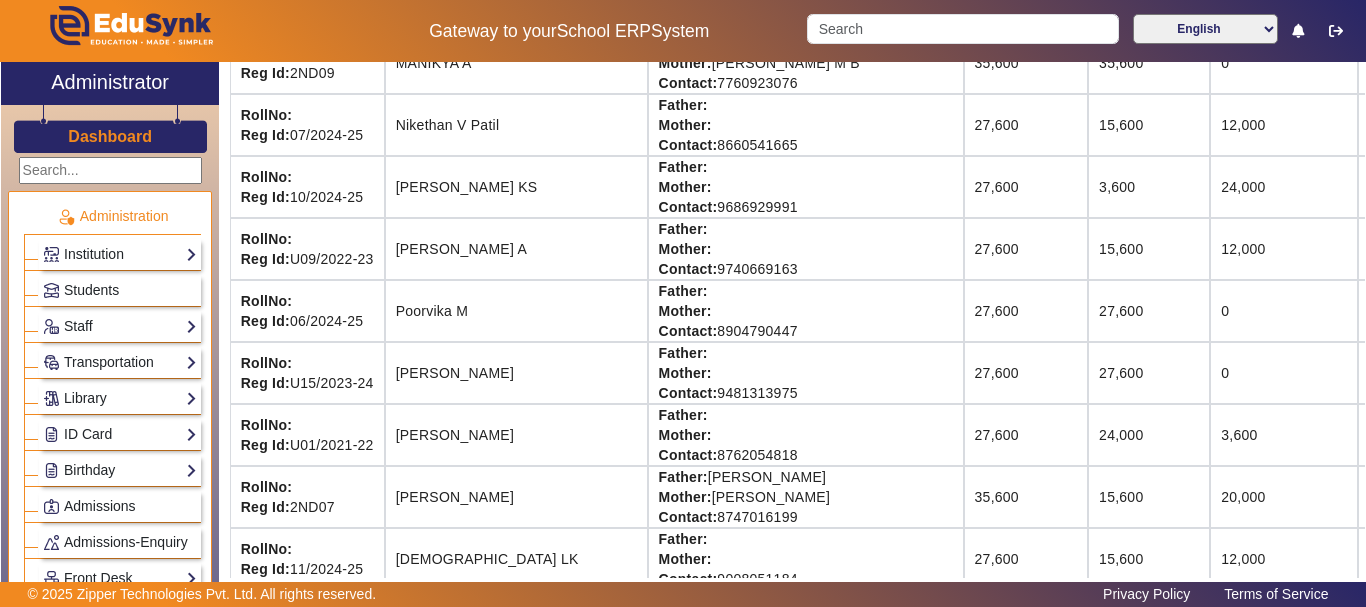 click on "[PERSON_NAME] Vidyalaya   Student Fee Audit   Switch To Session Mode  Select Session  Central Board of Secondary Education | English | [DATE] - [DATE]  × Baby Nursery LKG UKG Class I Class II Class III Class IV Class V Class VI Class VII Class VIII Class IX Class X A  Export To Excel   Export To Detail Summary  Roll No. Name Parents TotalFees (₹) TotalPaid (₹) PendingFees (₹) Action RollNo: Reg Id: 2ND04  ADVAITH A Father: [PERSON_NAME] R   Mother: ASHWINI   Contact: 9148775339  35,600 23,600 12,000  View & Pay   Fee Structure  Download Receipt RollNo: Reg Id: 61/2024-25  Aishwarya PH Father:    Mother:    Contact: 8095158660  27,600 15,600 12,000  View & Pay   Fee Structure  Download Receipt RollNo: Reg Id: 2ND10  [PERSON_NAME] [PERSON_NAME] Father: [PERSON_NAME] Mother: [PERSON_NAME] [PERSON_NAME] Contact: 7760005028  35,600 23,600 12,000  View & Pay   Fee Structure  Download Receipt RollNo: Reg Id: 09/2024-25  [PERSON_NAME] Father:    Mother:    Contact: 9373321676  27,600 15,600 12,000 RollNo:" 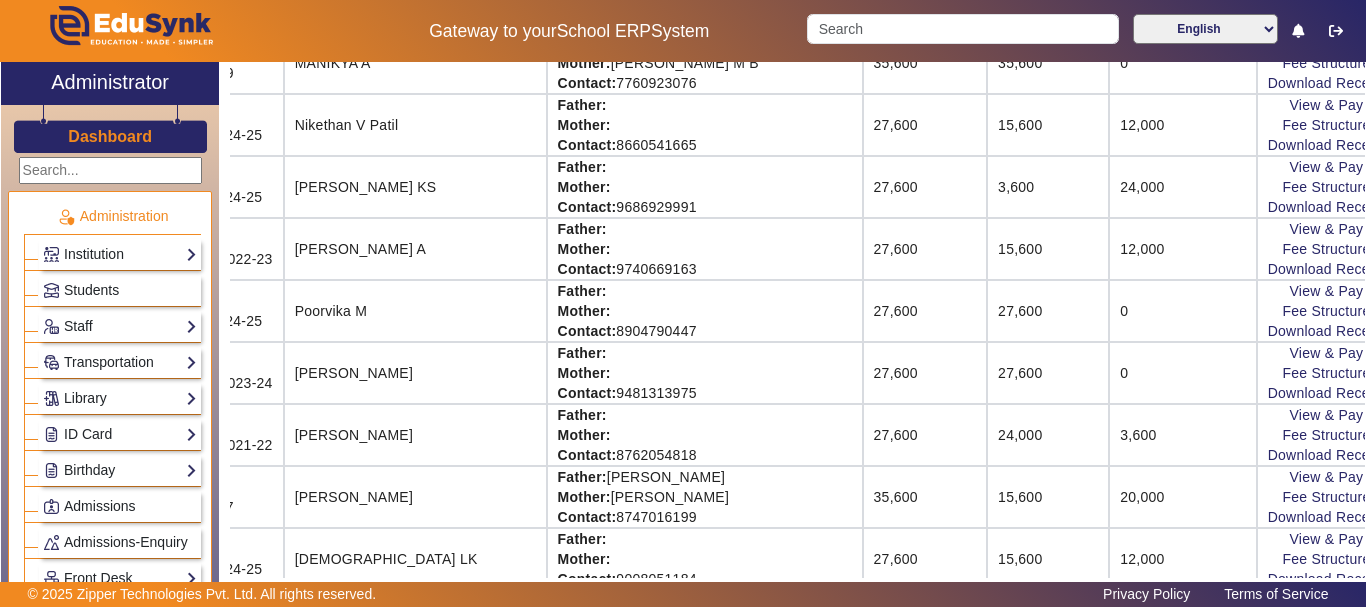 scroll, scrollTop: 1294, scrollLeft: 117, axis: both 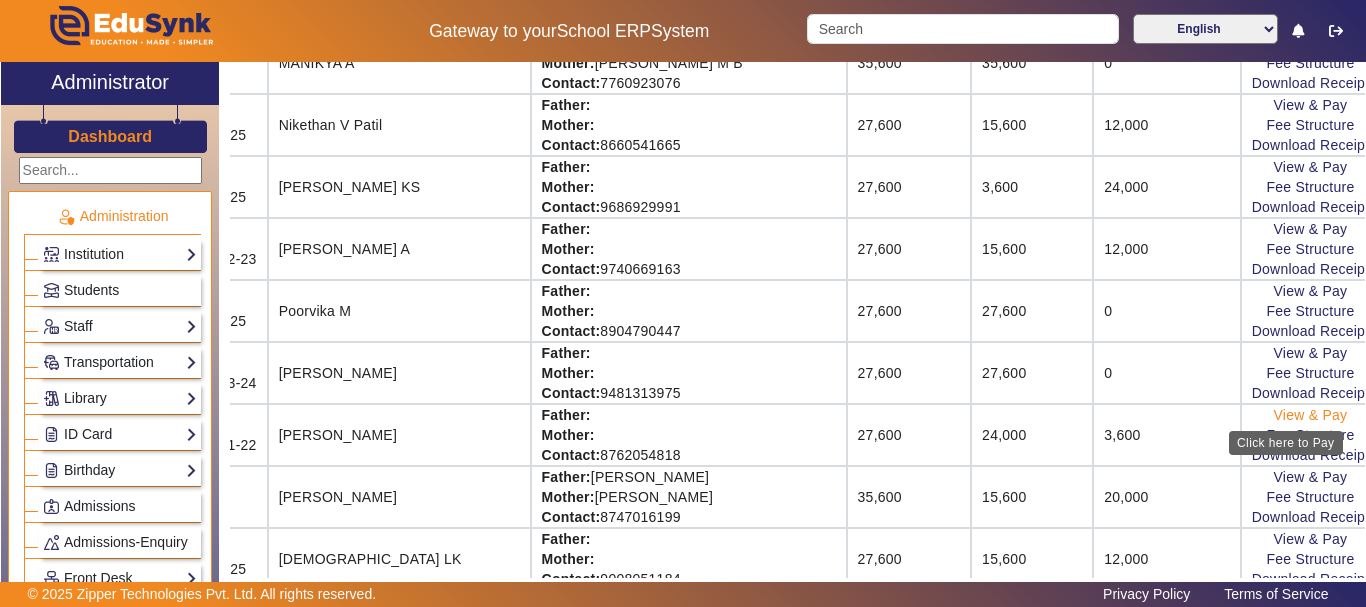 click on "View & Pay" 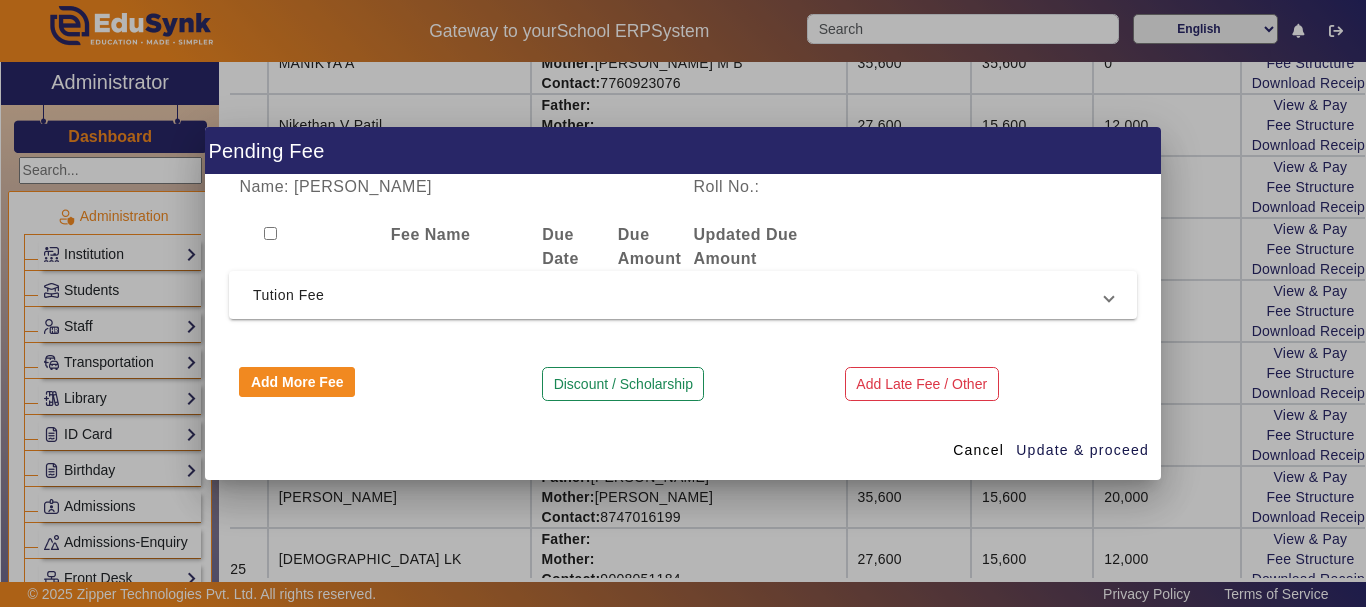 click at bounding box center [683, 303] 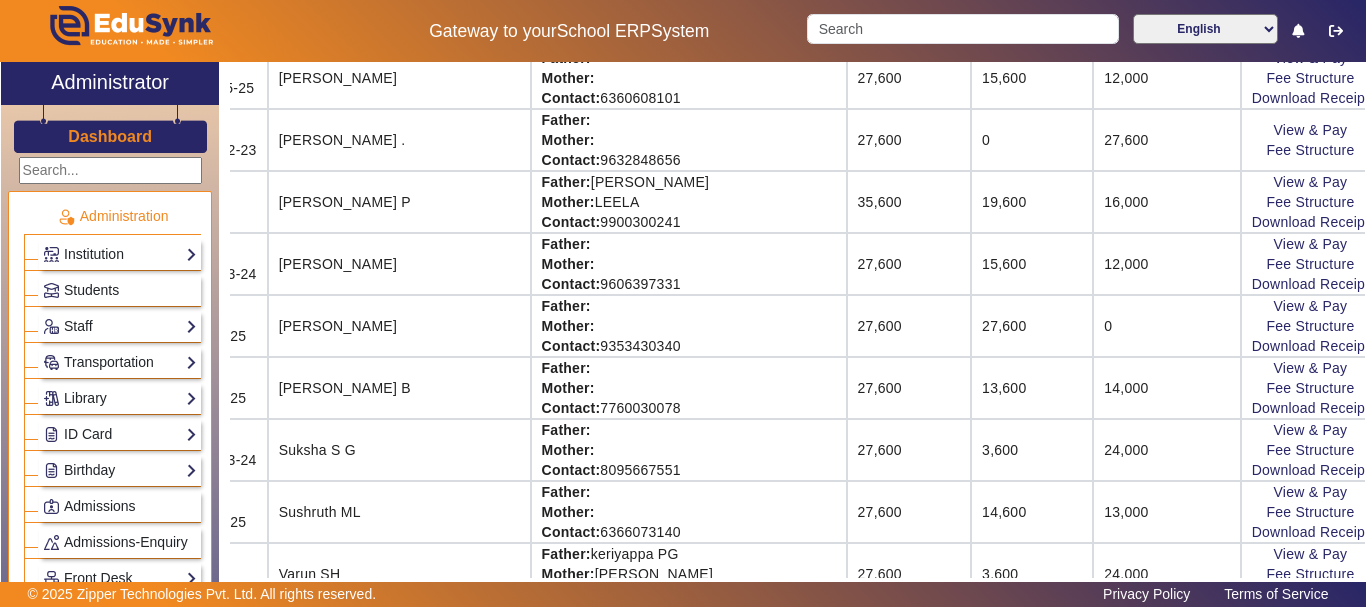 scroll, scrollTop: 1867, scrollLeft: 117, axis: both 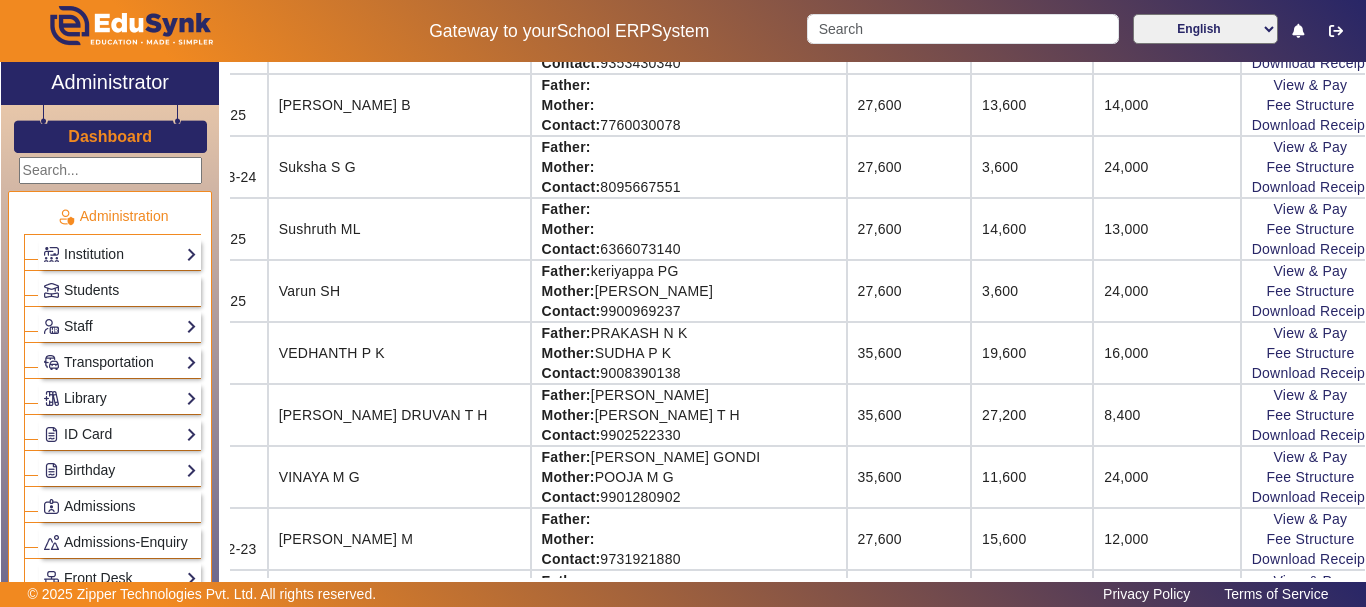 click on "X Administrator Dashboard Administration  Institution  Institution Details   Session Configuration   Classes/Batches   Subjects  Students Staff  Teachers   Non Teaching Staff   Driver   Support Staff  Transportation  Overview   Vehicle Directory   Routes   Trip Record  Library  Overview   Configuration   Book Lists   Issue a Book   List of Books Issued   Card   Penalties  ID Card  Students   Teachers   Non Teaching Staff   Template  Birthday  Students  Admissions Admissions-Enquiry Front Desk  Visitors Book   Postal Receipt   Postal Dispatch   Phone Call Logs   Complaint Book  Report  Import History   App Invites   Other Reports  Inventory Gallery  List   Add  Notice Board  List   Add  Certificates  Certificates   TC   Bonafide  User Settings  Roles   Users  Settings  Biometric   Configuration   Live Class Setup   Bank Account   Chat Settings   Sequence   Change Password   Subscription  Promotion Profile Photo  Add Profile Photo   Profile Photo List  Academics  TimeTable  Assign Teacher   Academic Calendar  A" 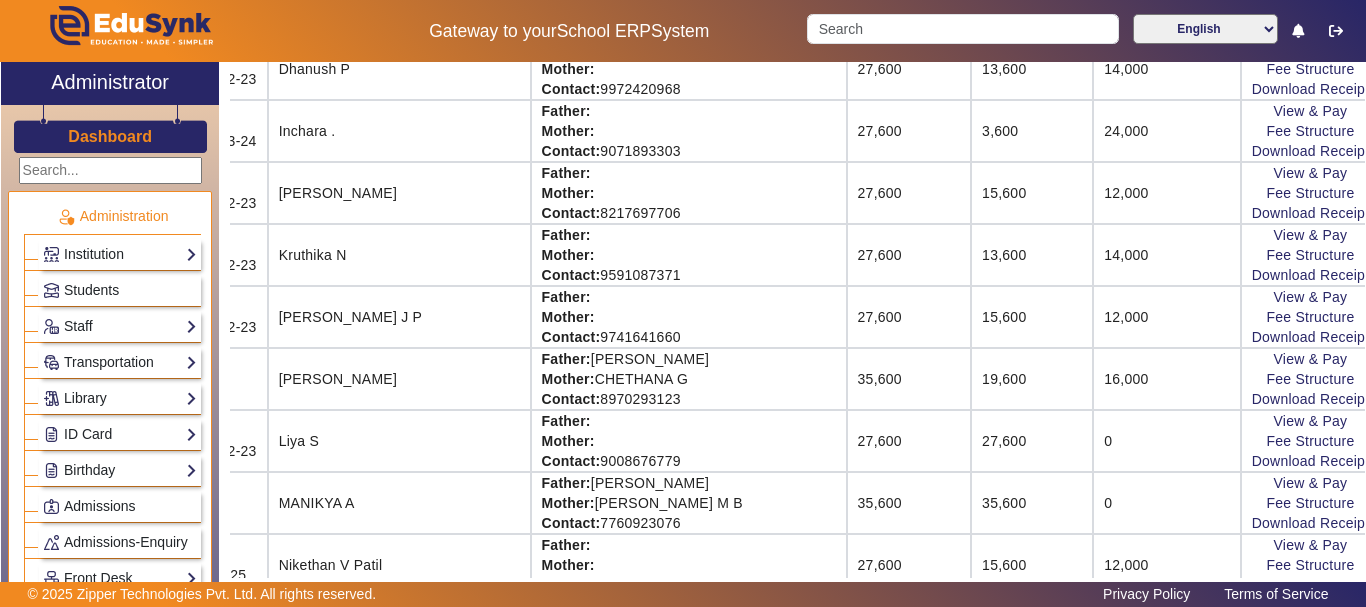 scroll, scrollTop: 894, scrollLeft: 117, axis: both 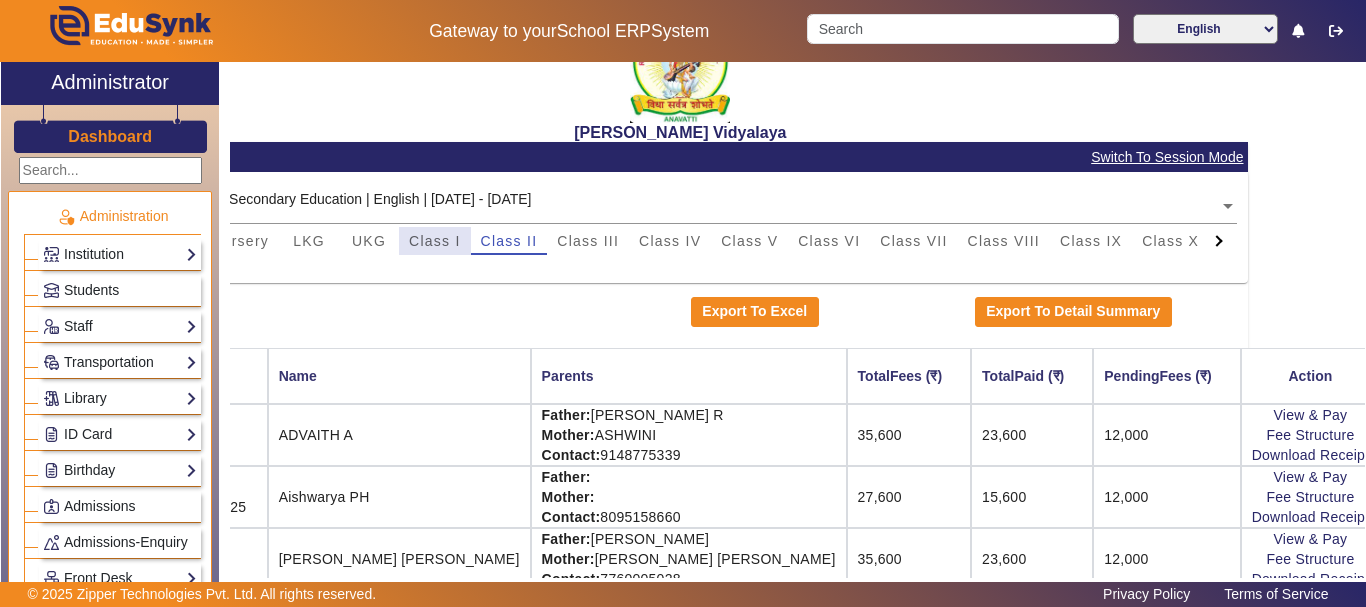 click on "Class I" at bounding box center [435, 241] 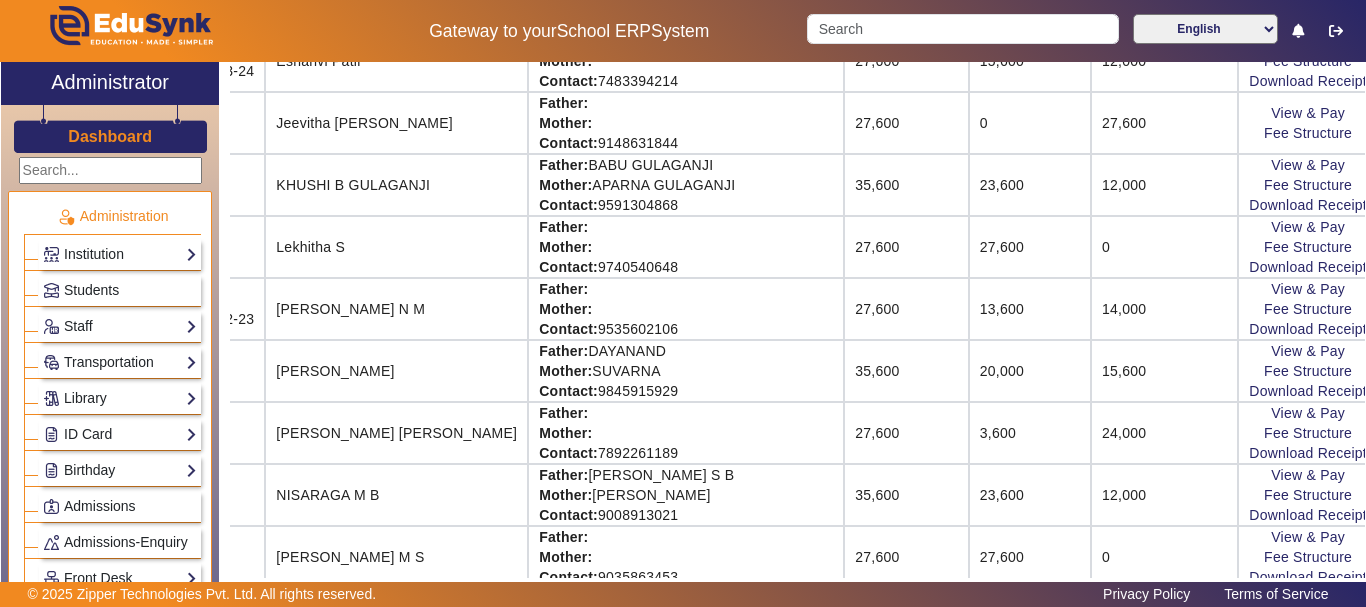 scroll, scrollTop: 1241, scrollLeft: 117, axis: both 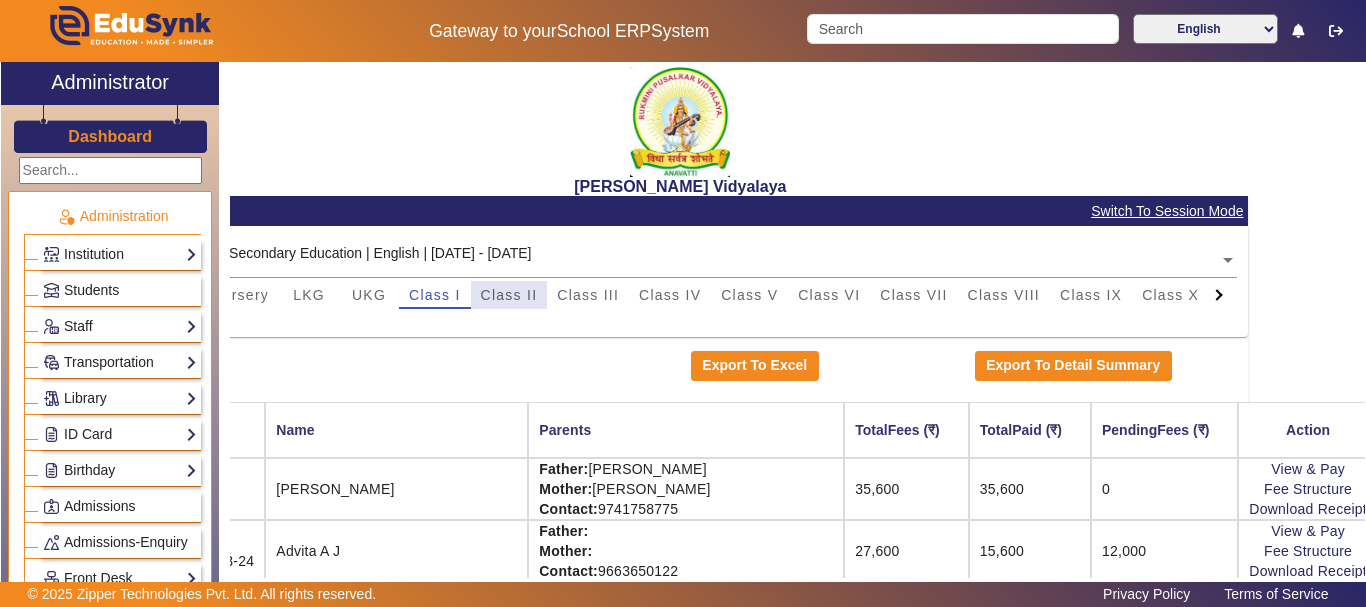 click on "Class II" at bounding box center [509, 295] 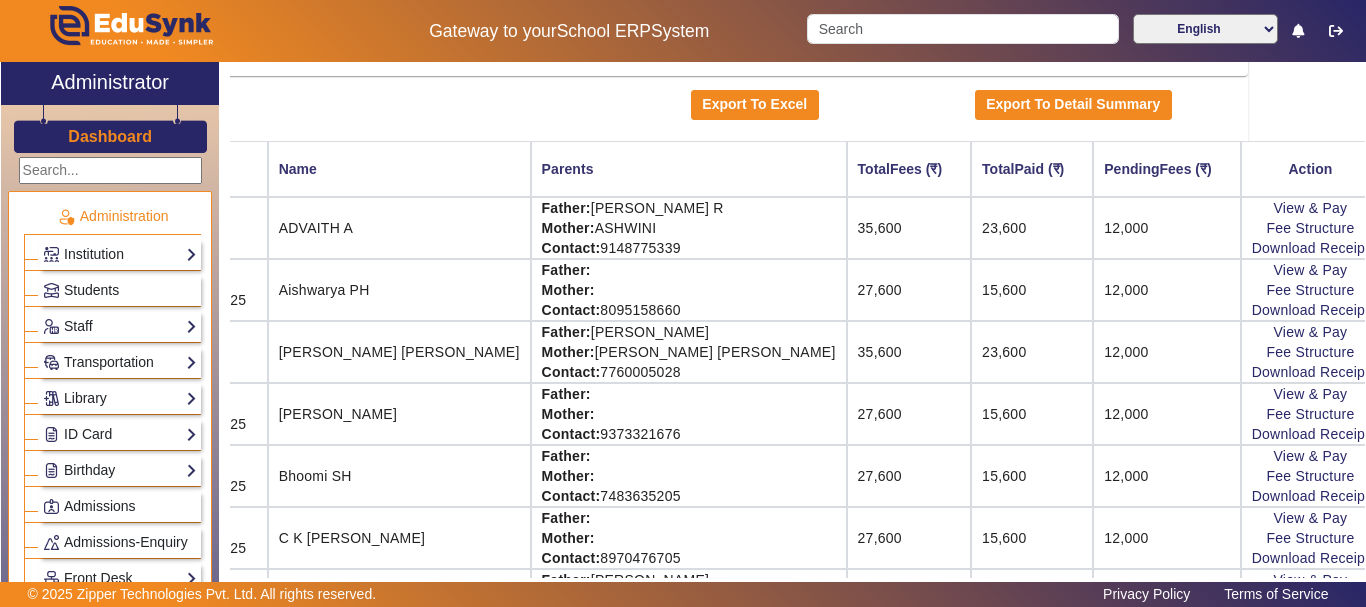 scroll, scrollTop: 227, scrollLeft: 117, axis: both 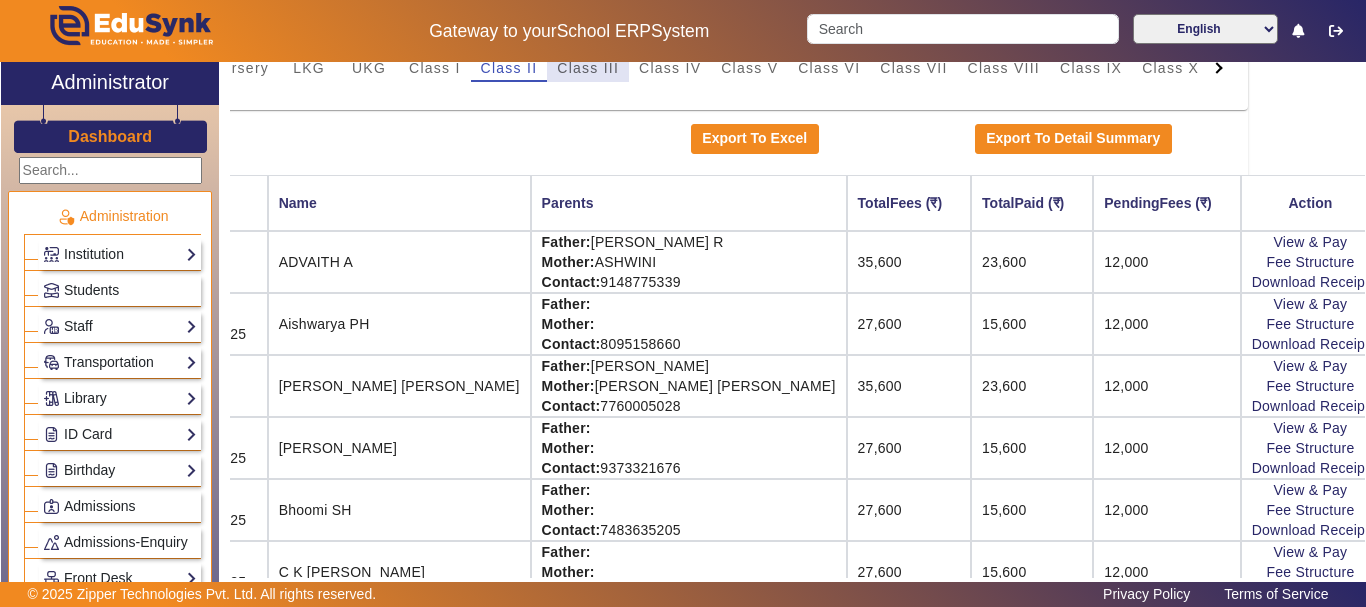 click on "Class III" at bounding box center (588, 68) 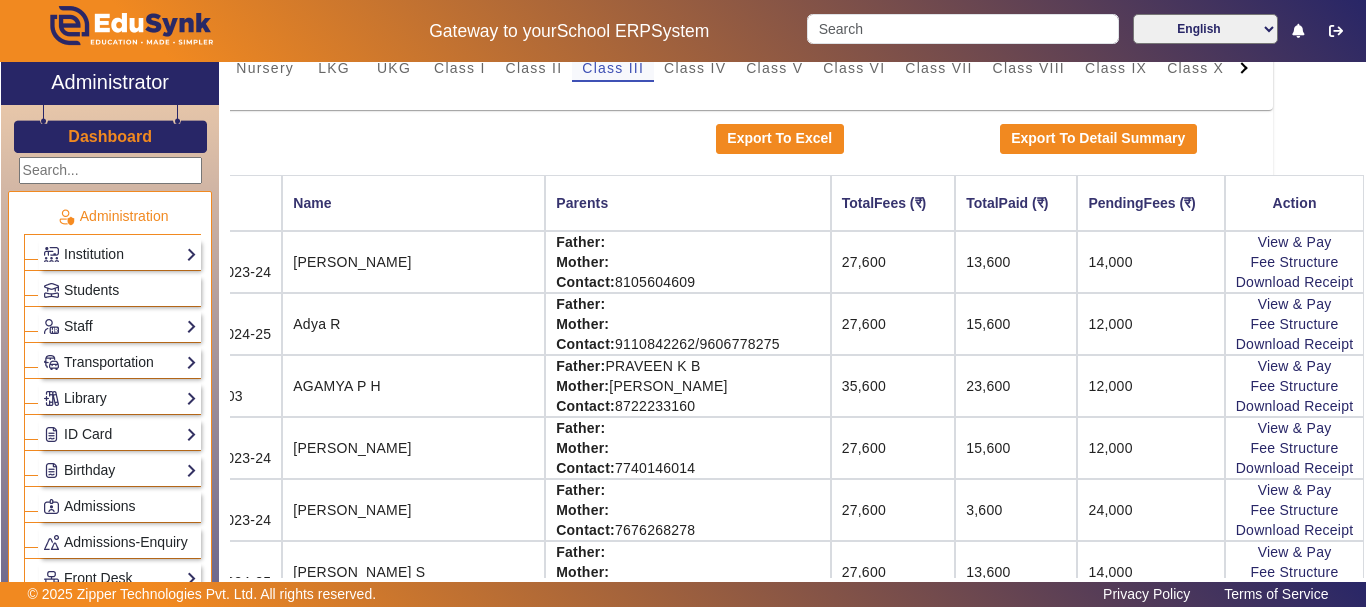 scroll, scrollTop: 227, scrollLeft: 30, axis: both 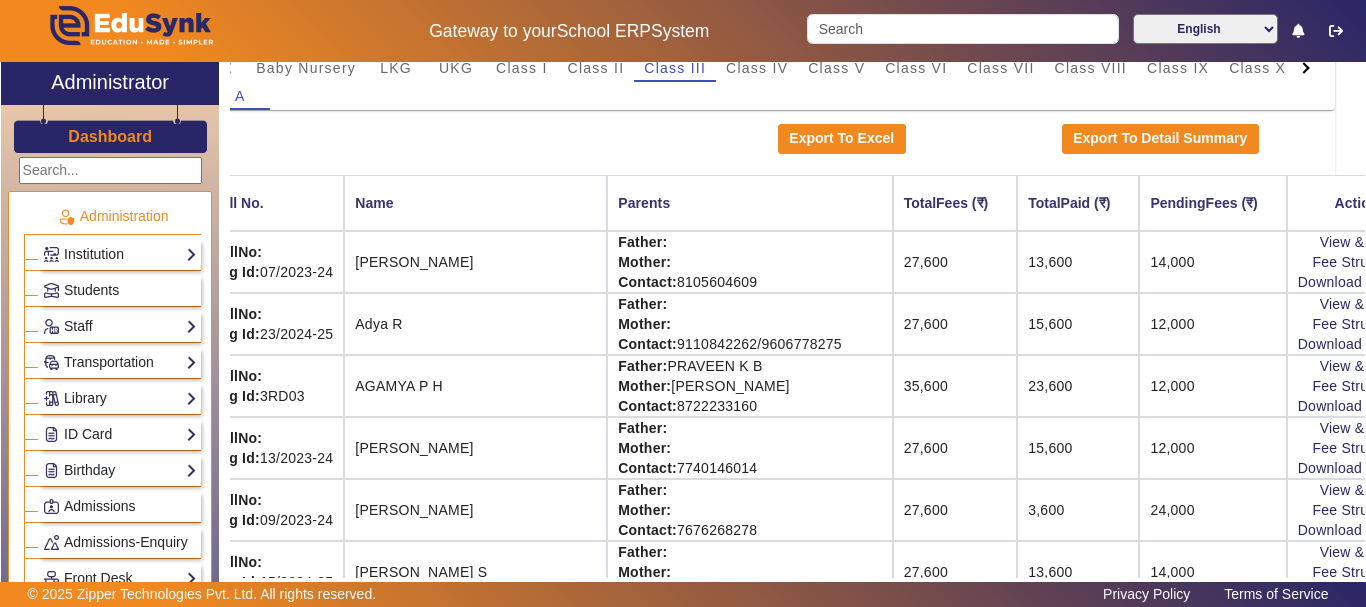 click on "14,000" 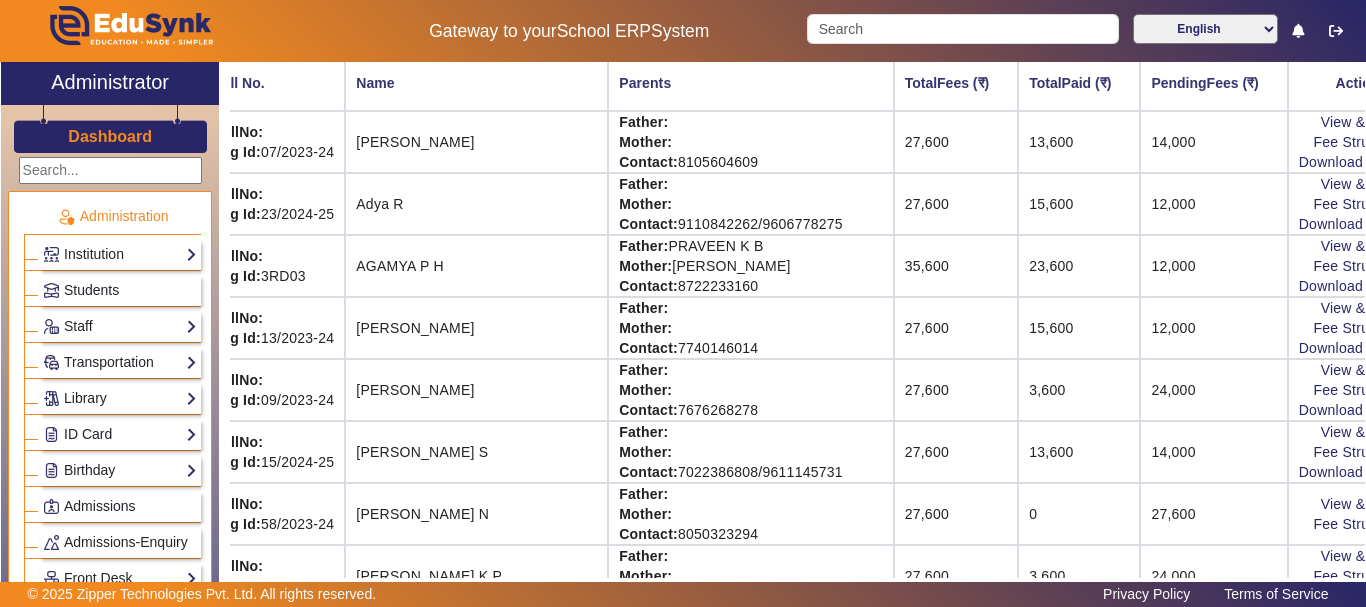 scroll, scrollTop: 387, scrollLeft: 29, axis: both 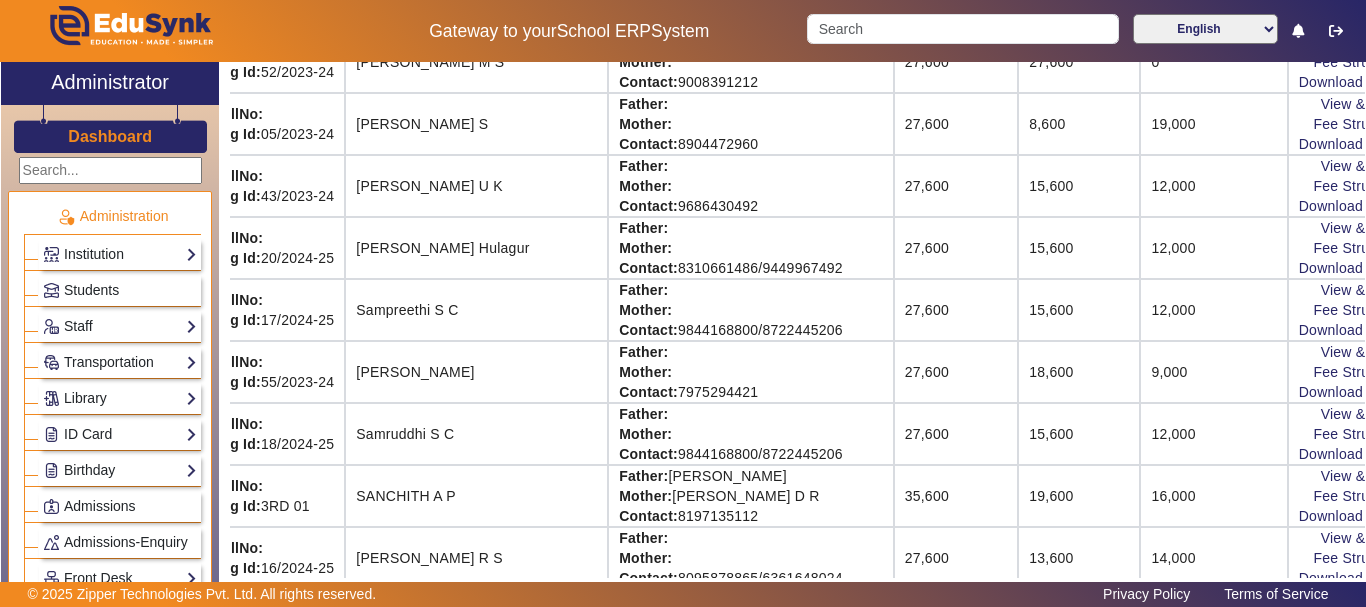 click on "View & Pay   Fee Structure  Download Receipt" 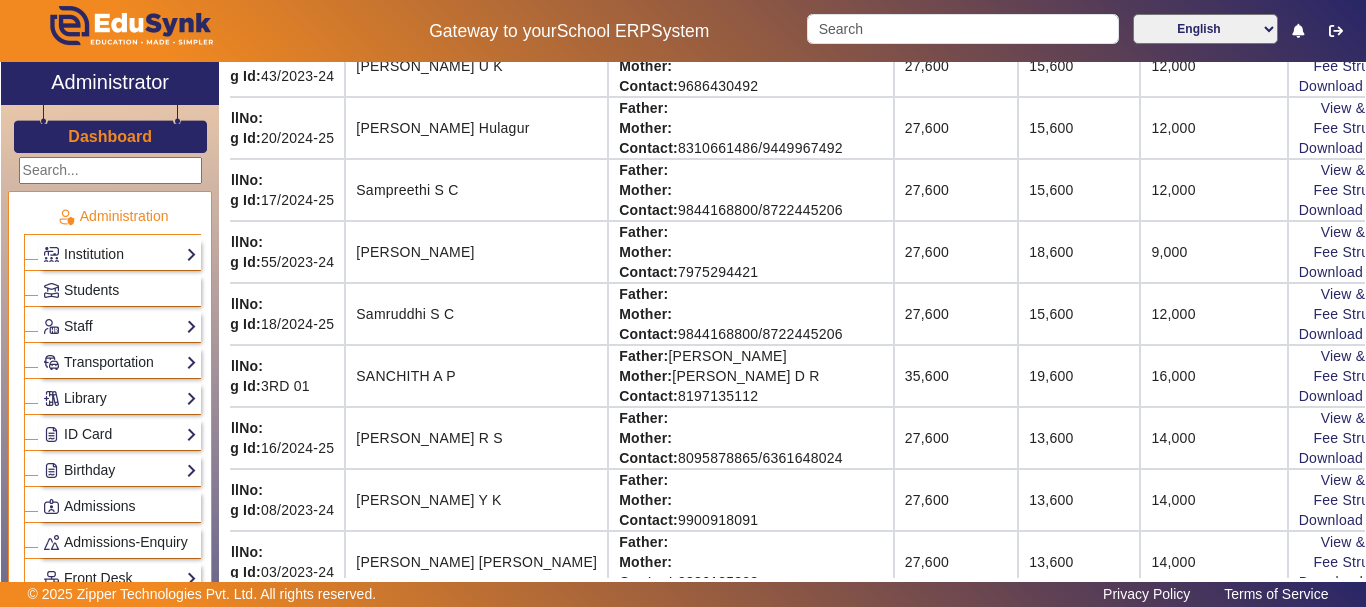 scroll, scrollTop: 1827, scrollLeft: 29, axis: both 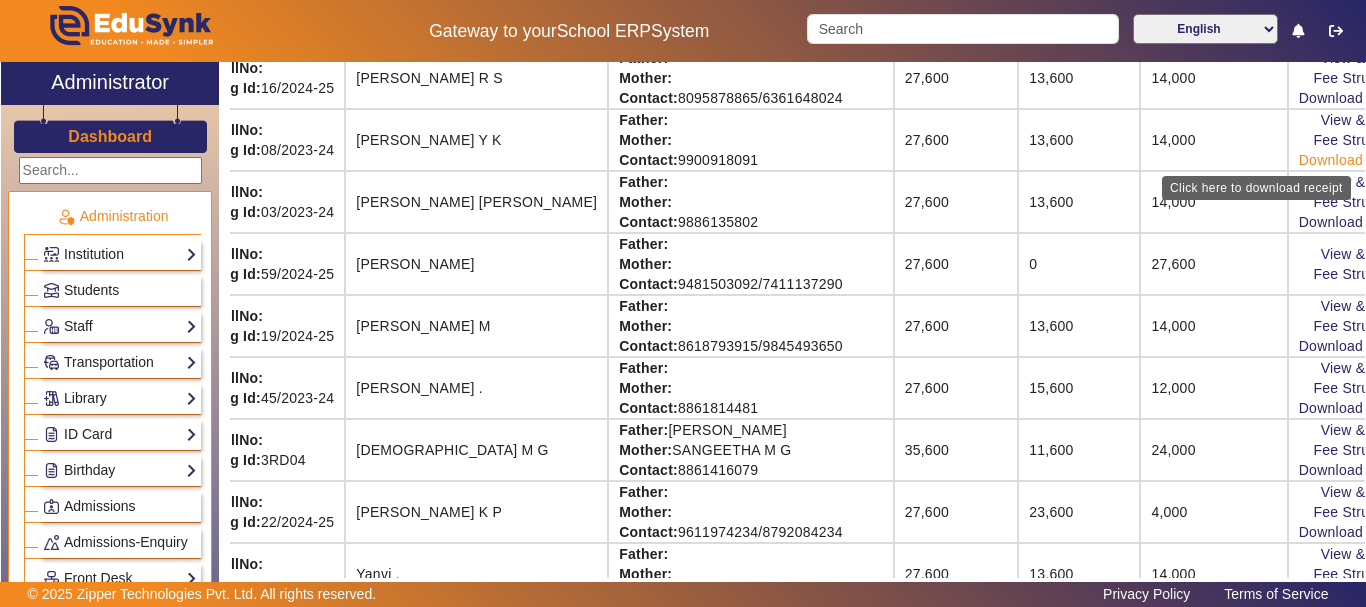 click on "Download Receipt" 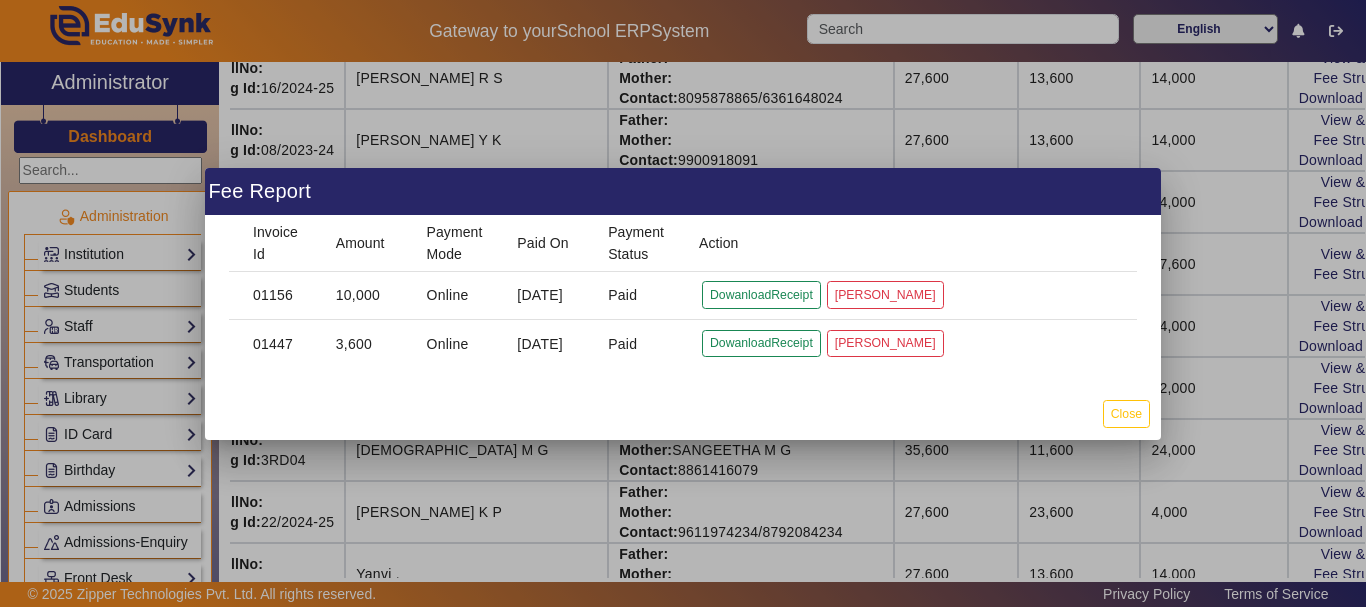 click at bounding box center [683, 303] 